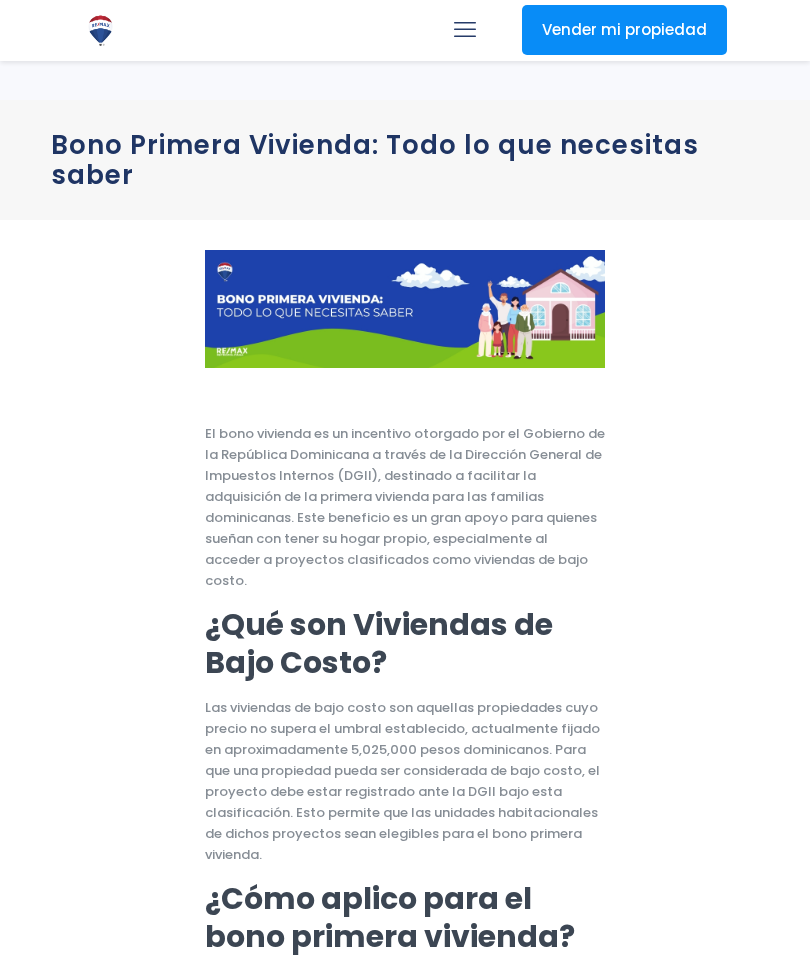 scroll, scrollTop: 90, scrollLeft: 0, axis: vertical 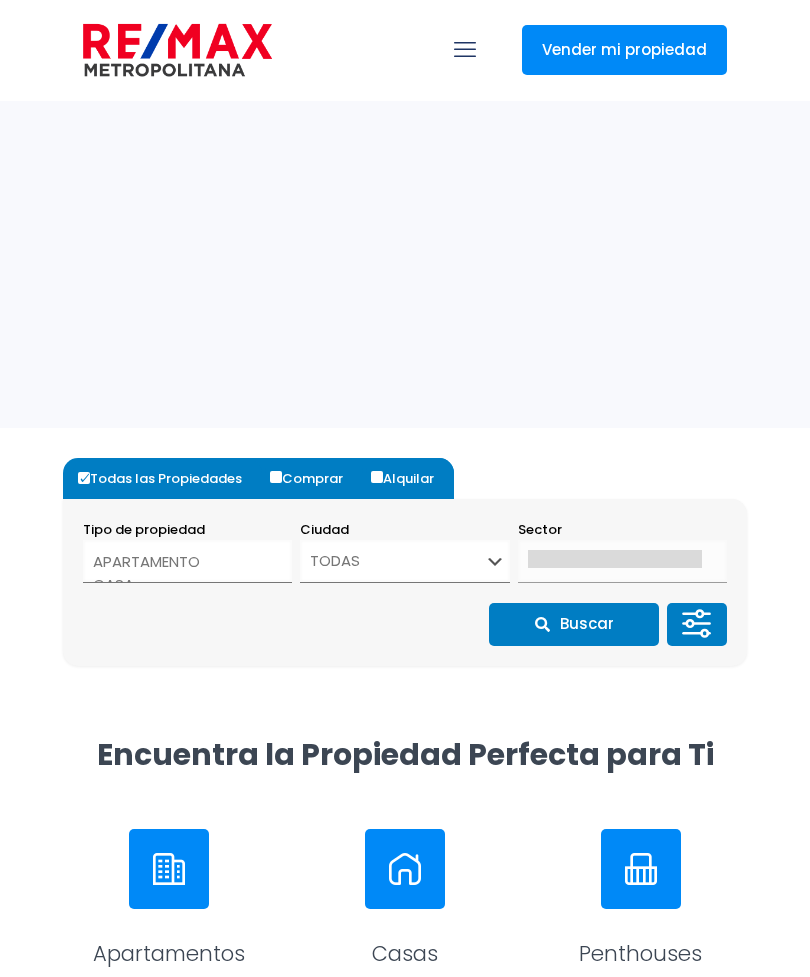 select 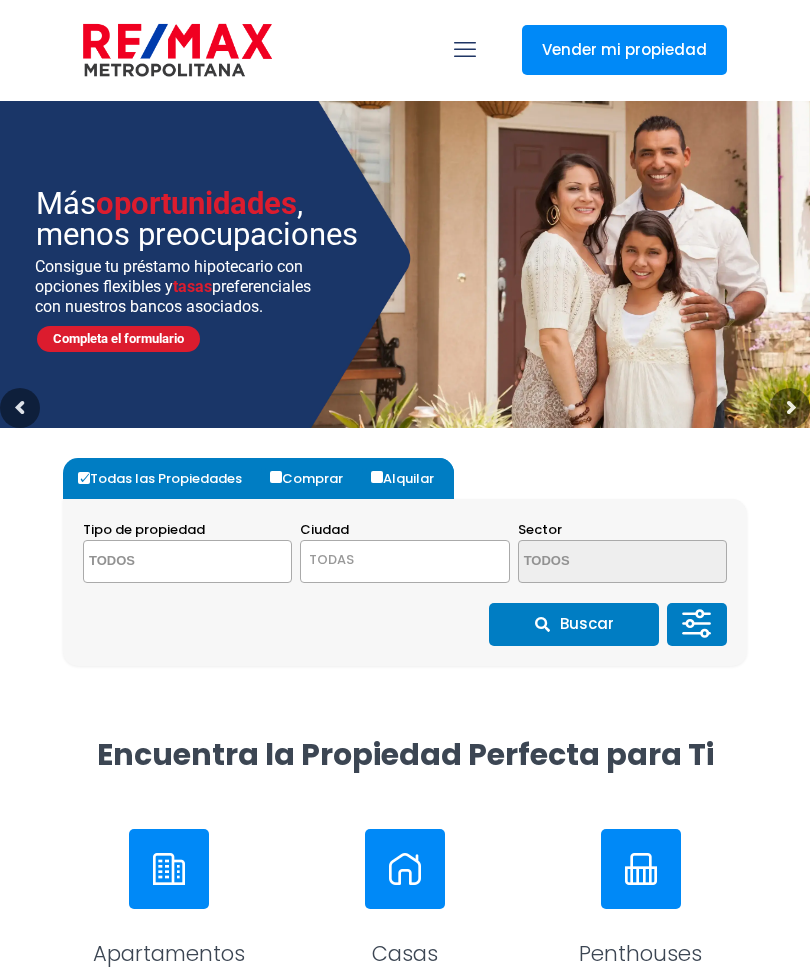 scroll, scrollTop: 22, scrollLeft: 0, axis: vertical 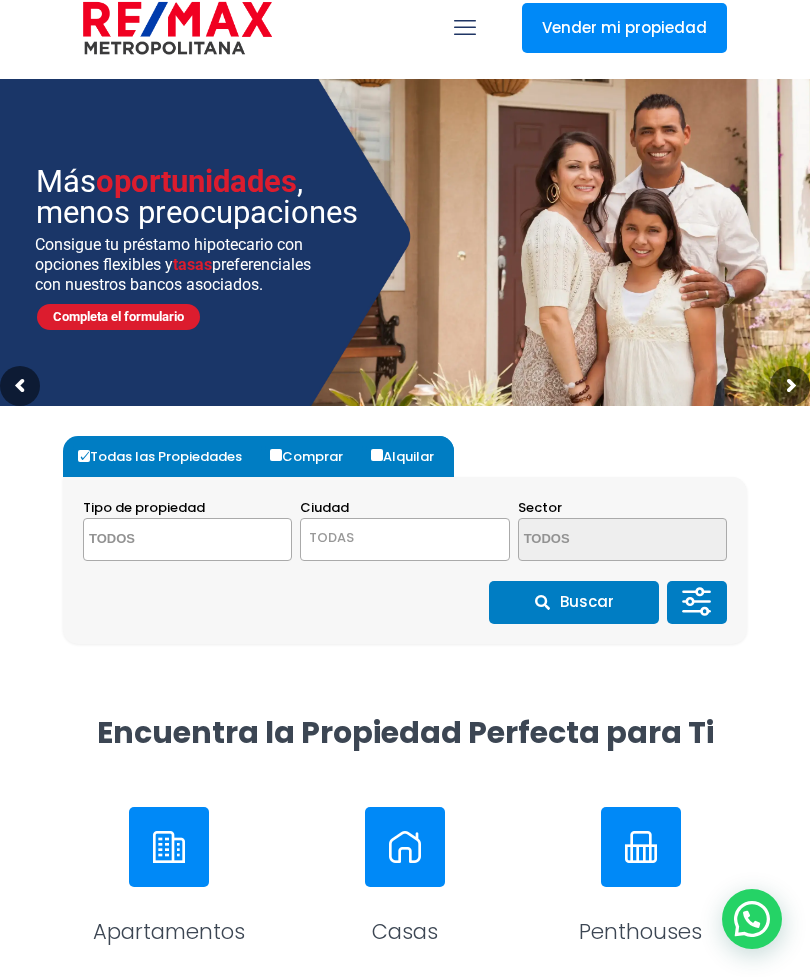 click on "Comprar" at bounding box center (276, 455) 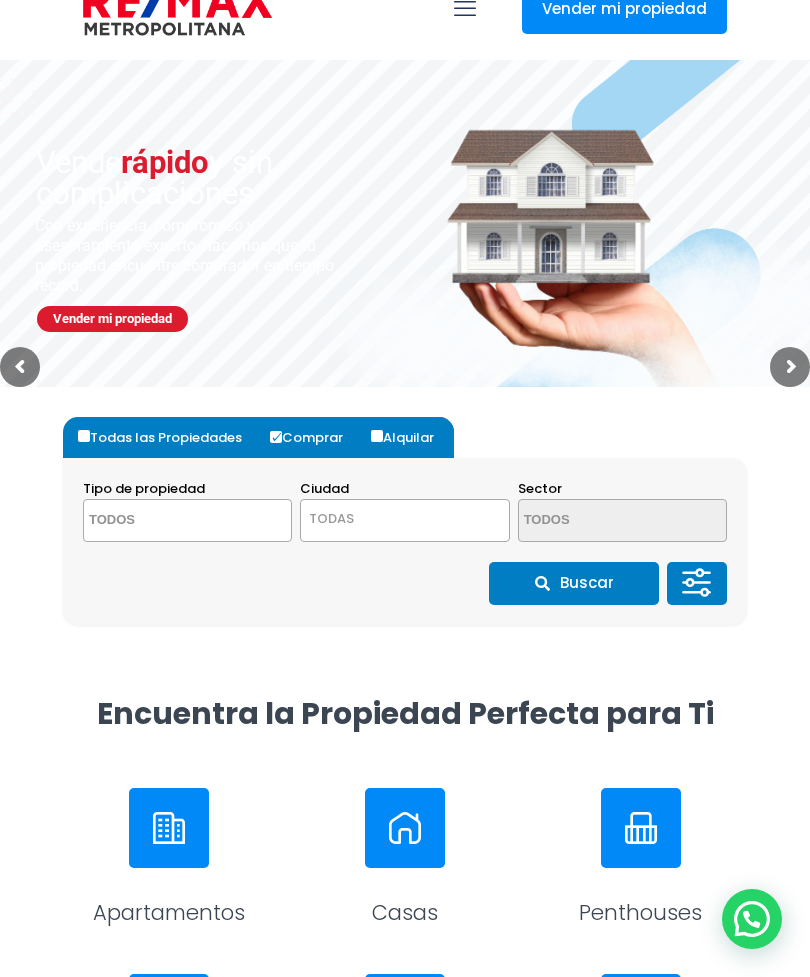 scroll, scrollTop: 42, scrollLeft: 0, axis: vertical 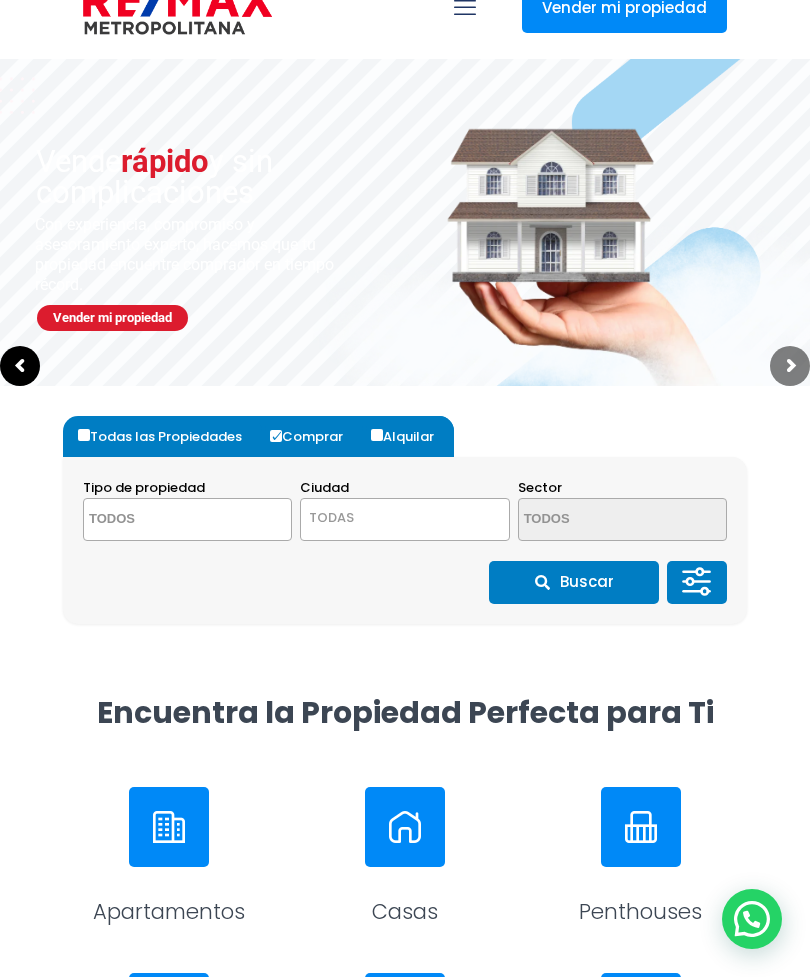 click 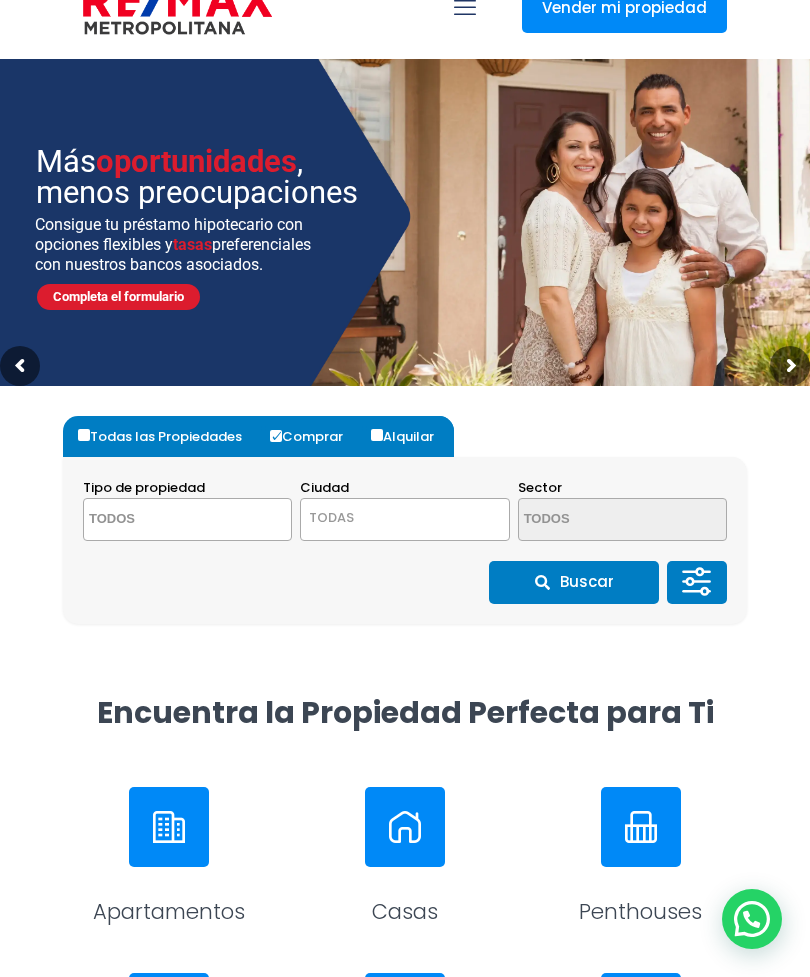 click at bounding box center [192, 217] 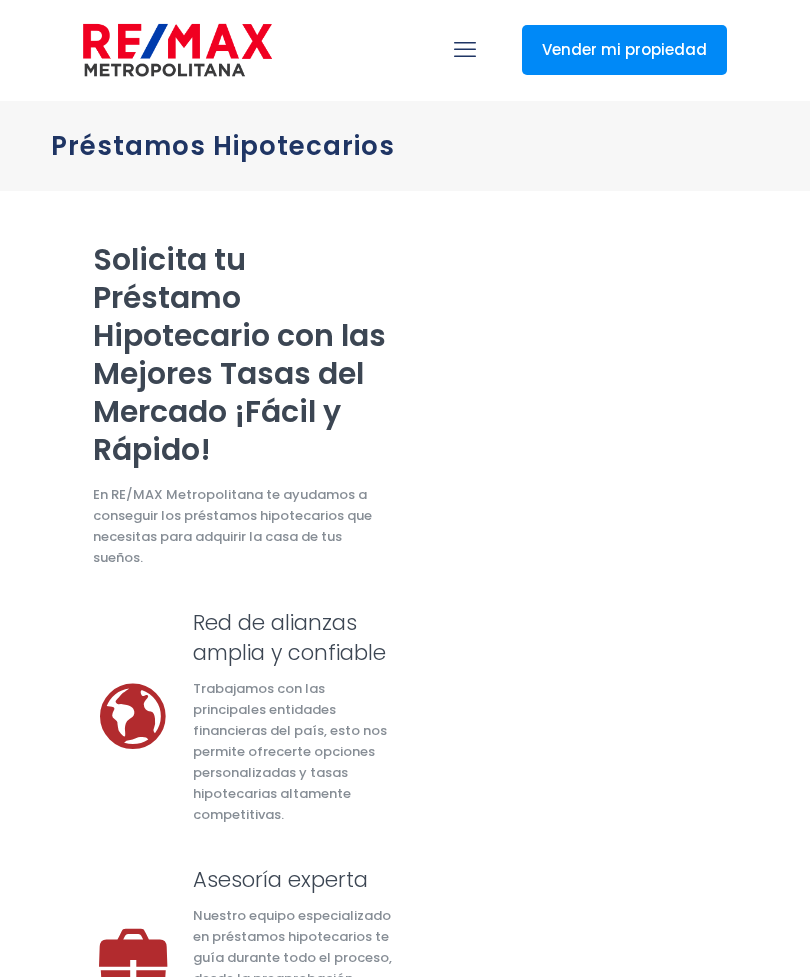 scroll, scrollTop: 0, scrollLeft: 0, axis: both 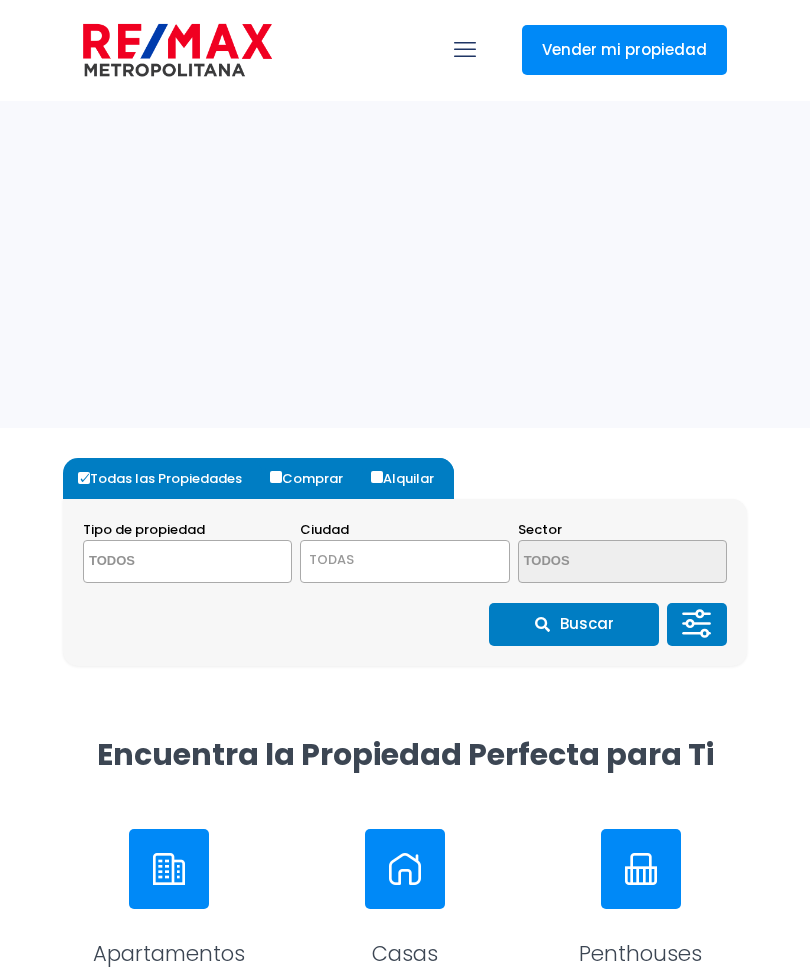 select 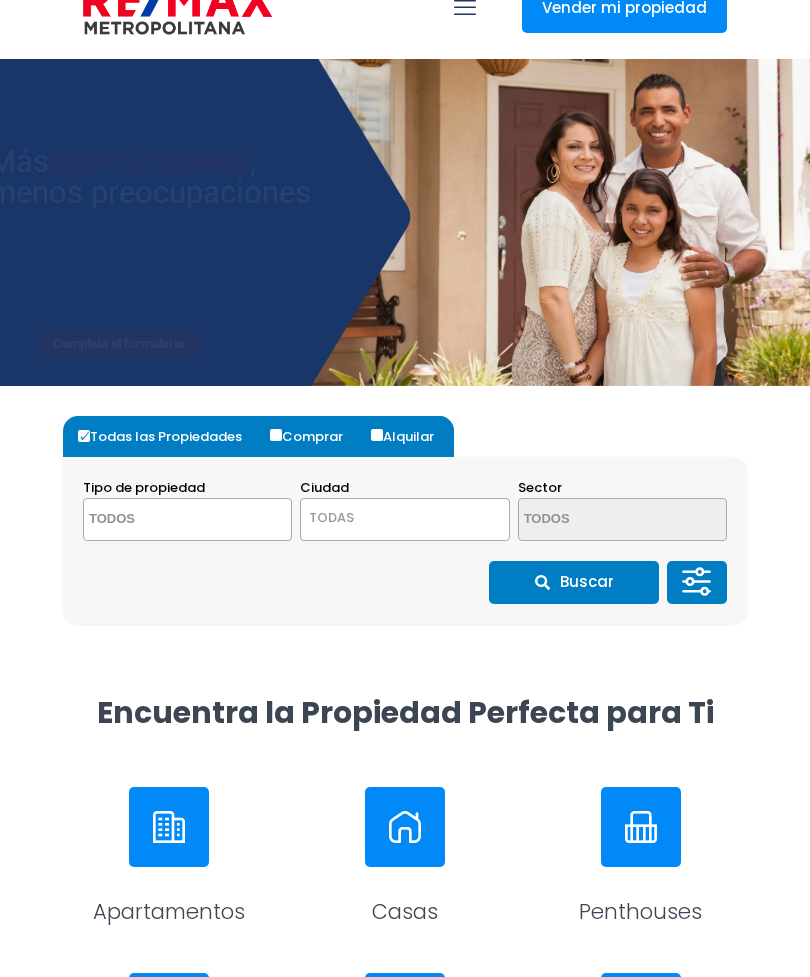 scroll, scrollTop: 0, scrollLeft: 0, axis: both 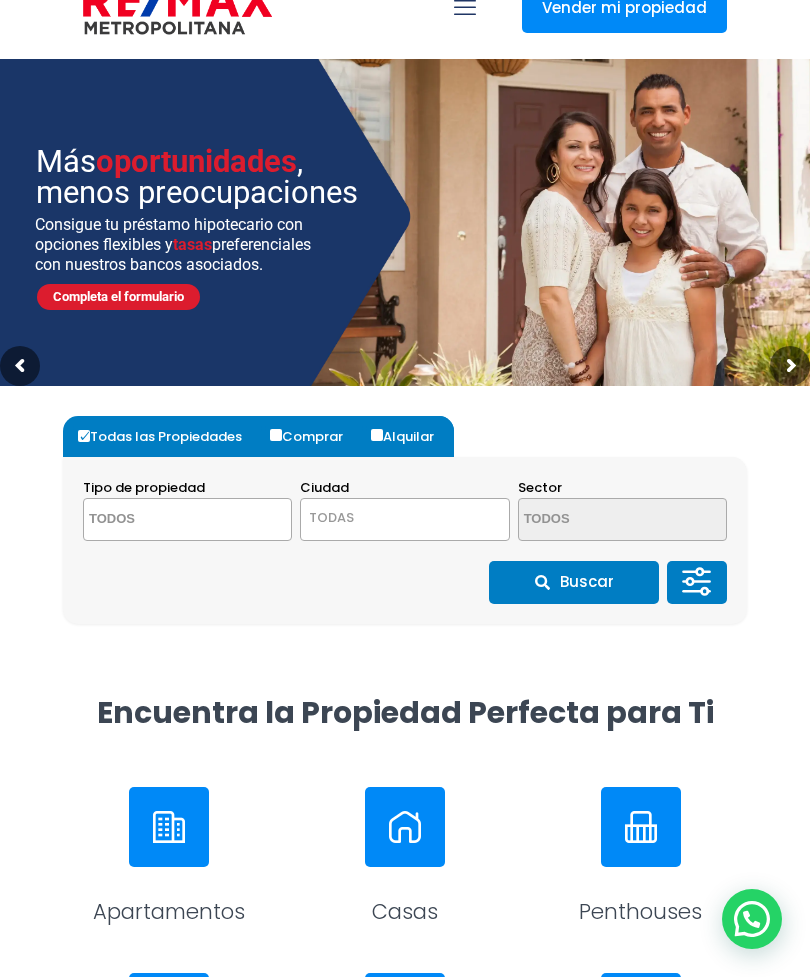 click on "Consigue tu préstamo hipotecario con opciones flexibles y  tasas  preferenciales con nuestros bancos asociados." at bounding box center [185, 245] 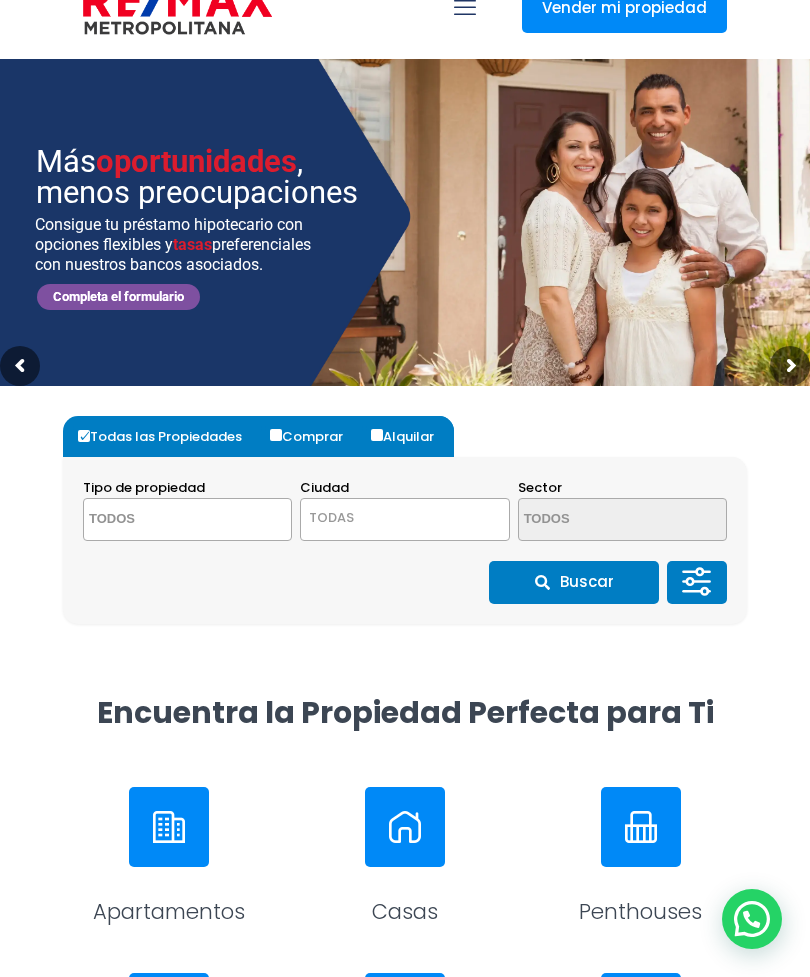 click on "Completa el formulario" at bounding box center (118, 297) 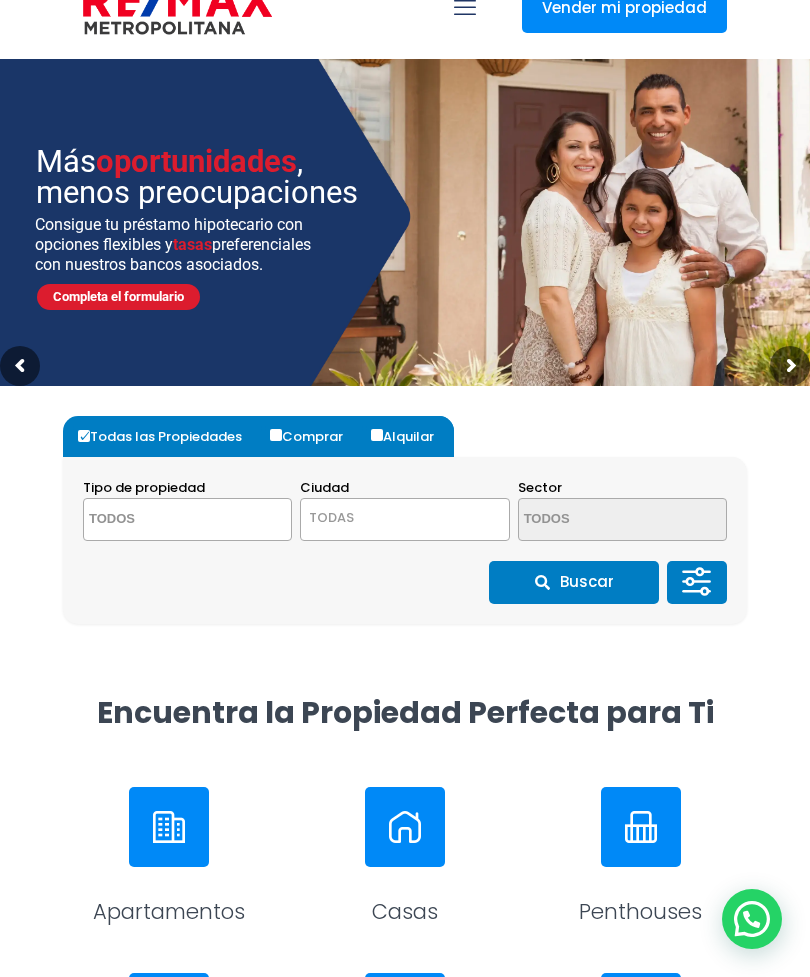 scroll, scrollTop: 0, scrollLeft: 0, axis: both 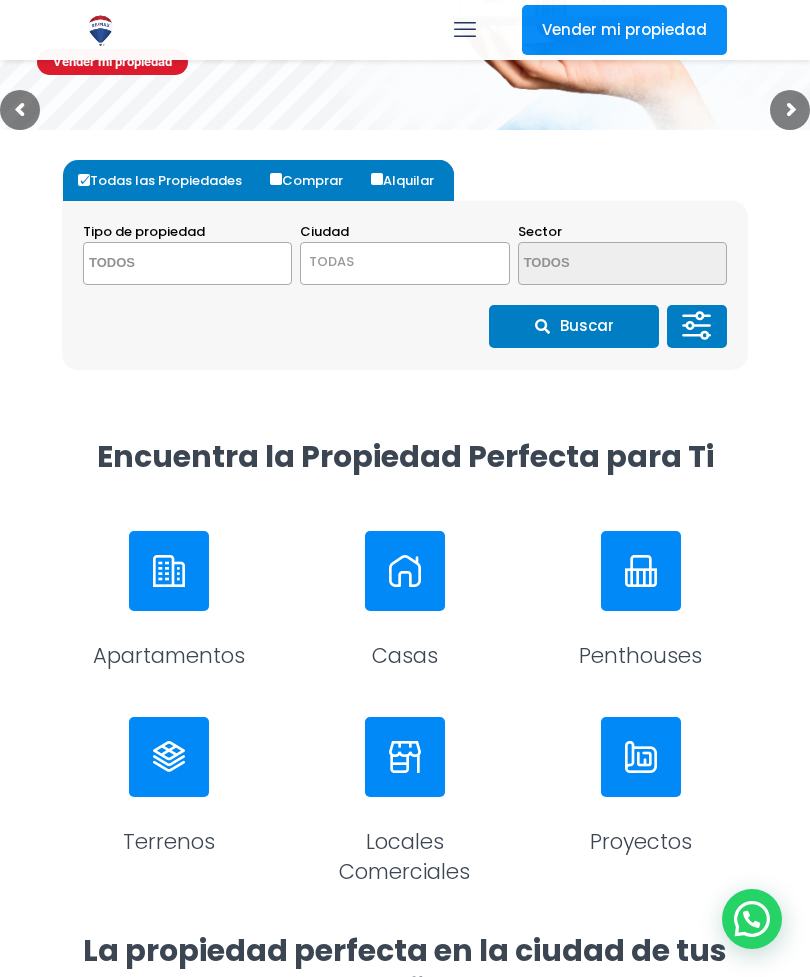 click on "Comprar" at bounding box center (276, 179) 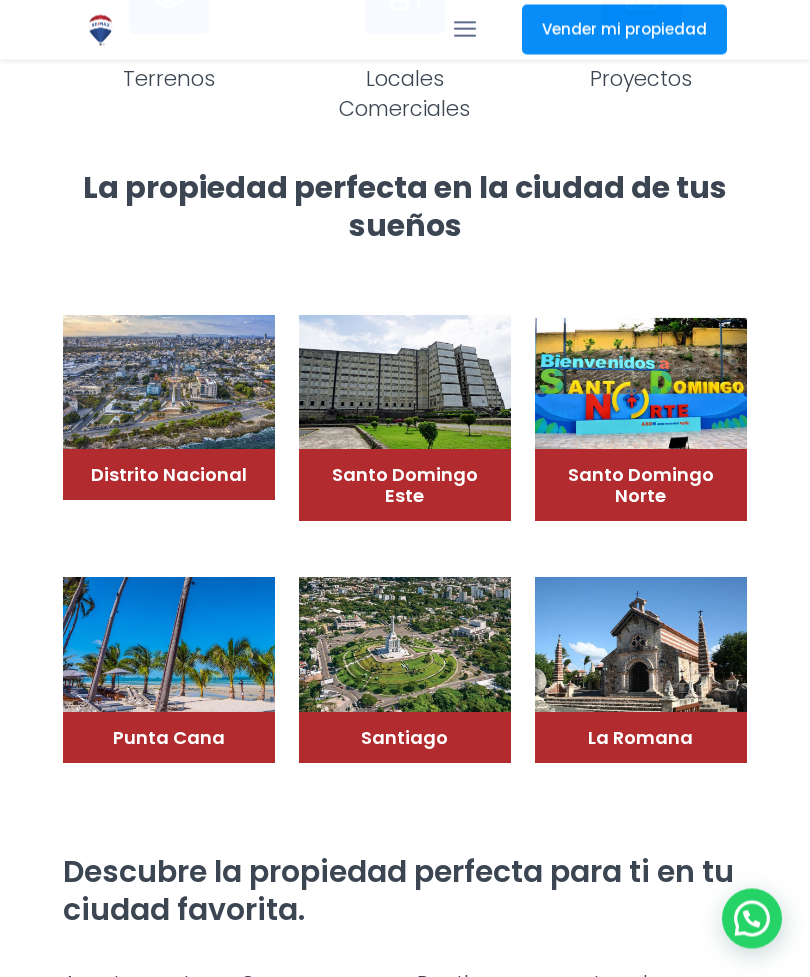 scroll, scrollTop: 1060, scrollLeft: 0, axis: vertical 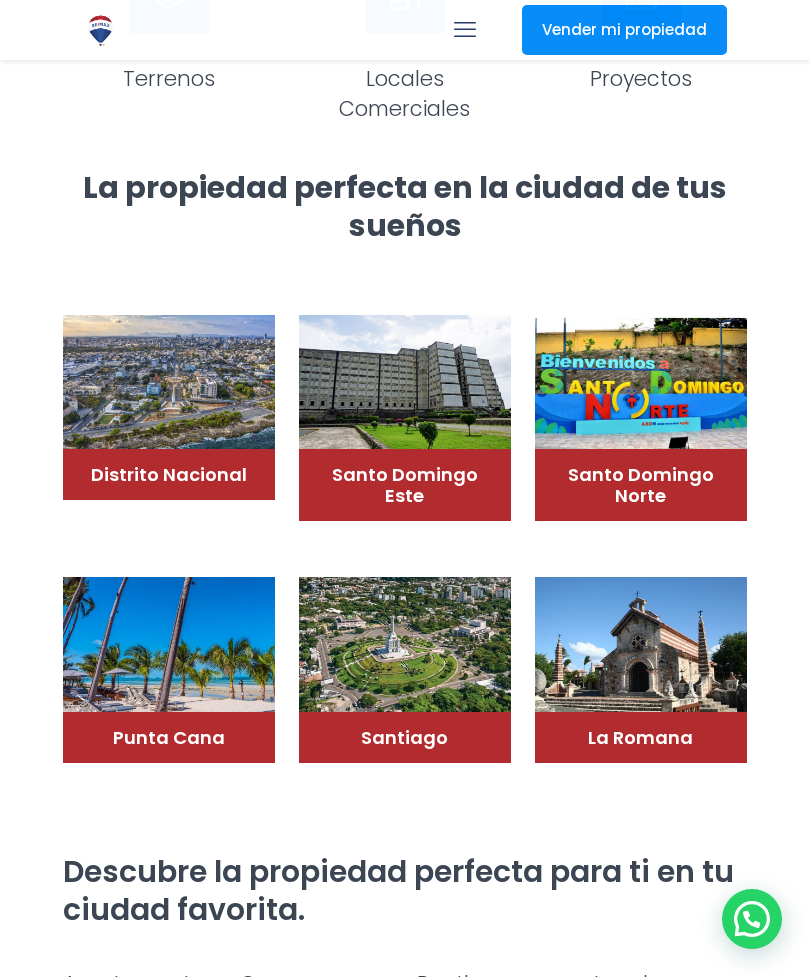 click at bounding box center (405, 389) 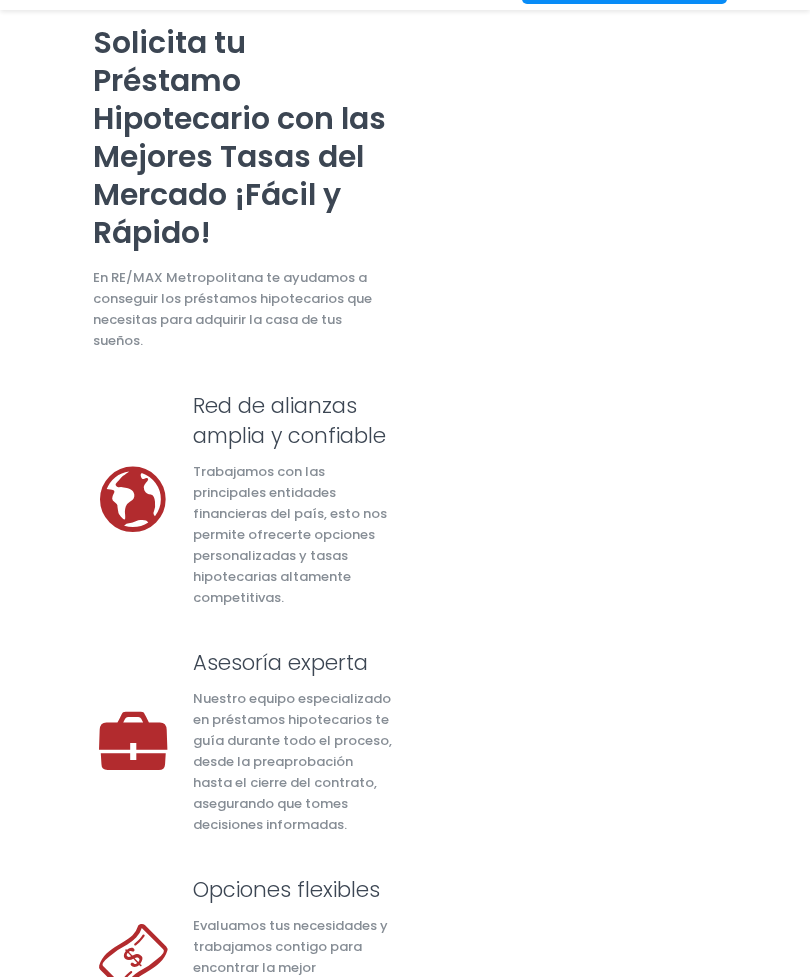 select on "DO" 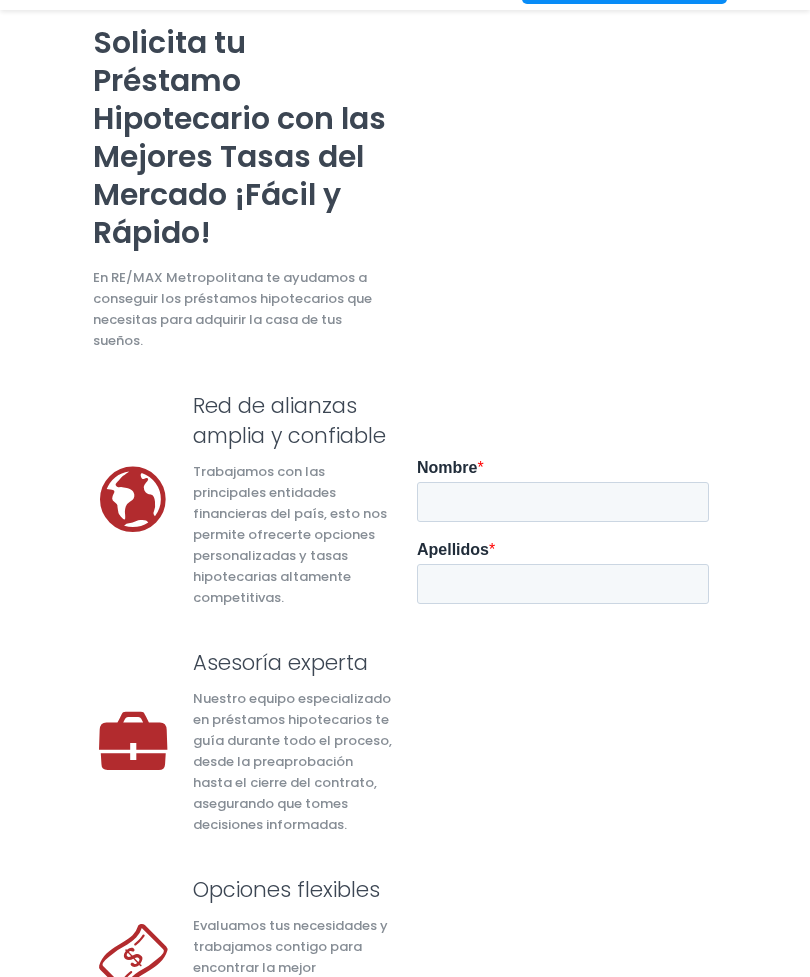 scroll, scrollTop: 288, scrollLeft: 0, axis: vertical 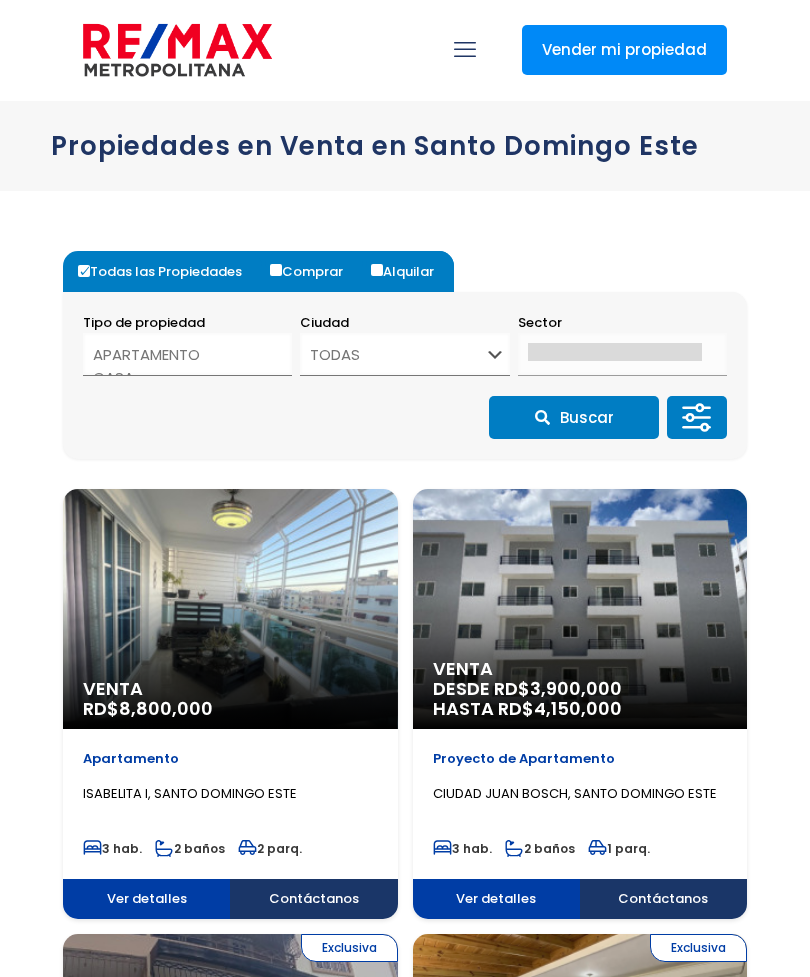 select 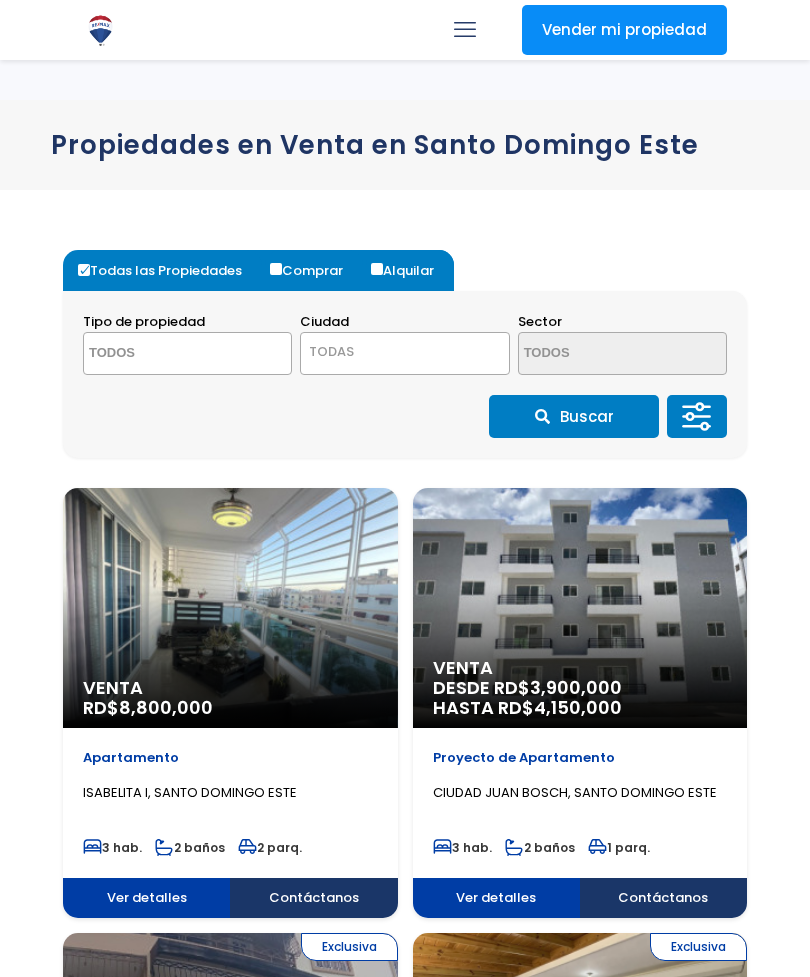 scroll, scrollTop: 33, scrollLeft: 0, axis: vertical 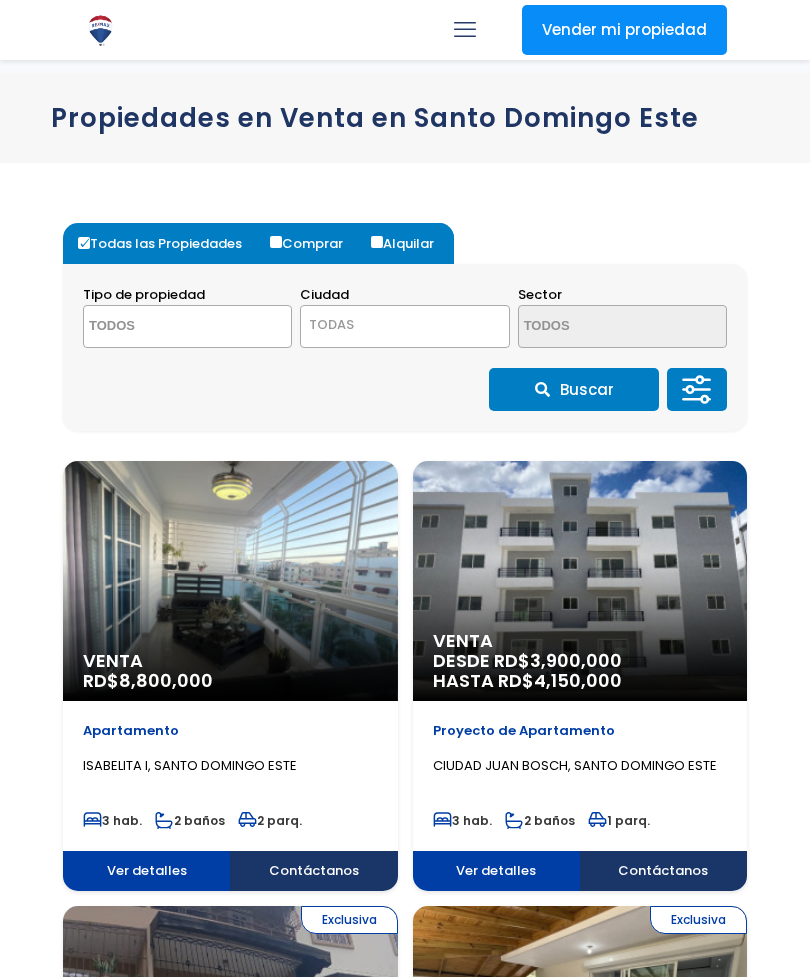 select on "DO" 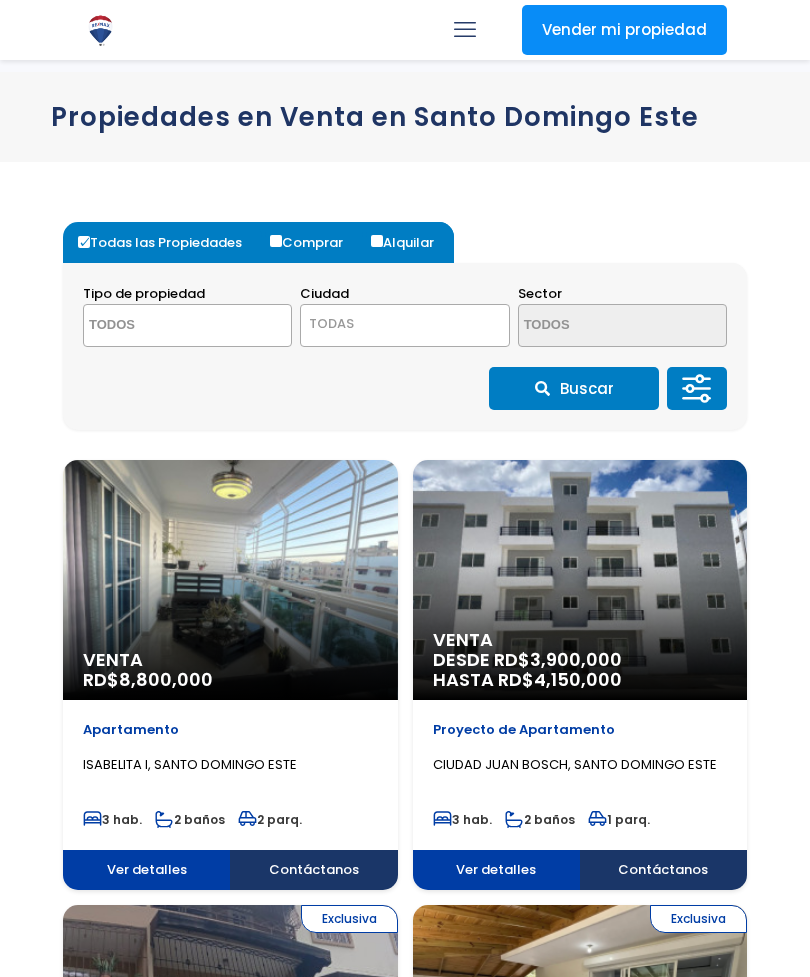 scroll, scrollTop: 0, scrollLeft: 0, axis: both 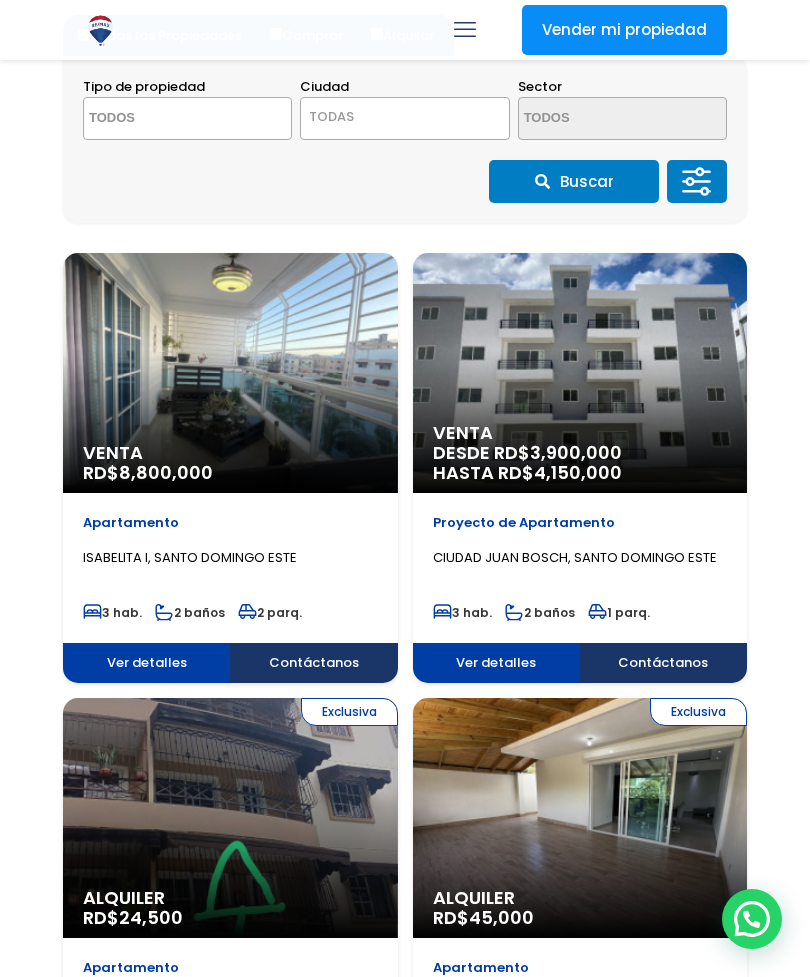 click 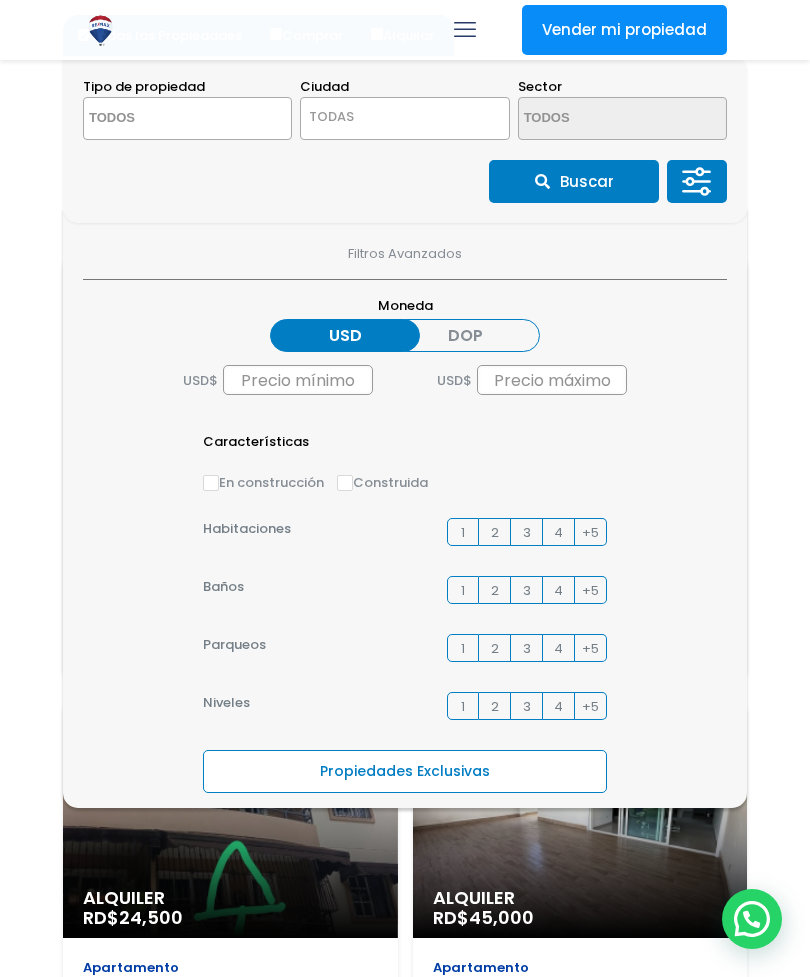 scroll, scrollTop: 0, scrollLeft: 0, axis: both 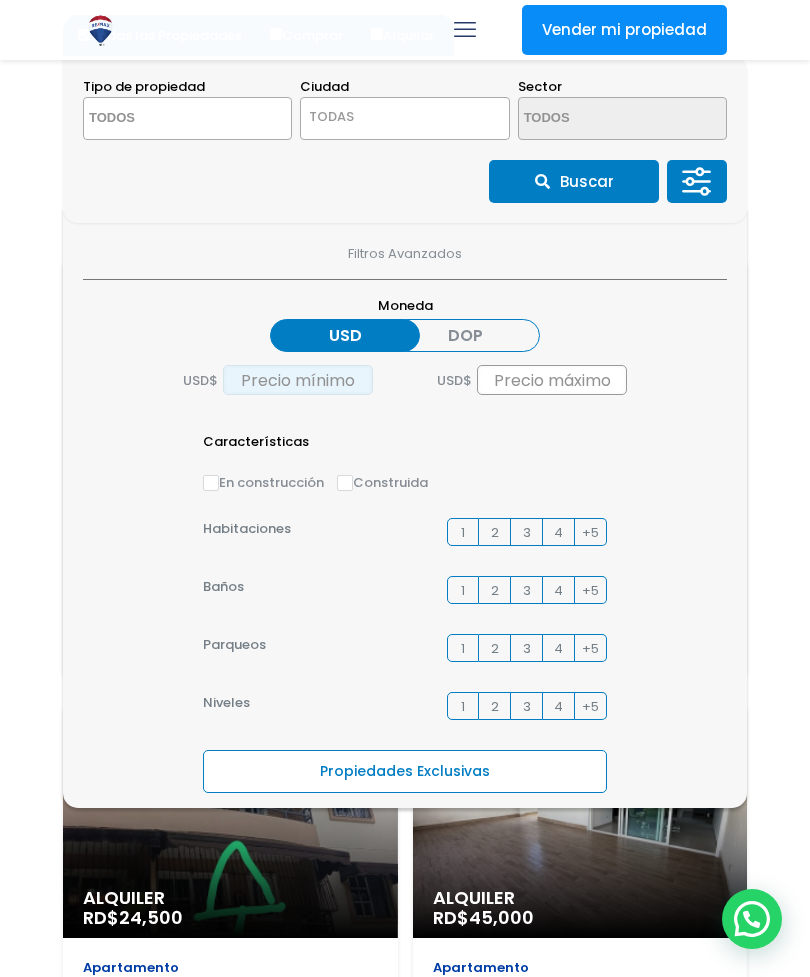 click at bounding box center (298, 380) 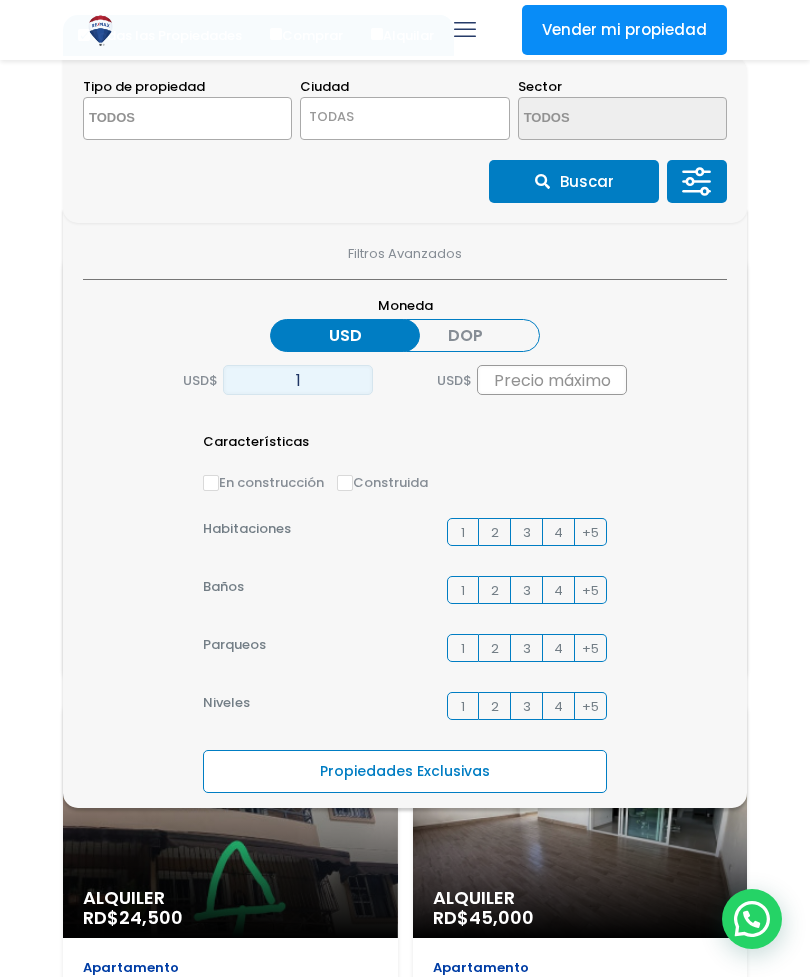 type on "1" 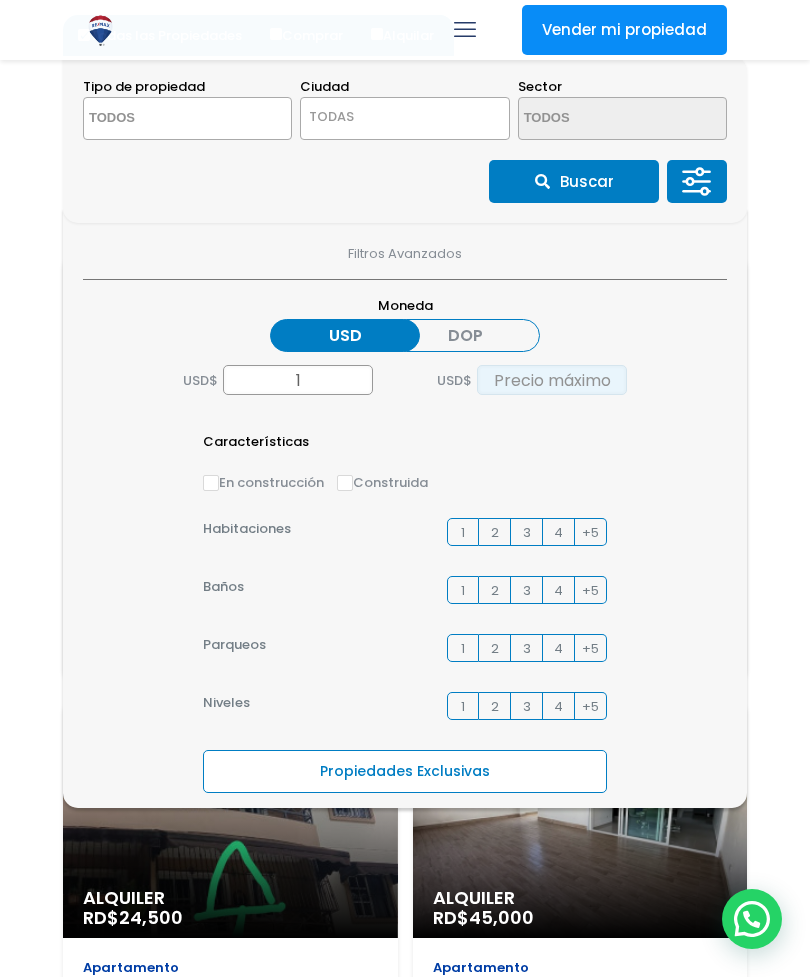 click at bounding box center (552, 380) 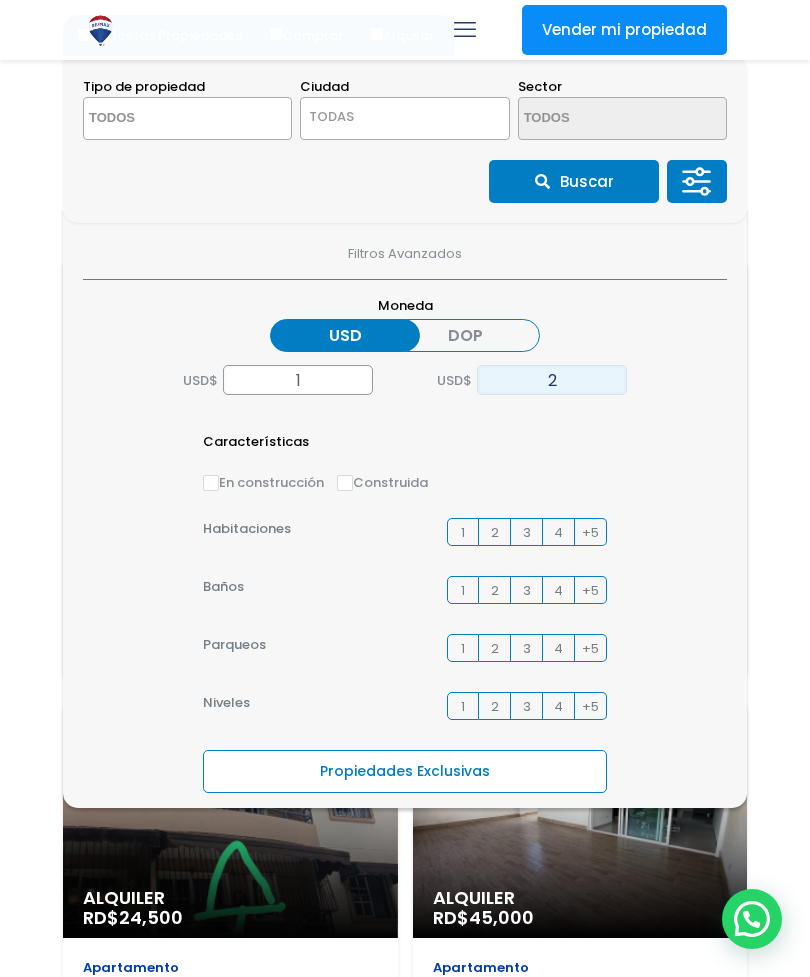type on "2" 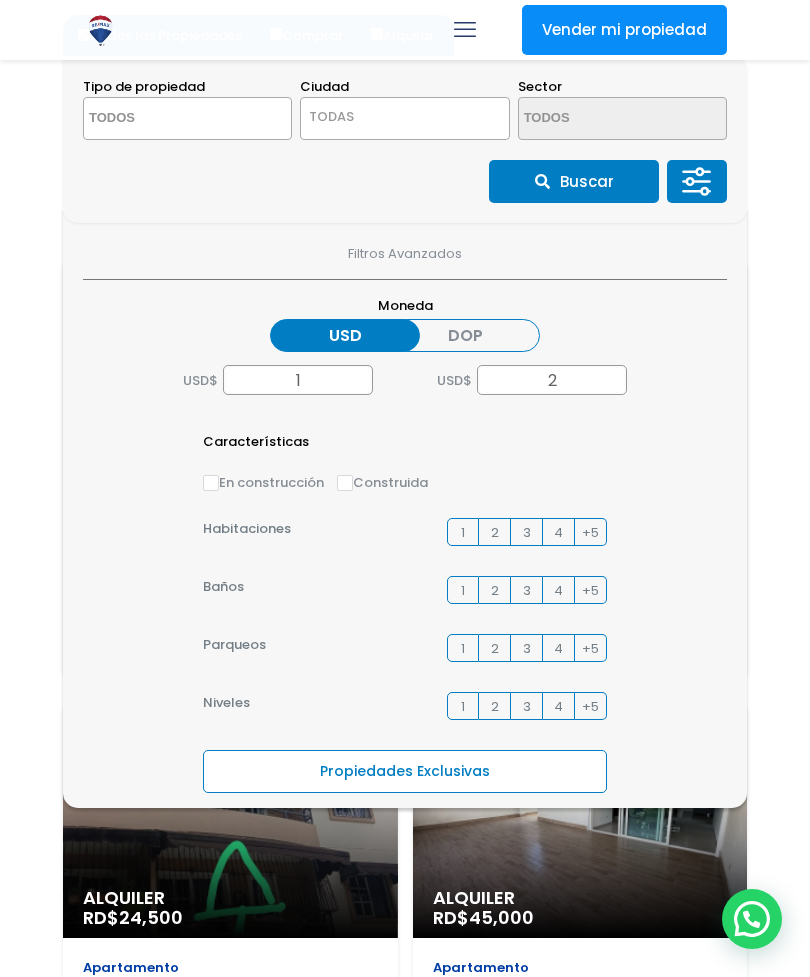 click on "Características
En construcción
Construida
Habitaciones
1
2
3 4 +5 1 2" at bounding box center (405, 719) 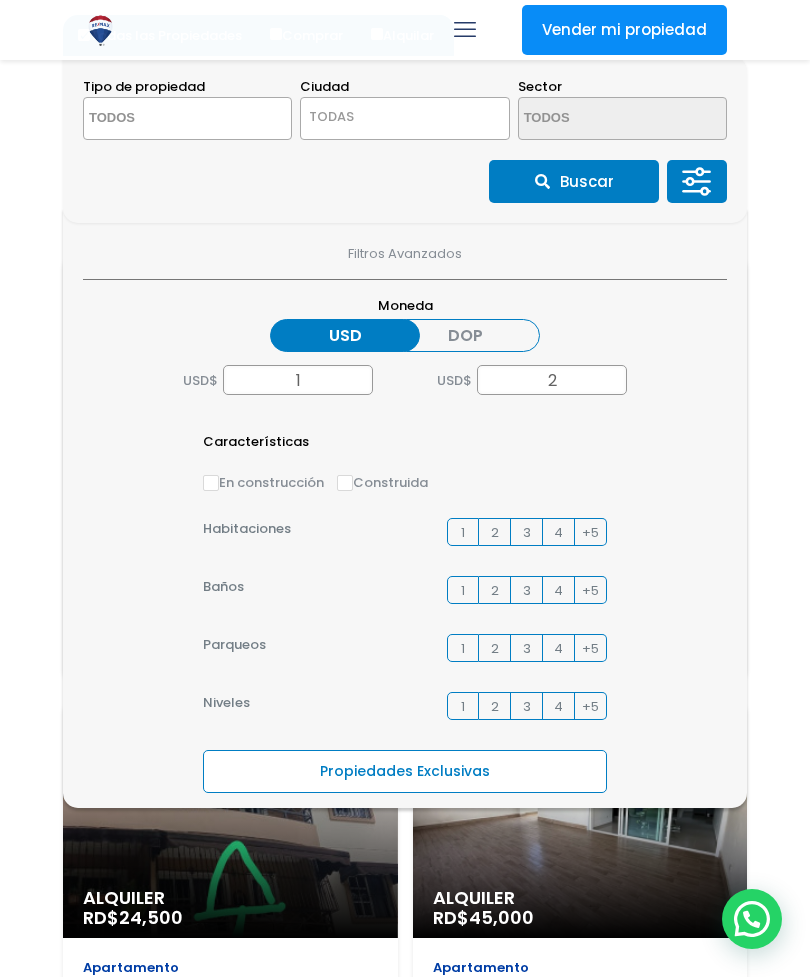 click on "Construida" at bounding box center (345, 483) 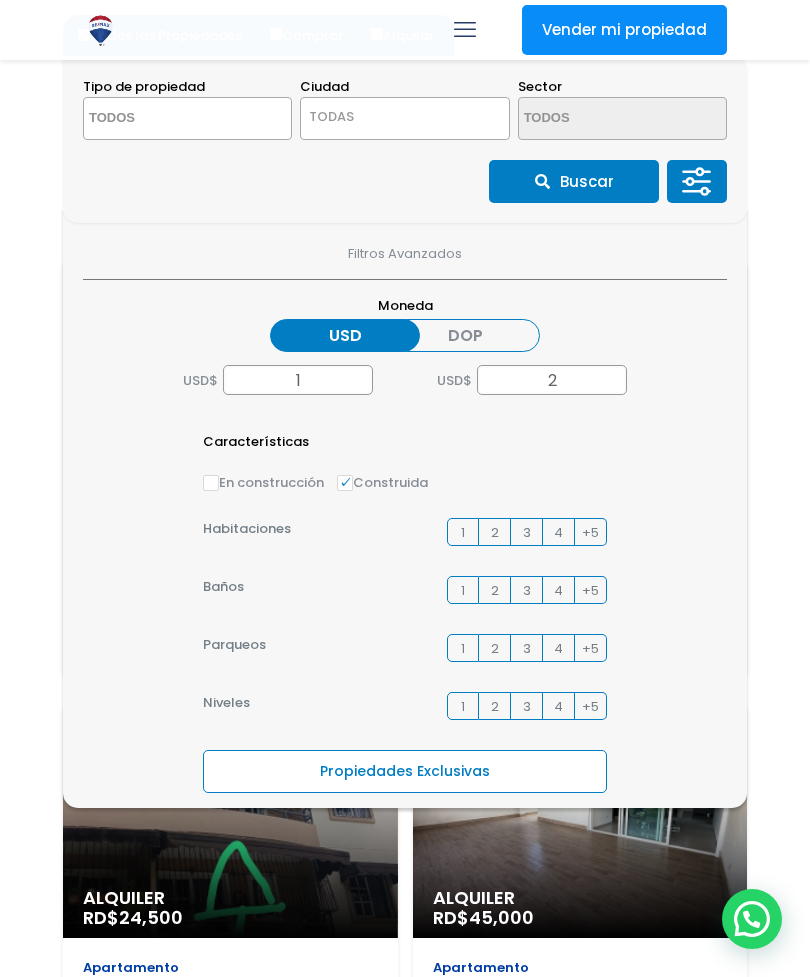 click on "Propiedades Exclusivas" at bounding box center [405, 771] 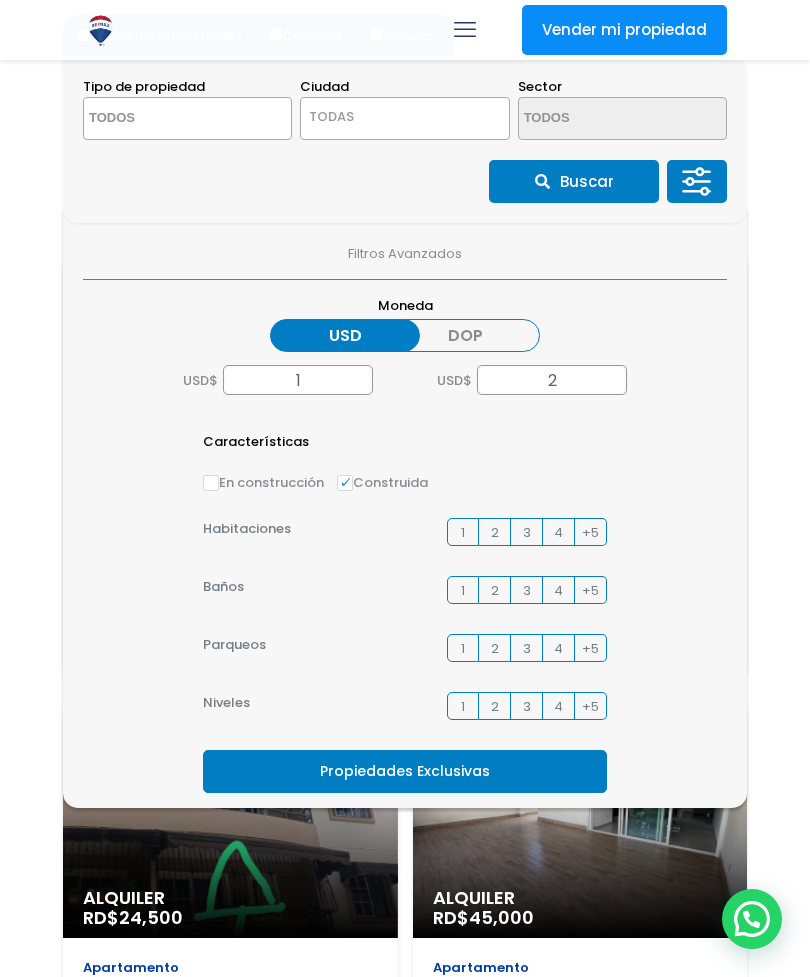 click on "Propiedades Exclusivas" at bounding box center (405, 771) 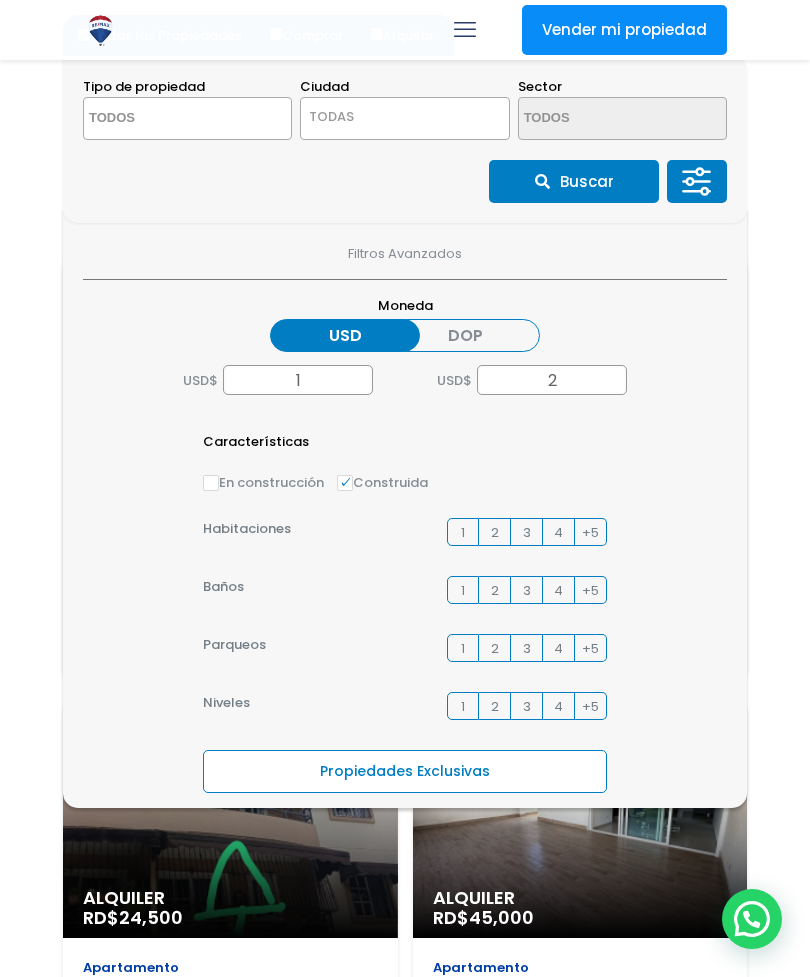 click on "2" at bounding box center [495, 532] 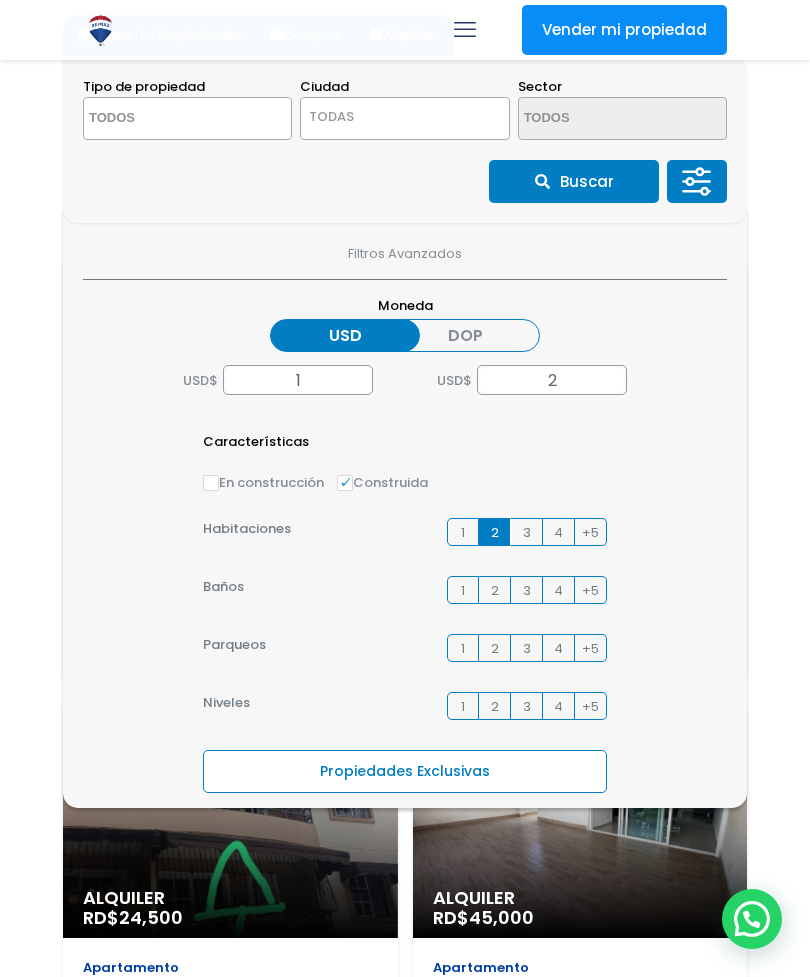 click on "2" at bounding box center (495, 590) 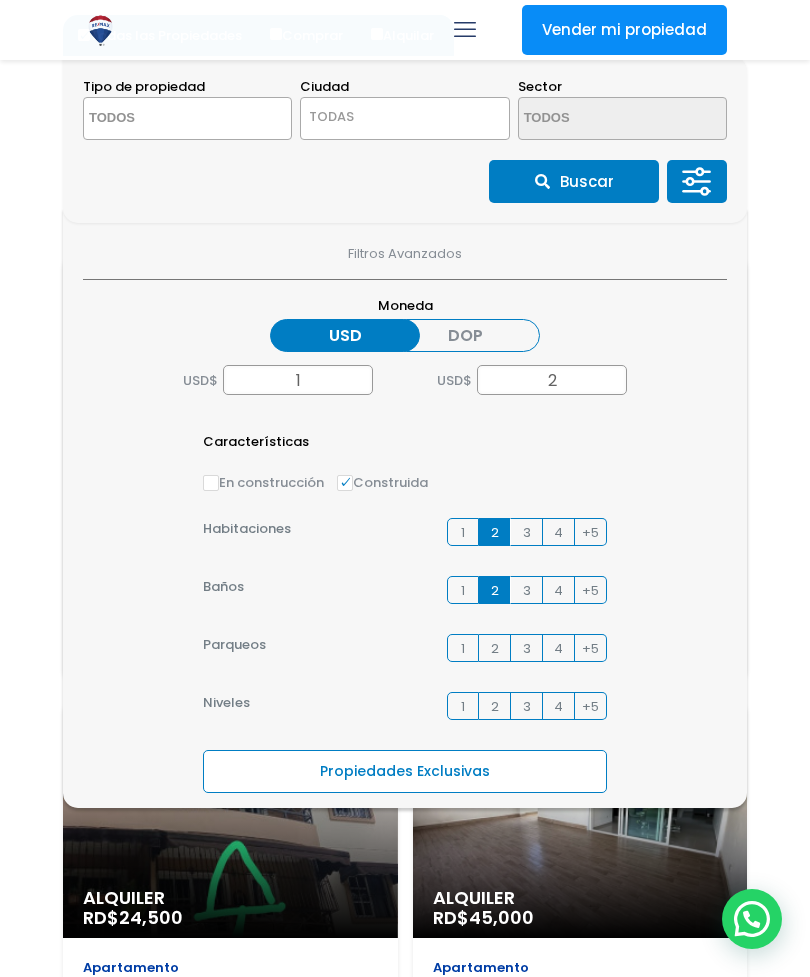 click on "2" at bounding box center [495, 648] 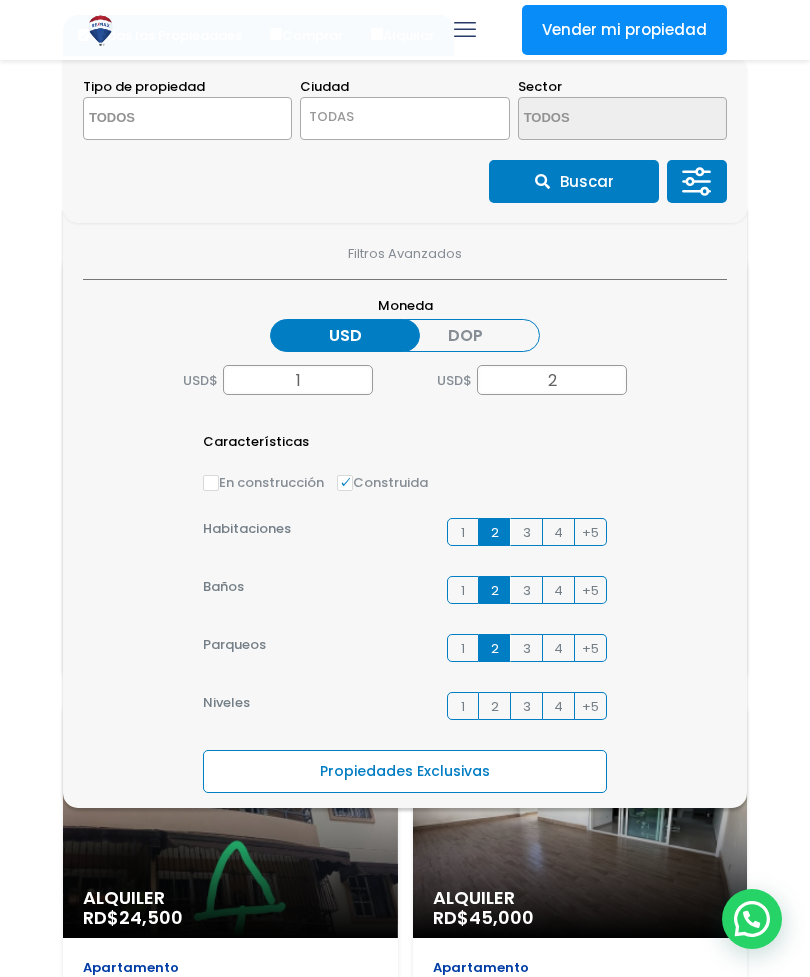 click on "1" at bounding box center (463, 706) 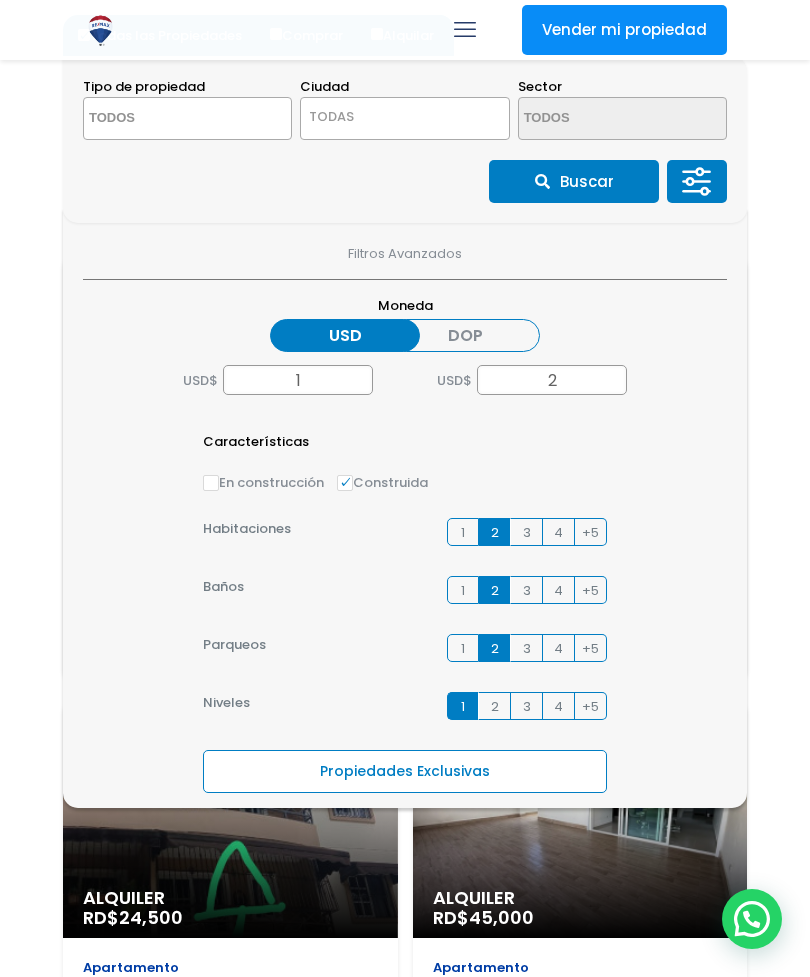click on "Propiedades Exclusivas" at bounding box center (405, 771) 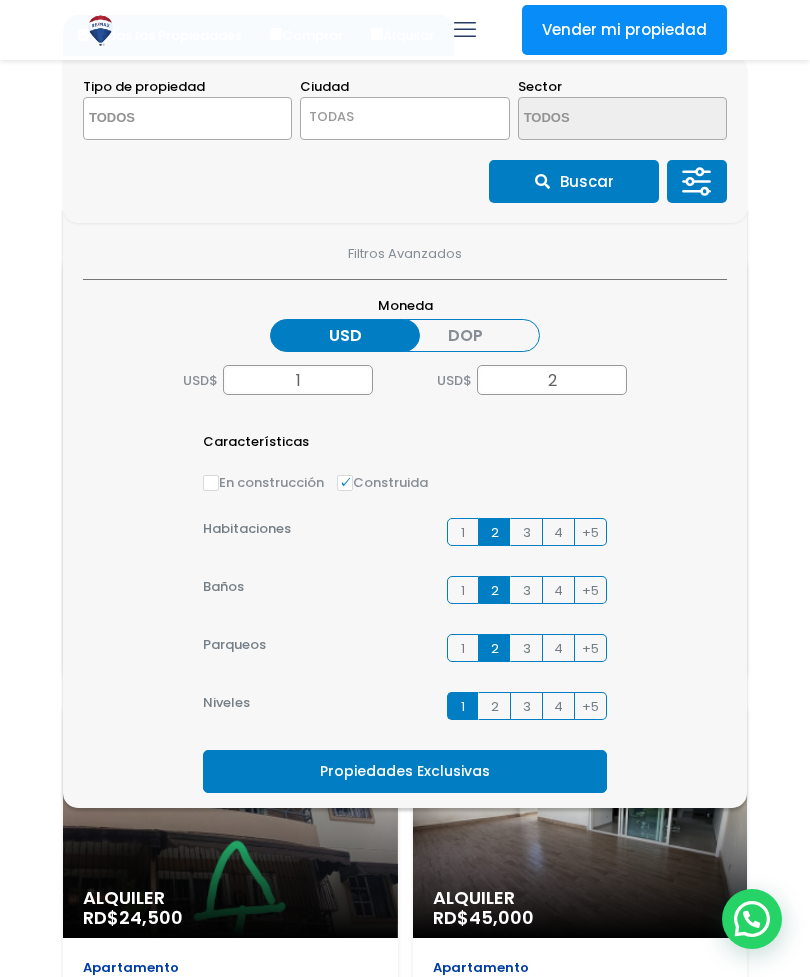 click on "DOP" at bounding box center (465, 335) 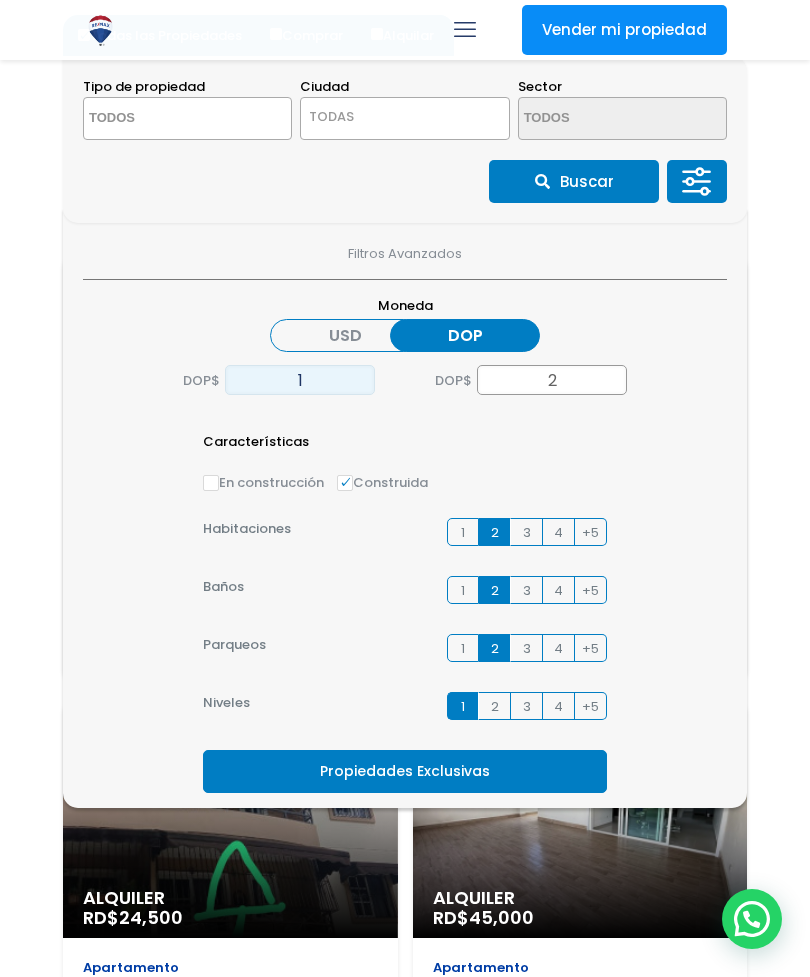 click on "1" at bounding box center [300, 380] 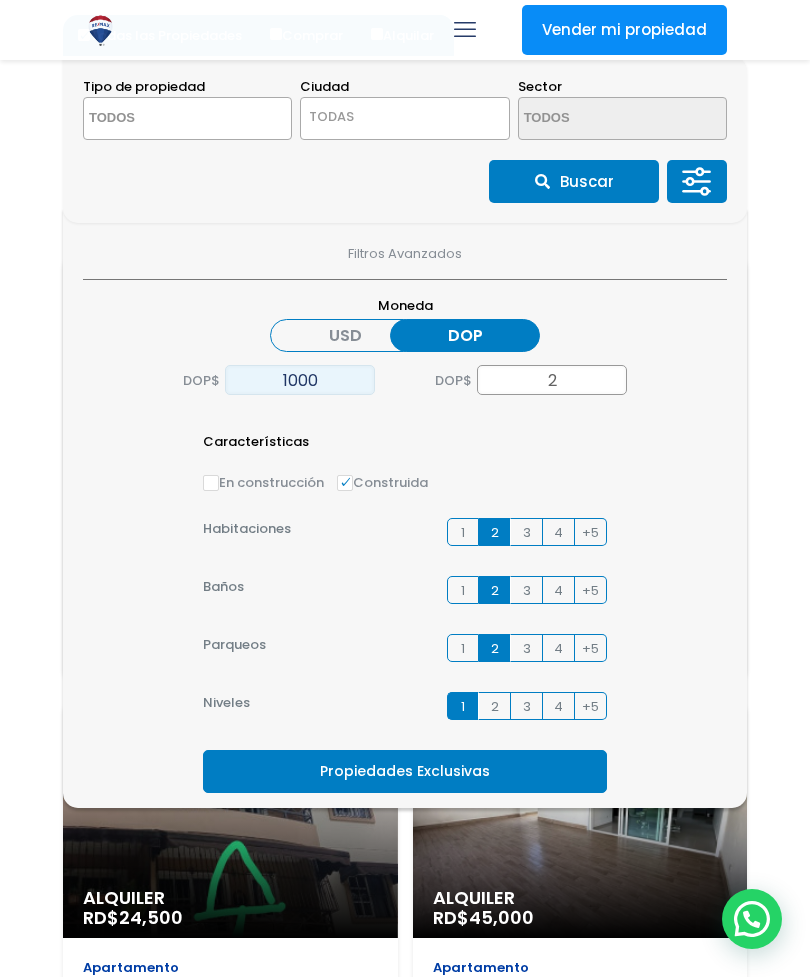 type on "1,000" 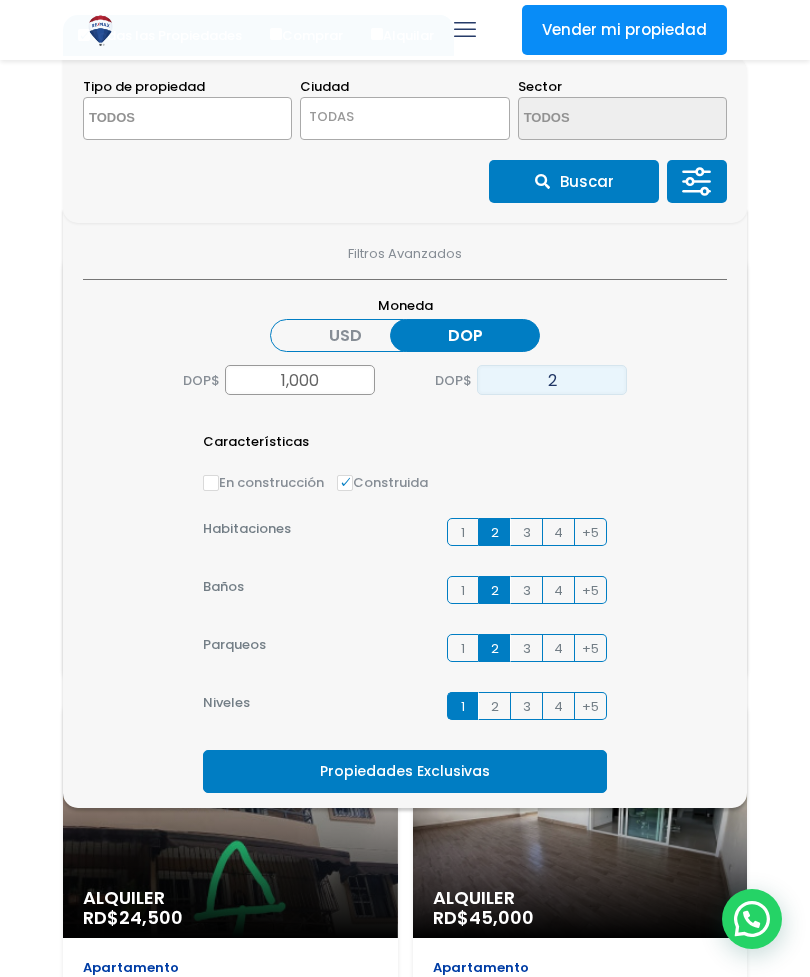 click on "2" at bounding box center (552, 380) 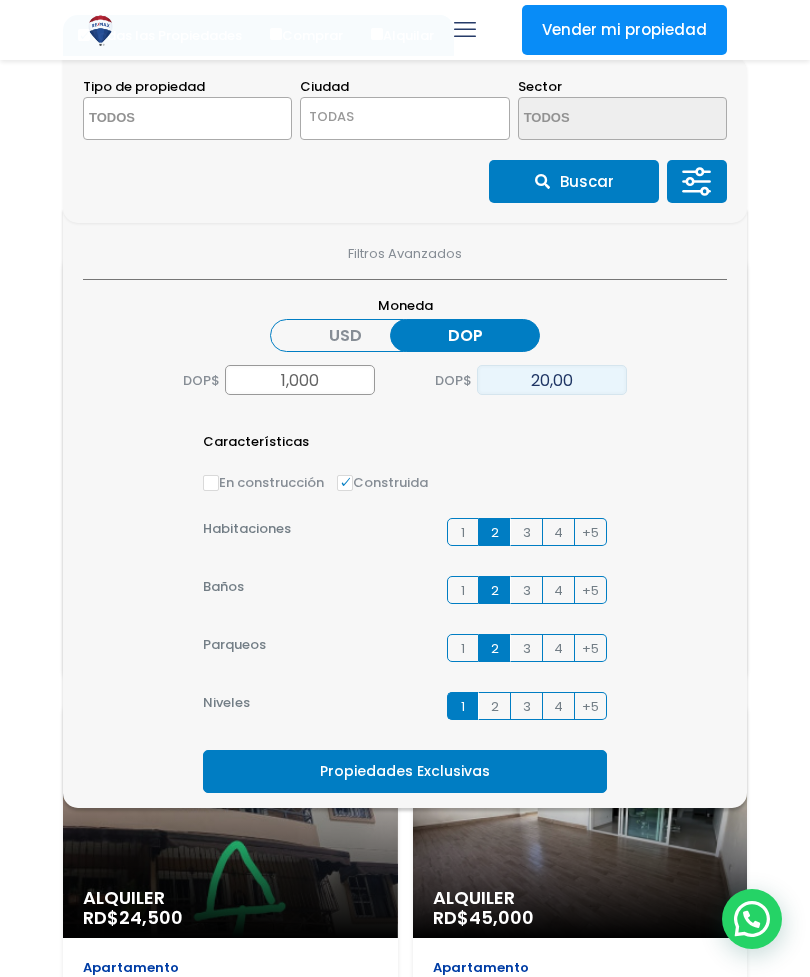 type on "2,000" 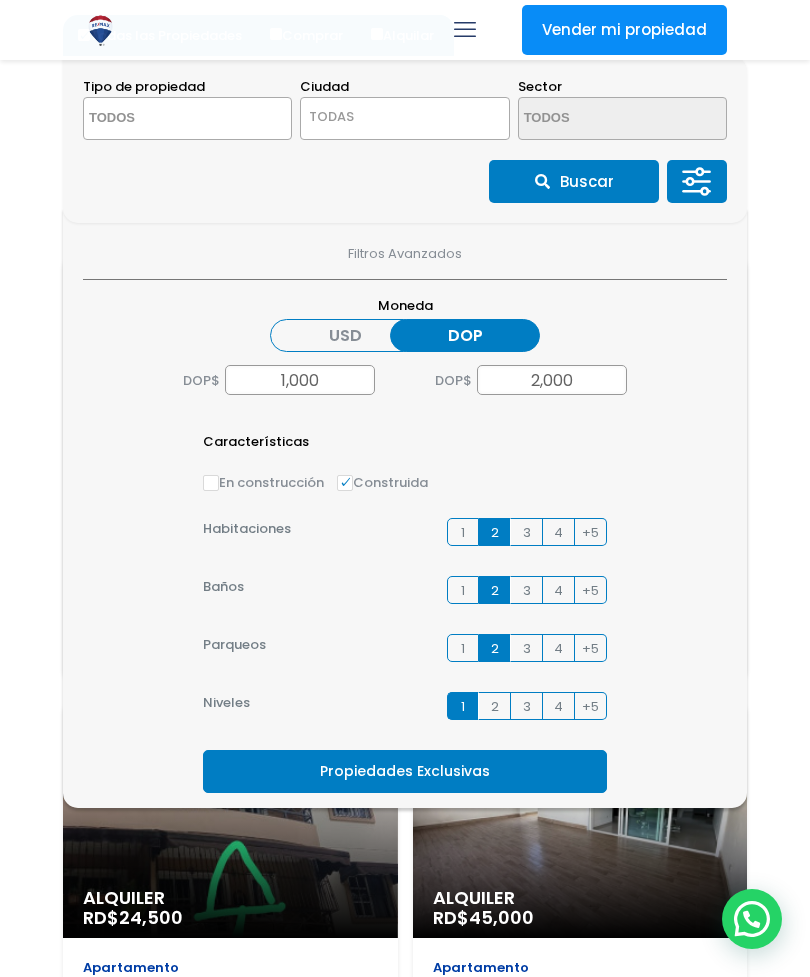 click on "Propiedades Exclusivas" at bounding box center (405, 771) 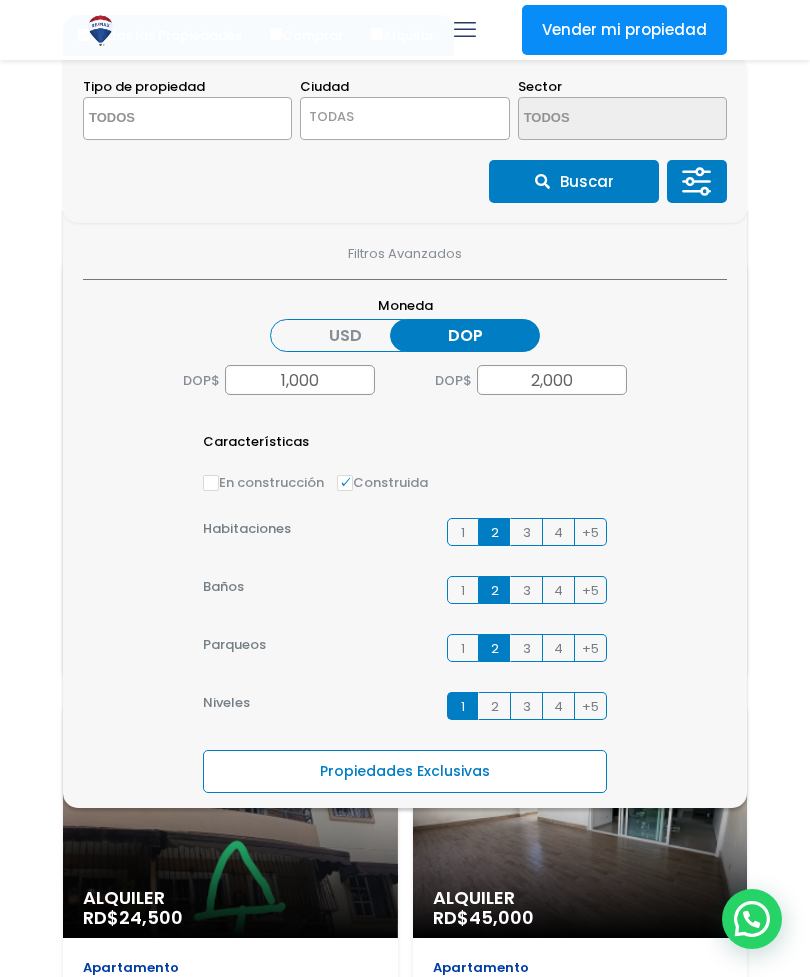 click on "Propiedades Exclusivas" at bounding box center (405, 771) 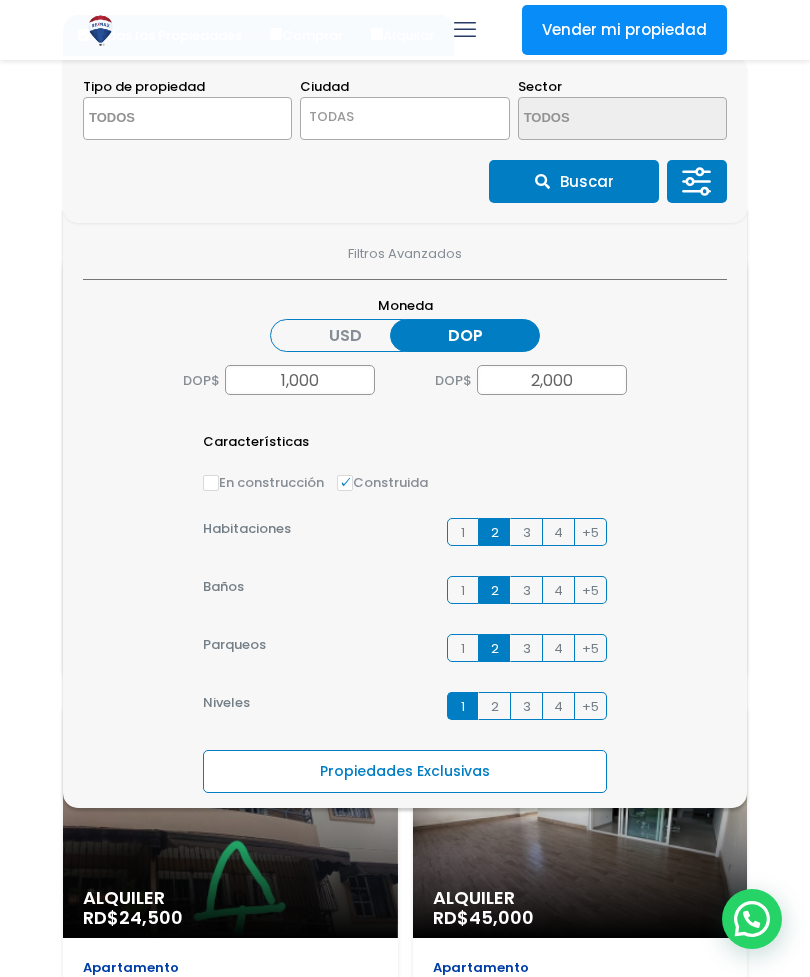 click on "Propiedades Exclusivas" at bounding box center [0, 0] 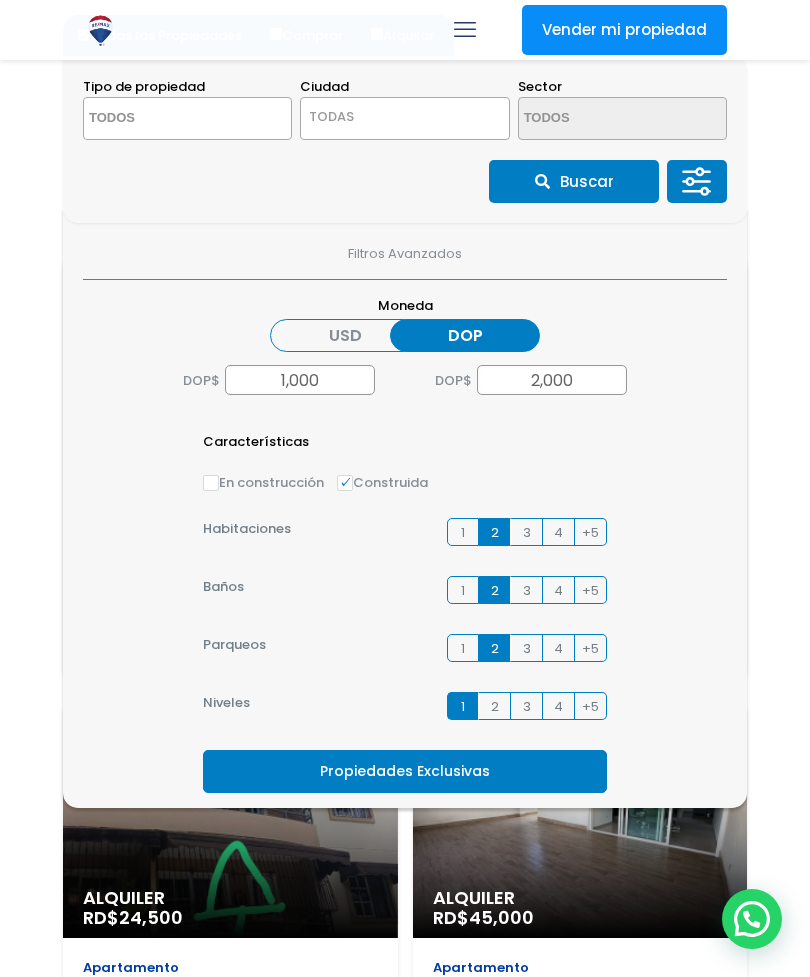 click on "Propiedades Exclusivas" at bounding box center [405, 771] 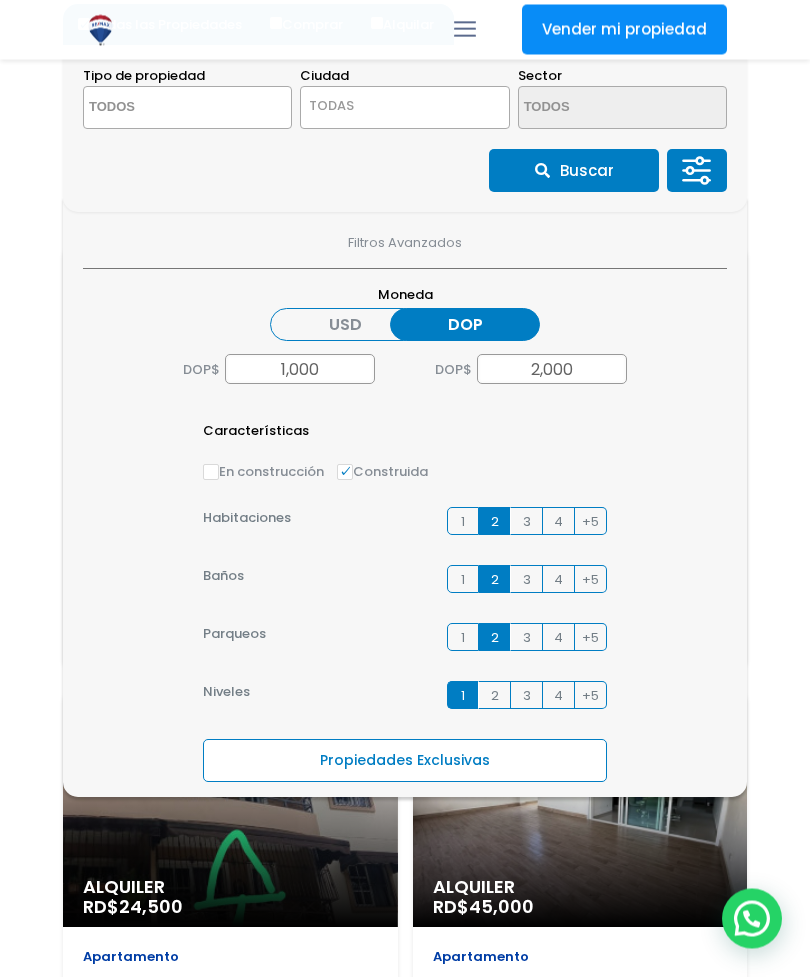 scroll, scrollTop: 246, scrollLeft: 0, axis: vertical 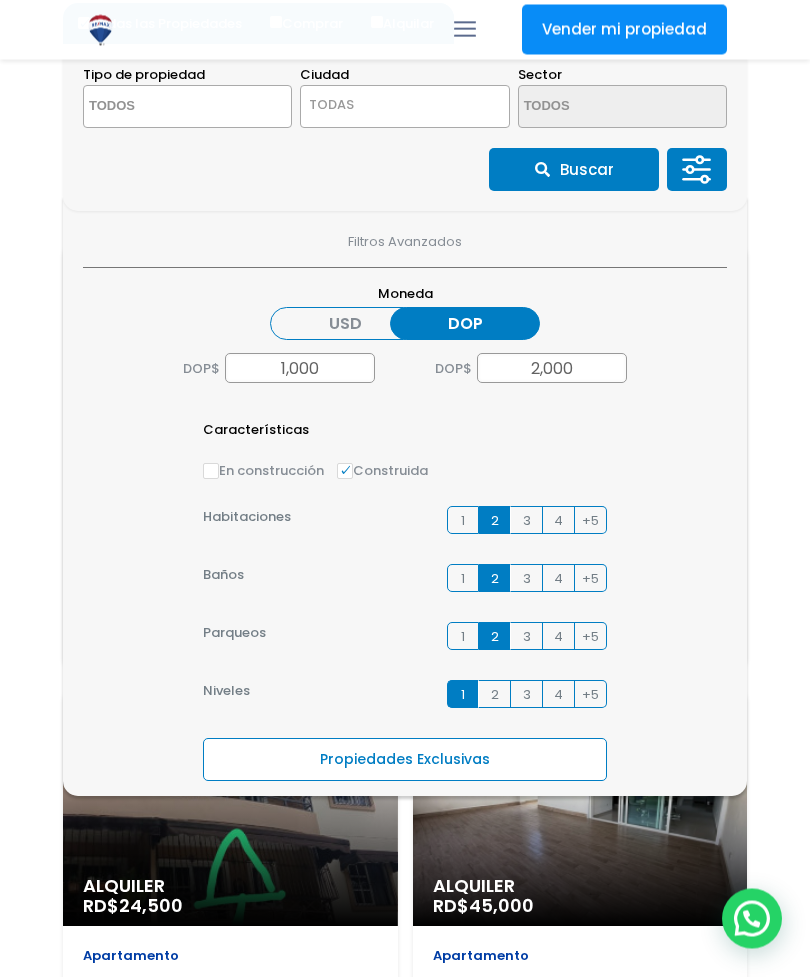 click on "Exclusiva
Alquiler
RD$  45,000" at bounding box center [230, 362] 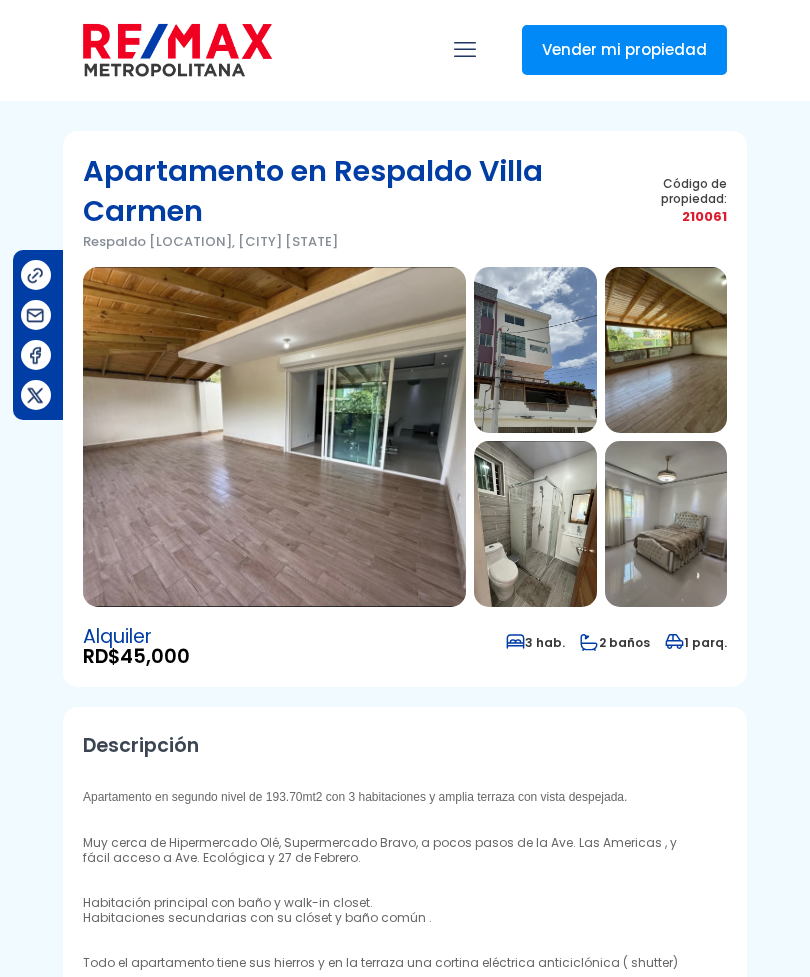 scroll, scrollTop: 0, scrollLeft: 0, axis: both 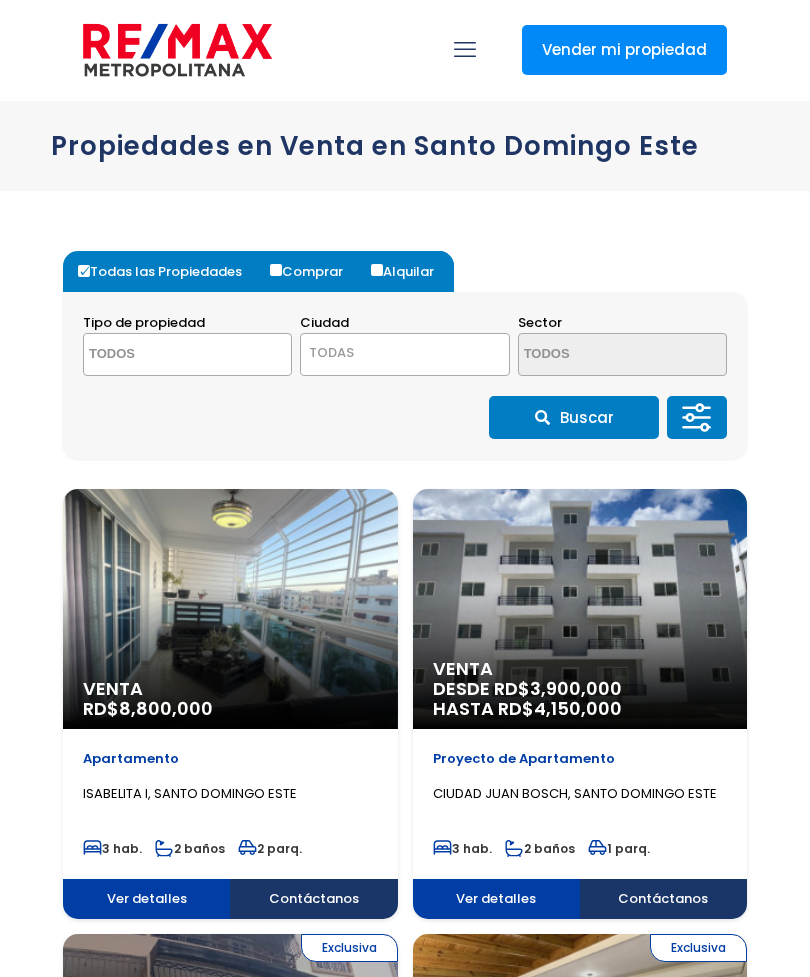 select 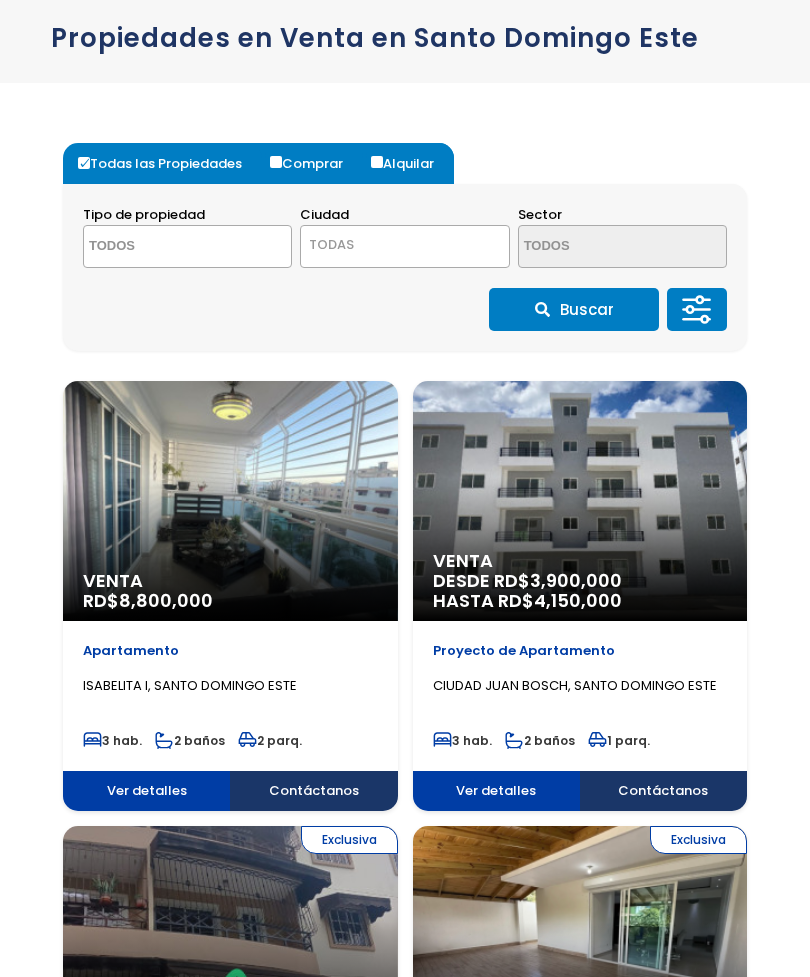 select on "DO" 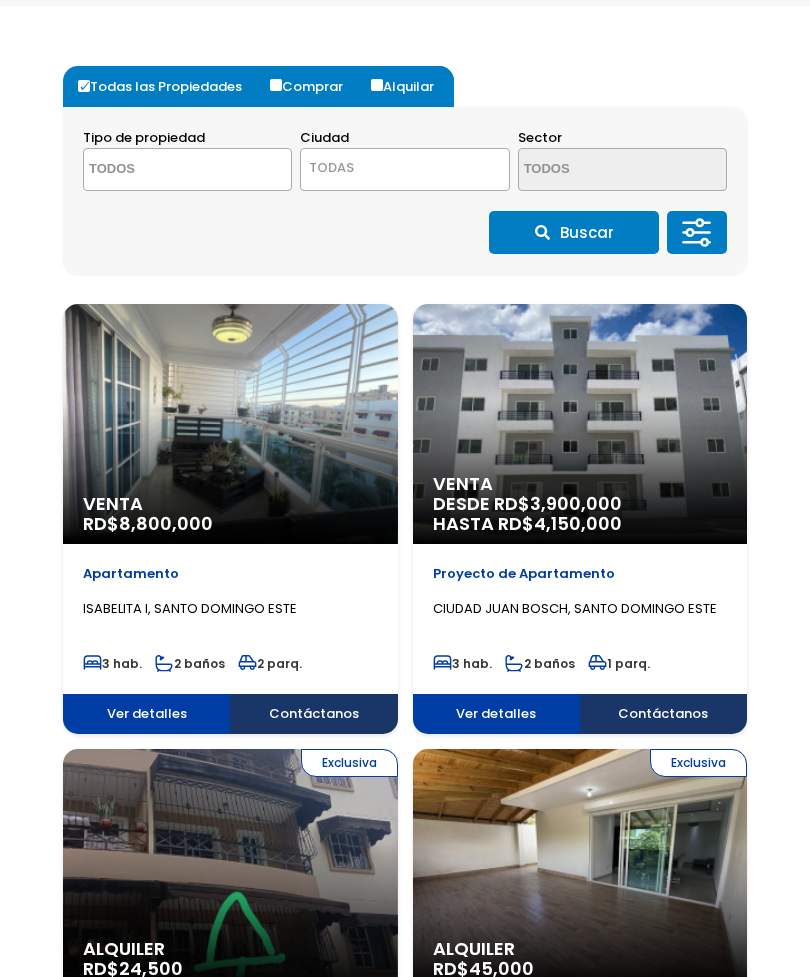 scroll, scrollTop: 0, scrollLeft: 0, axis: both 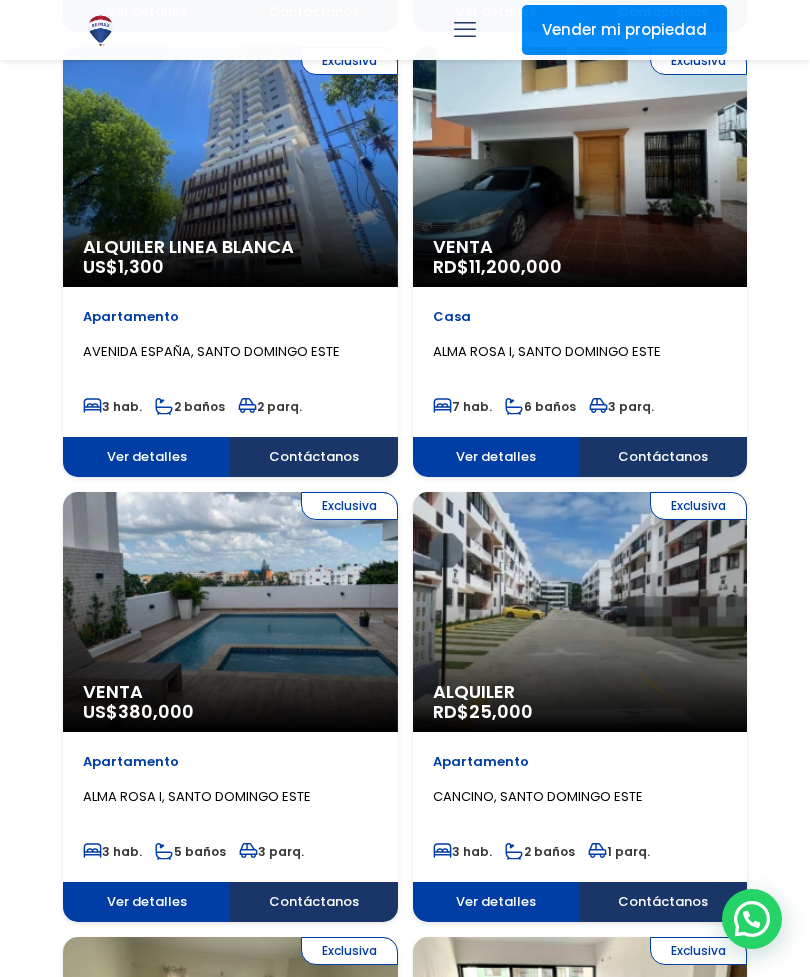 click on "Exclusiva
Venta
RD$  11,200,000" at bounding box center (230, -723) 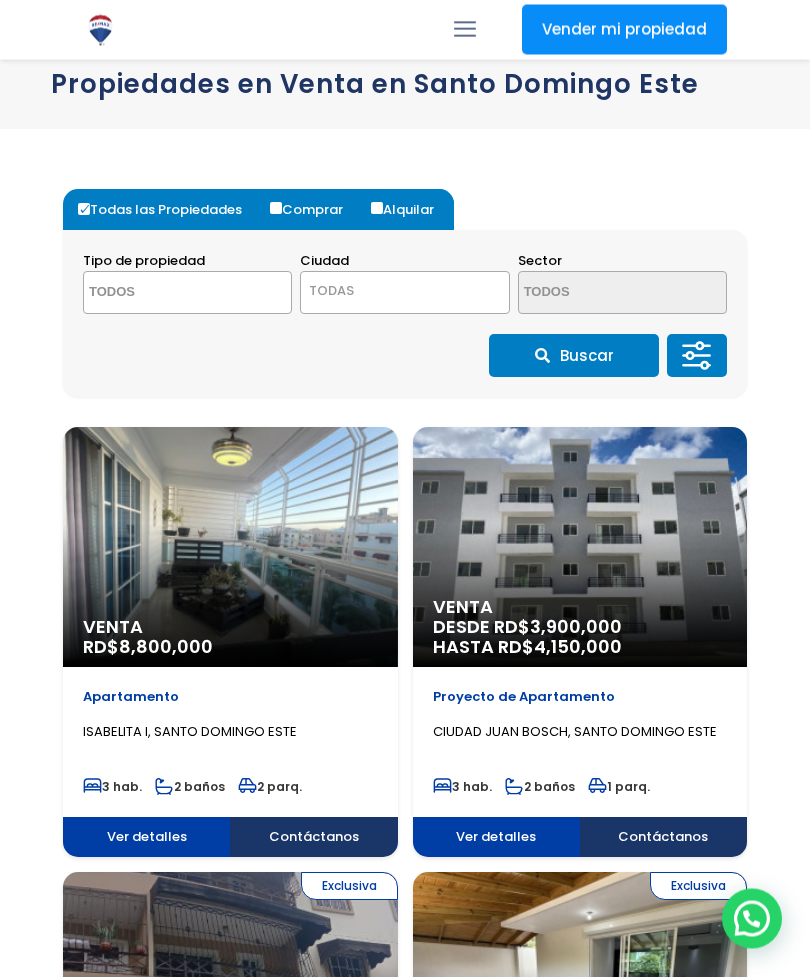 scroll, scrollTop: 0, scrollLeft: 0, axis: both 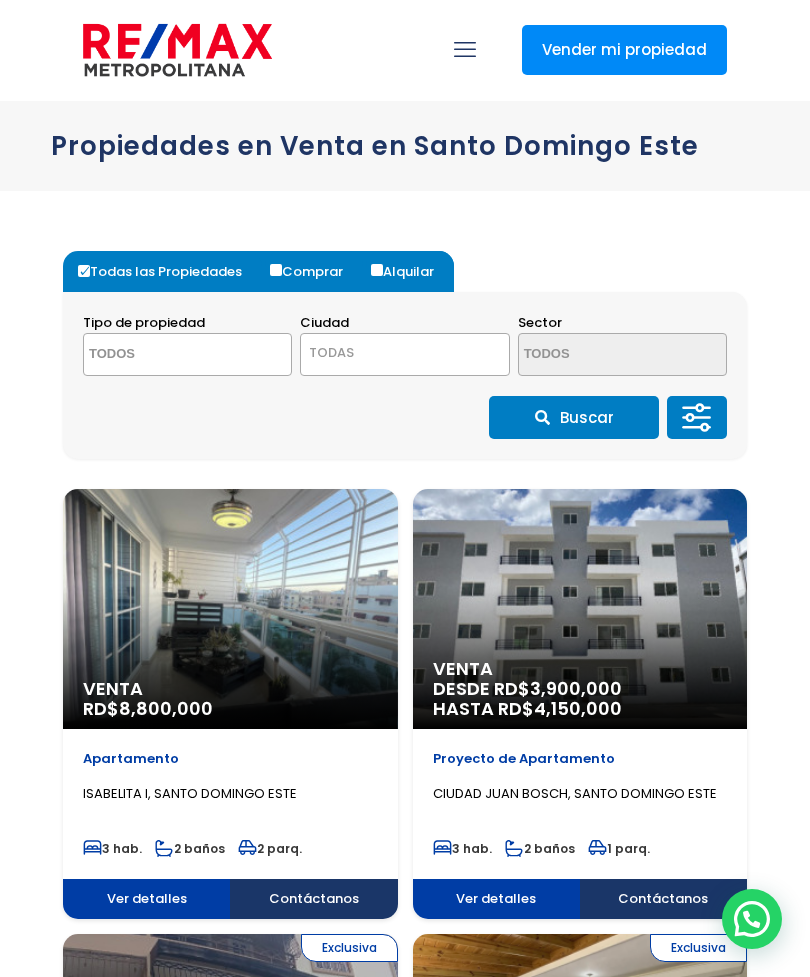 click on "Comprar" at bounding box center (276, 270) 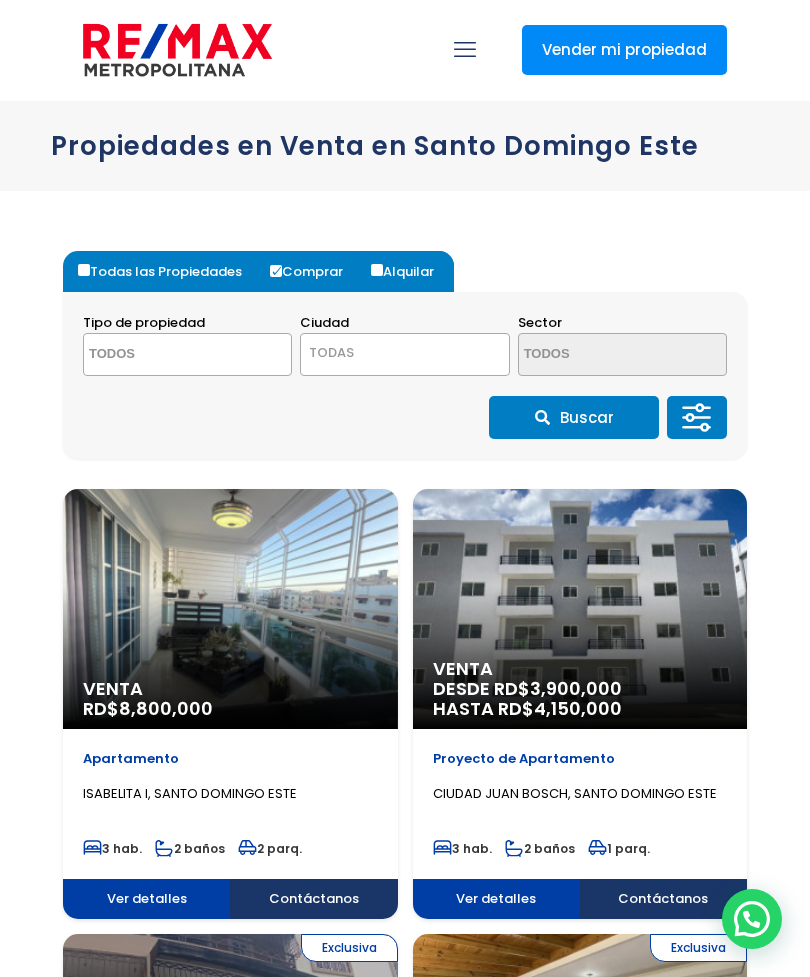 click on "Buscar" at bounding box center (574, 417) 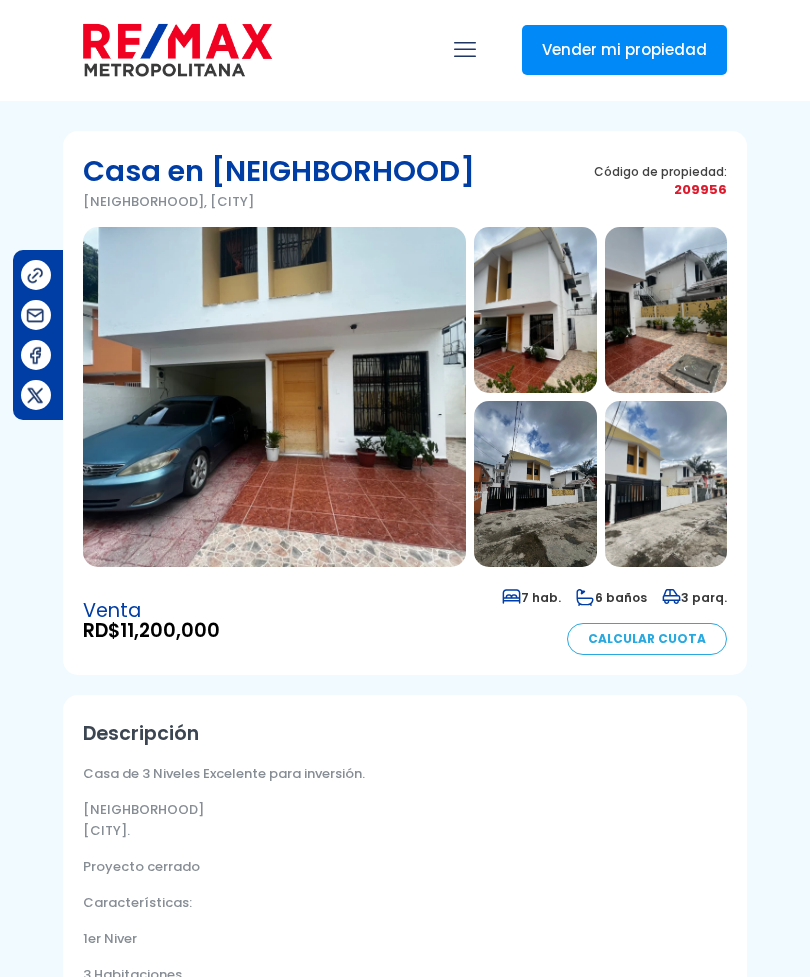 scroll, scrollTop: 0, scrollLeft: 0, axis: both 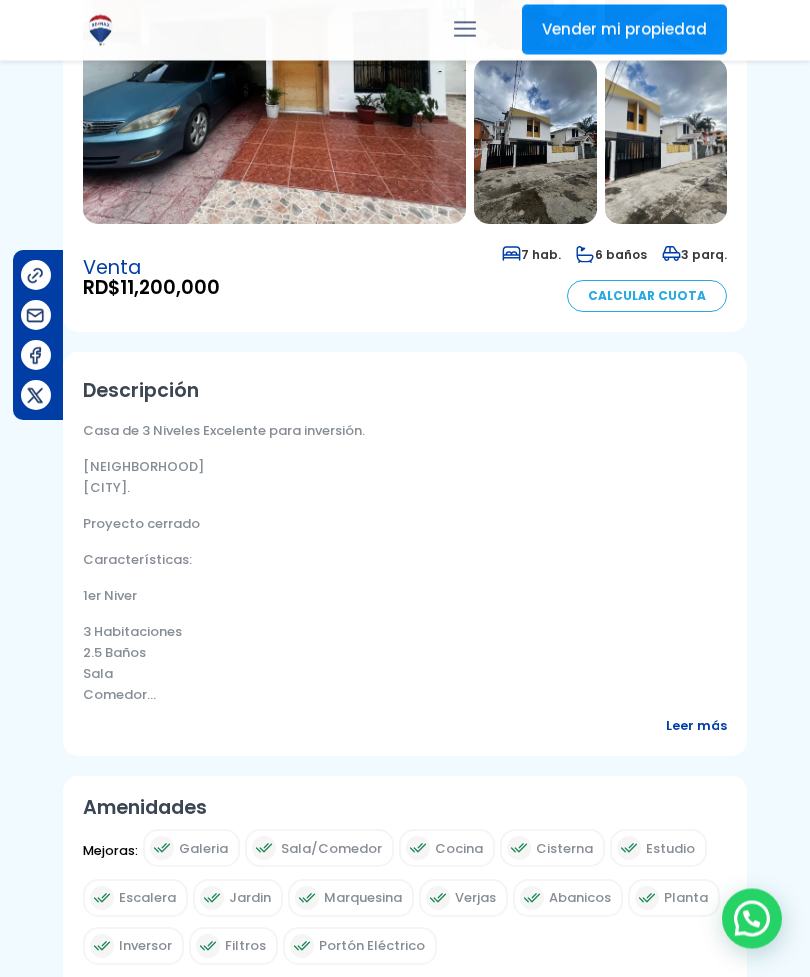 click on "Leer más" at bounding box center (696, 726) 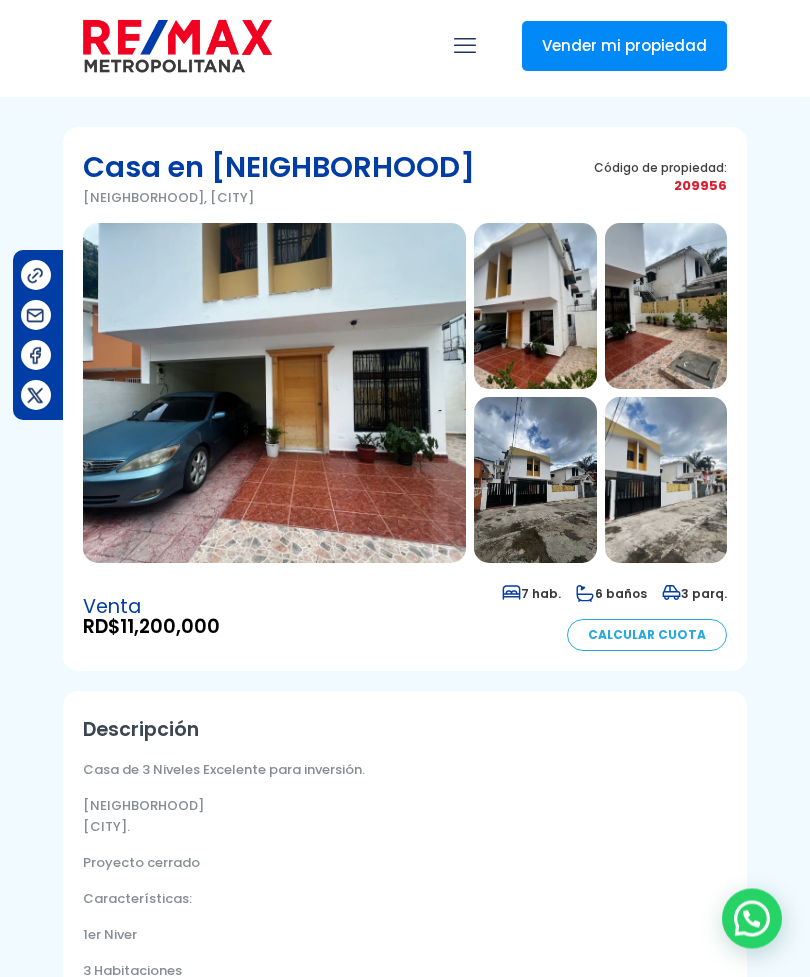scroll, scrollTop: 4, scrollLeft: 0, axis: vertical 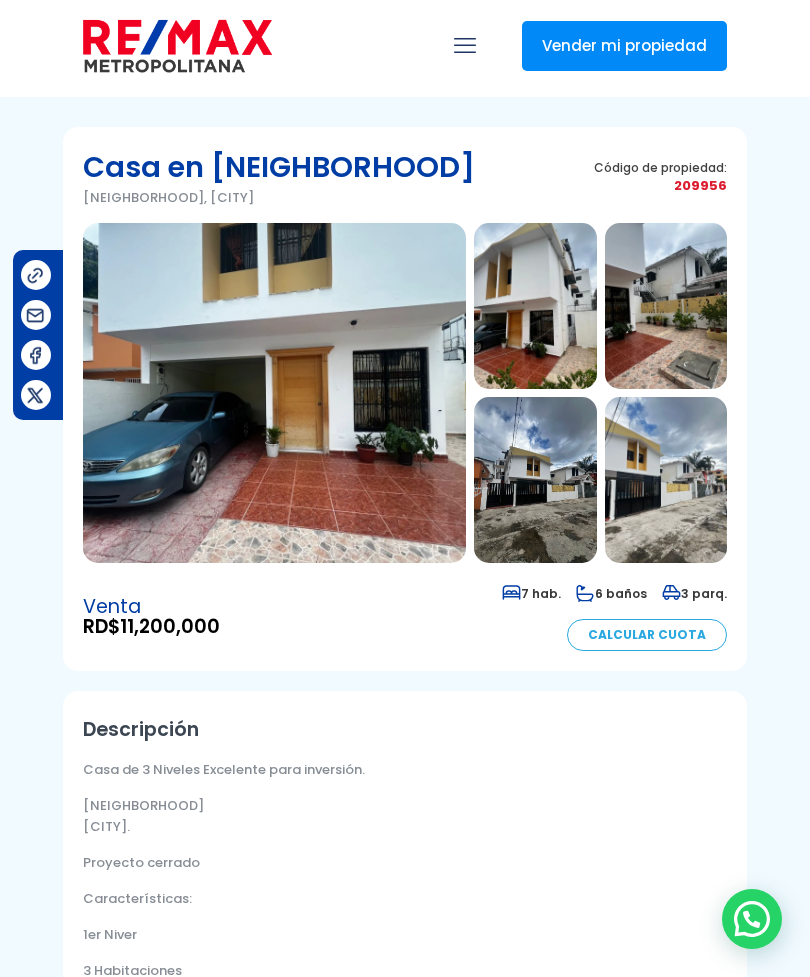click at bounding box center [274, 393] 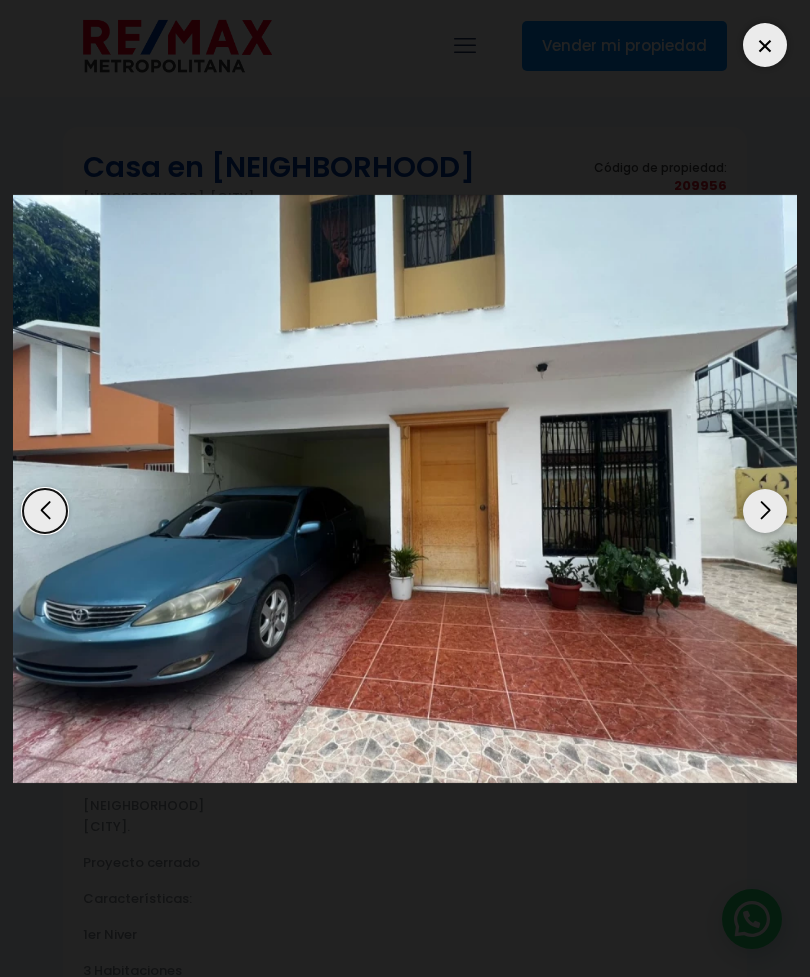 click at bounding box center (765, 511) 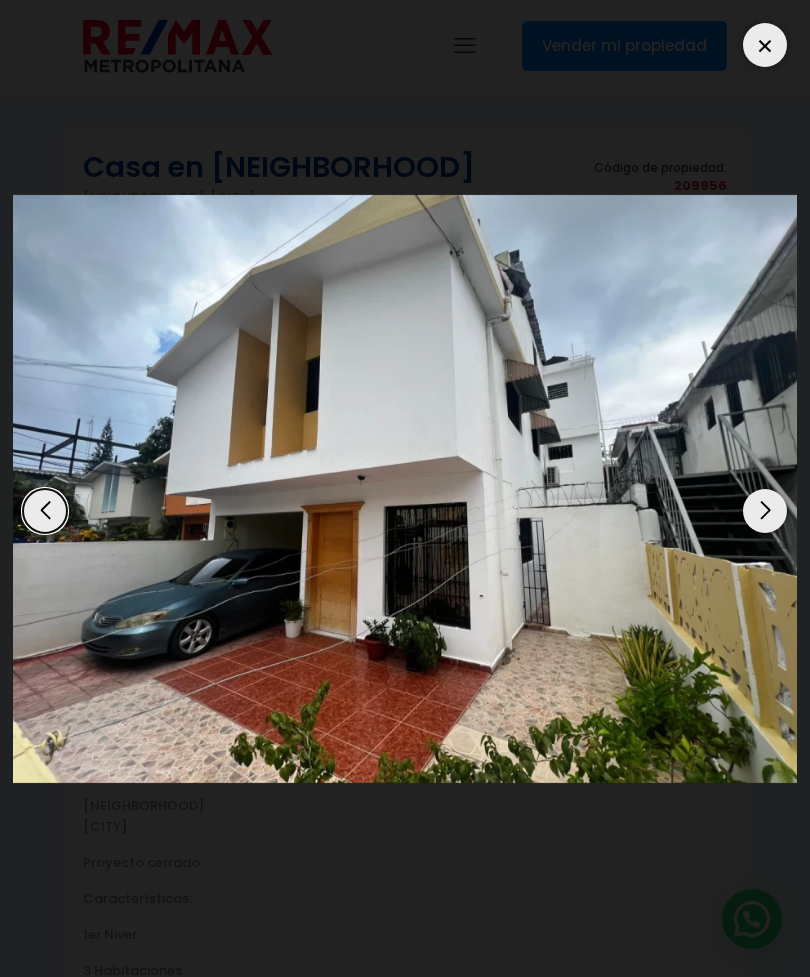 click at bounding box center (765, 511) 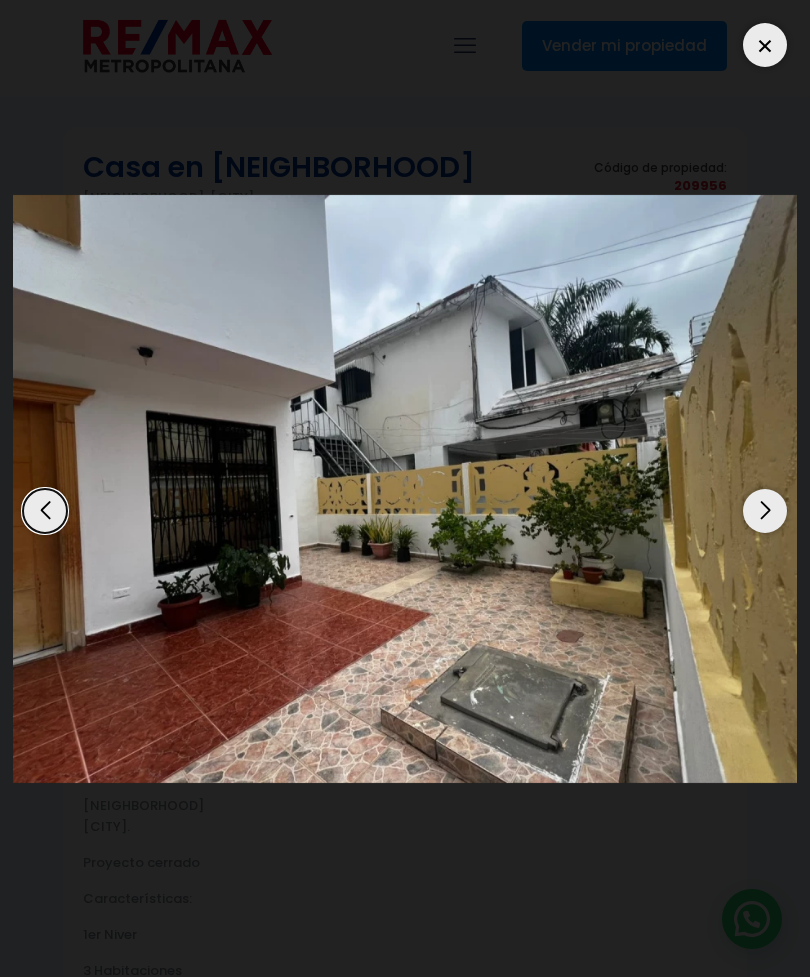 click at bounding box center (765, 511) 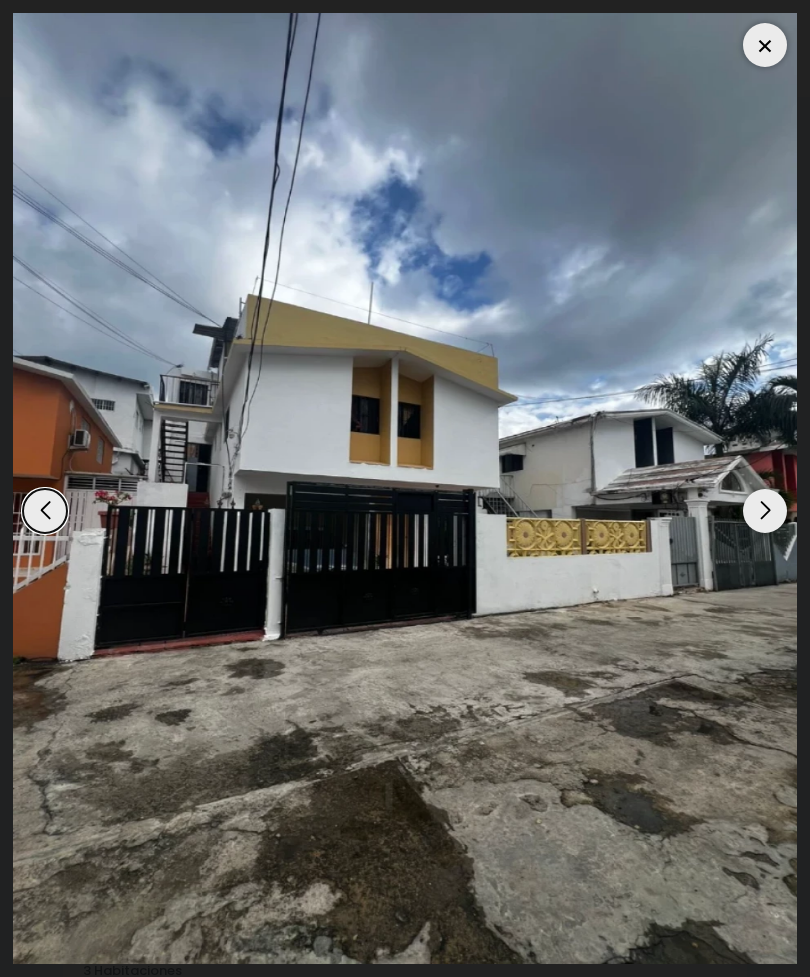 click at bounding box center [765, 511] 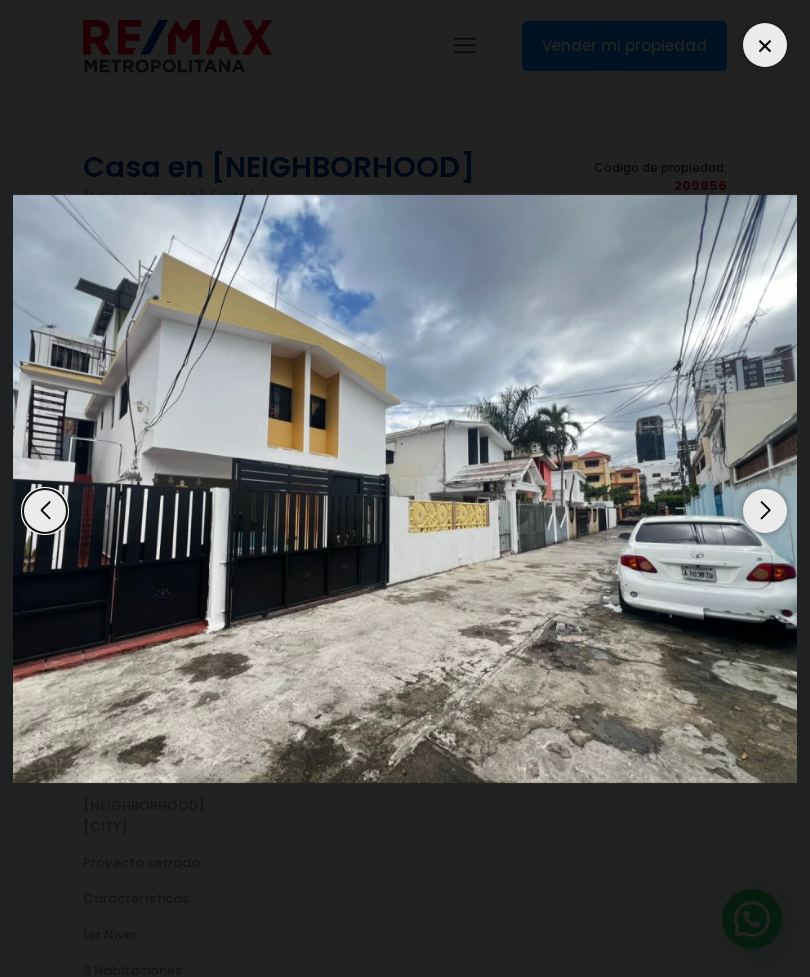 click at bounding box center (765, 511) 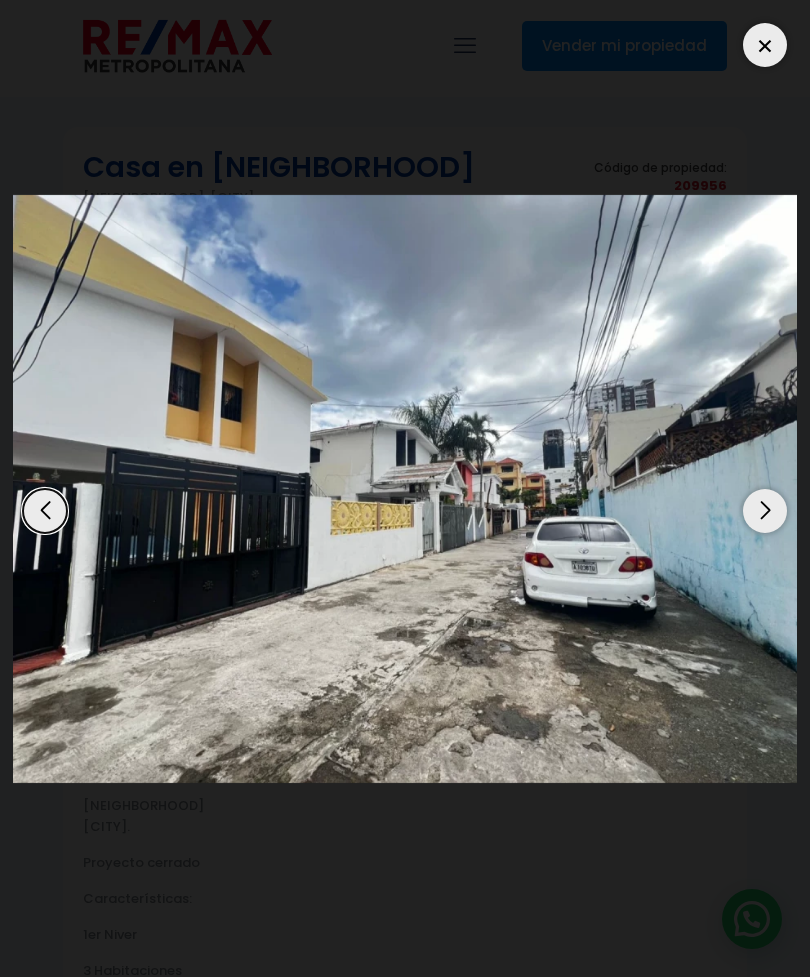 click at bounding box center (765, 511) 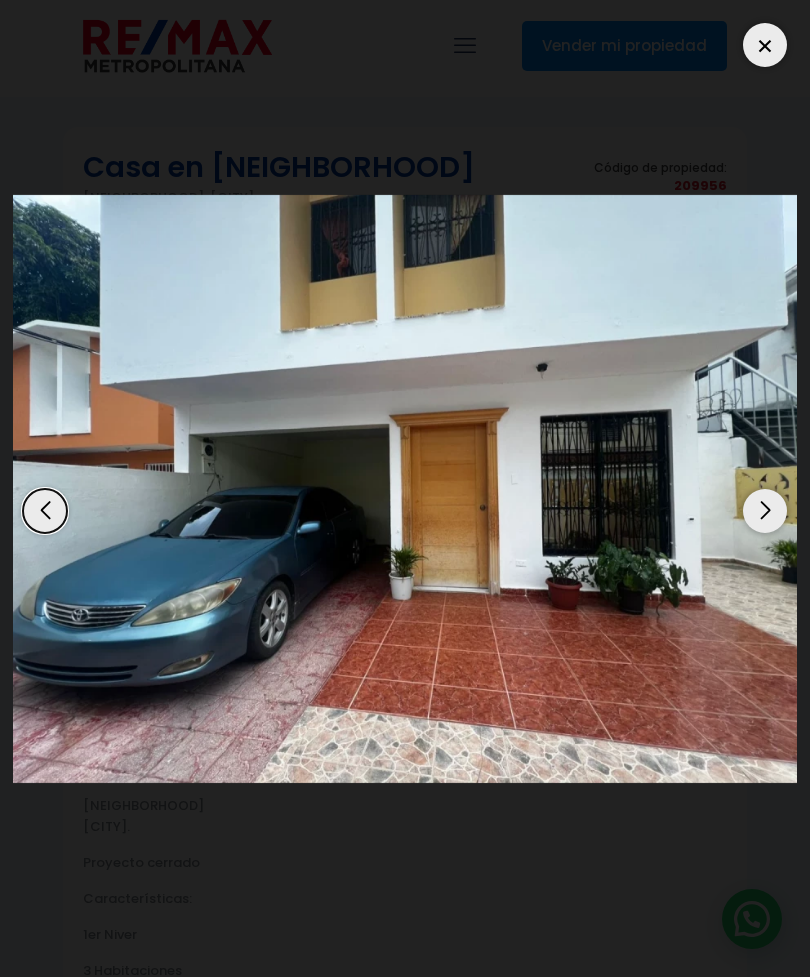 click at bounding box center (405, 489) 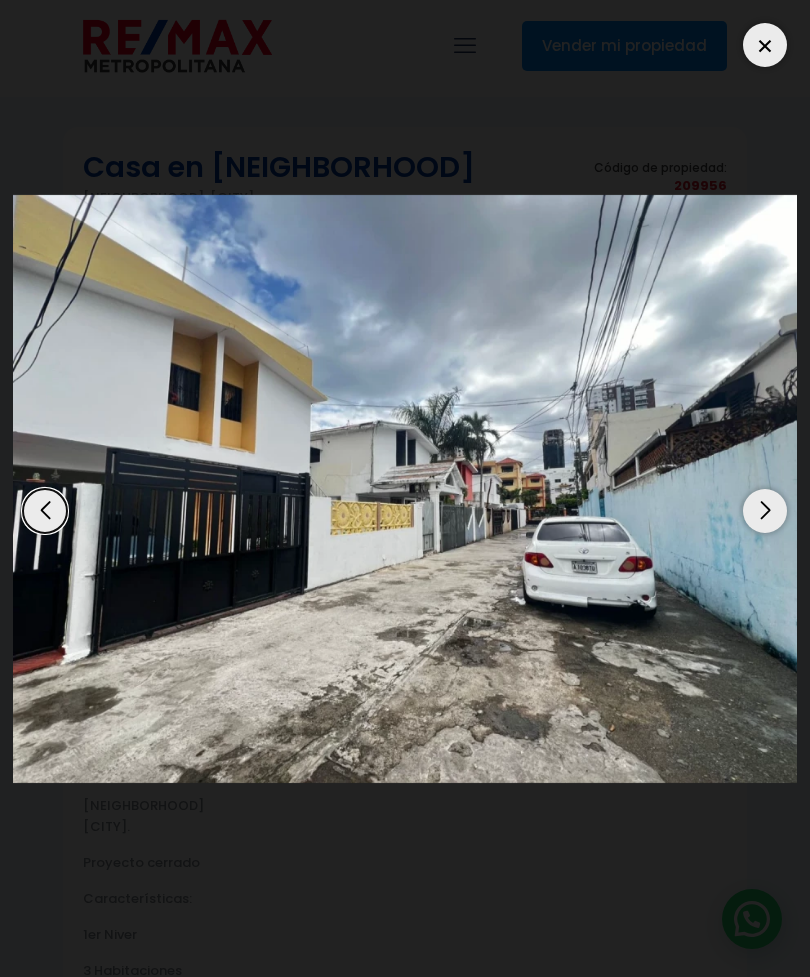 click at bounding box center [765, 45] 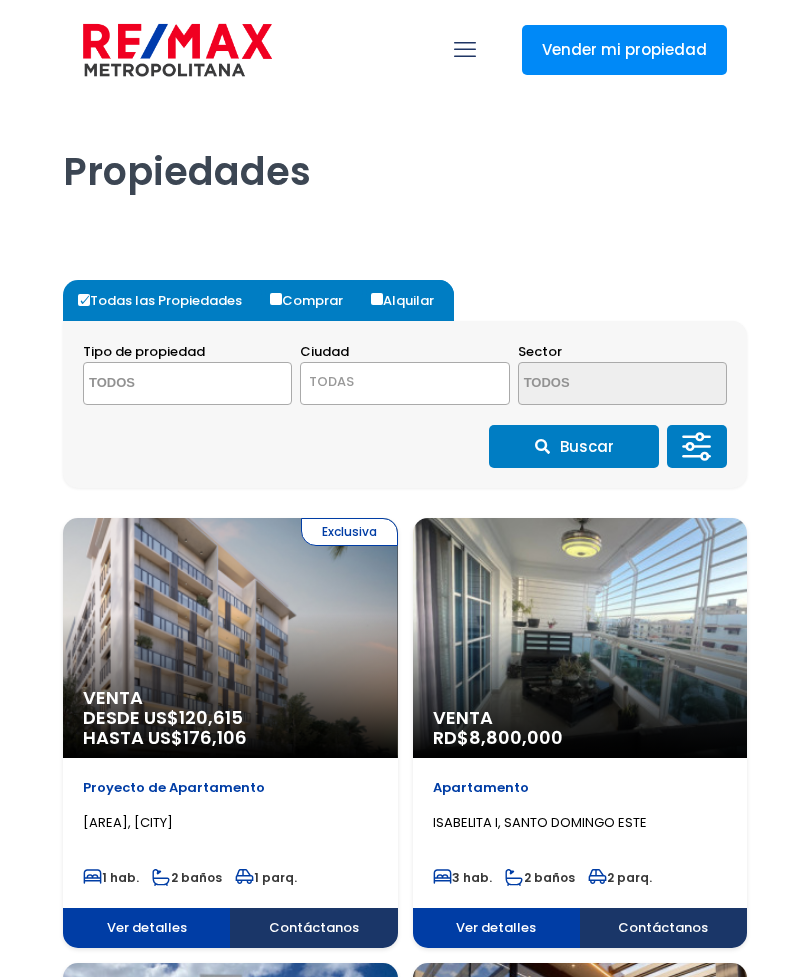 select 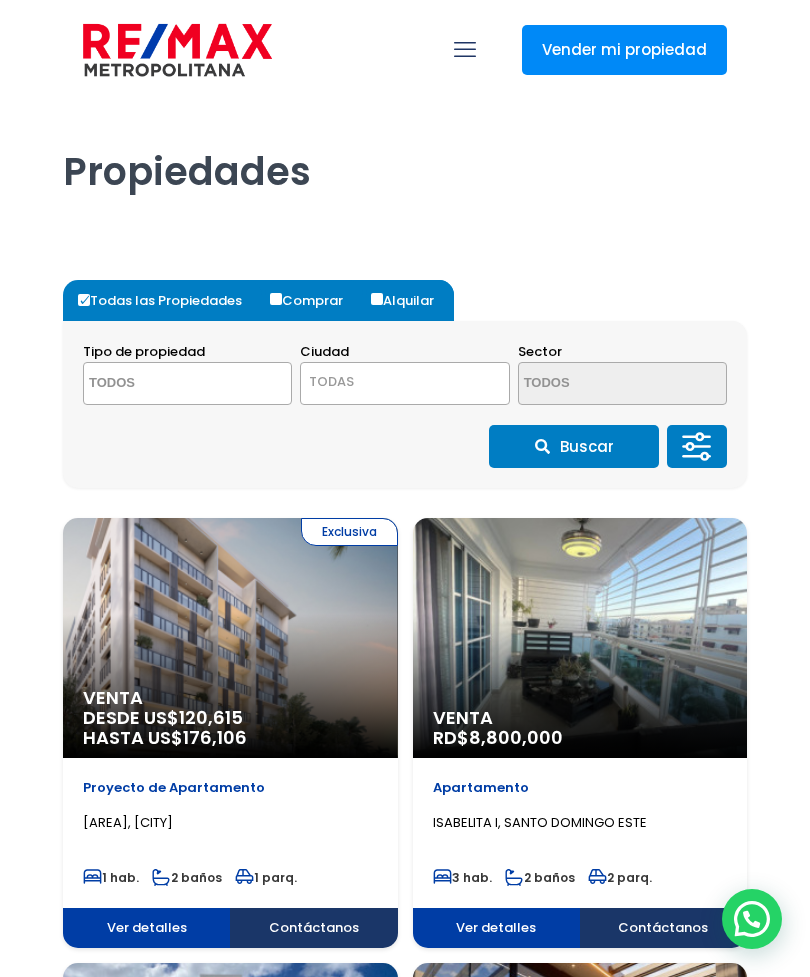 click on "Comprar" at bounding box center [276, 299] 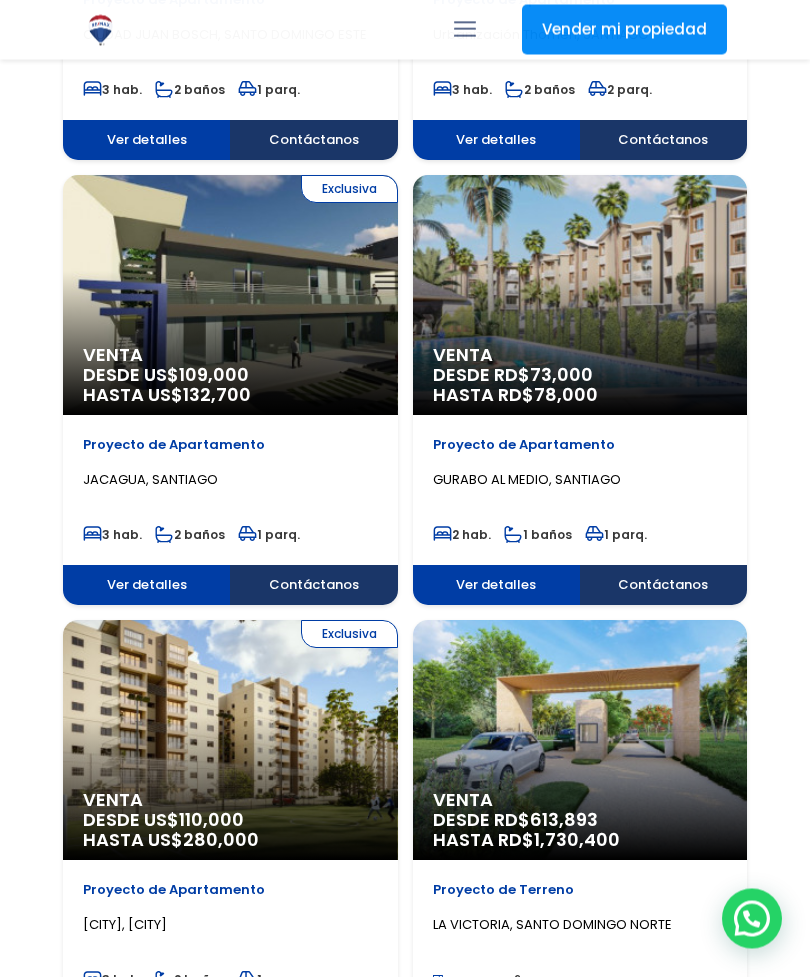scroll, scrollTop: 1233, scrollLeft: 0, axis: vertical 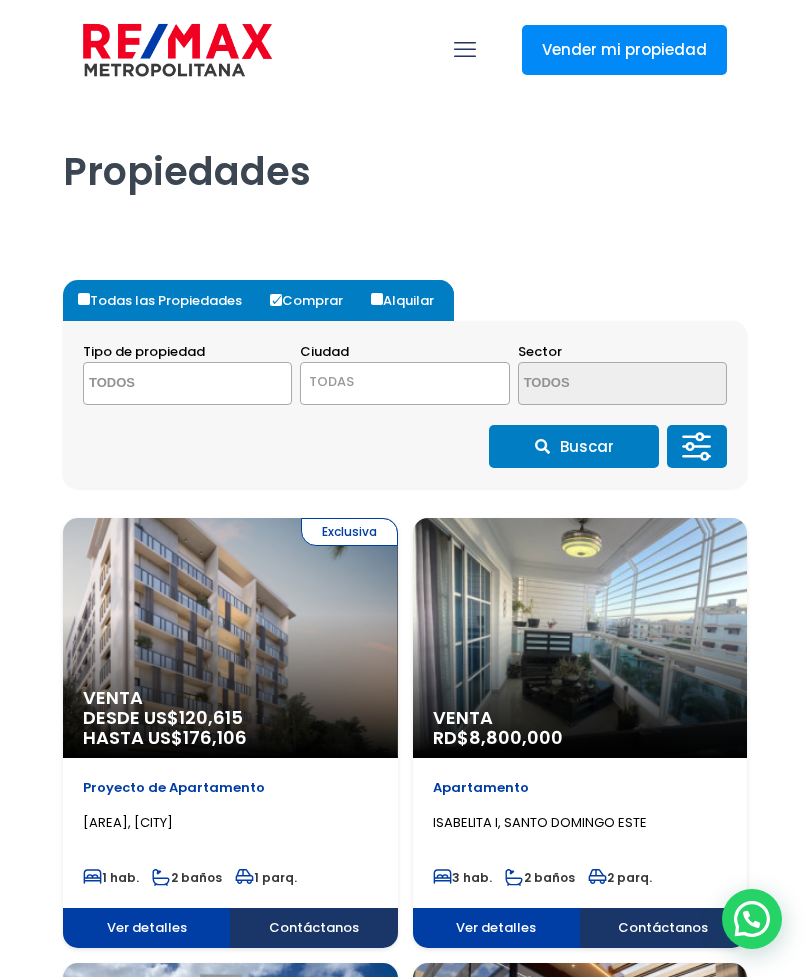 click at bounding box center (169, 384) 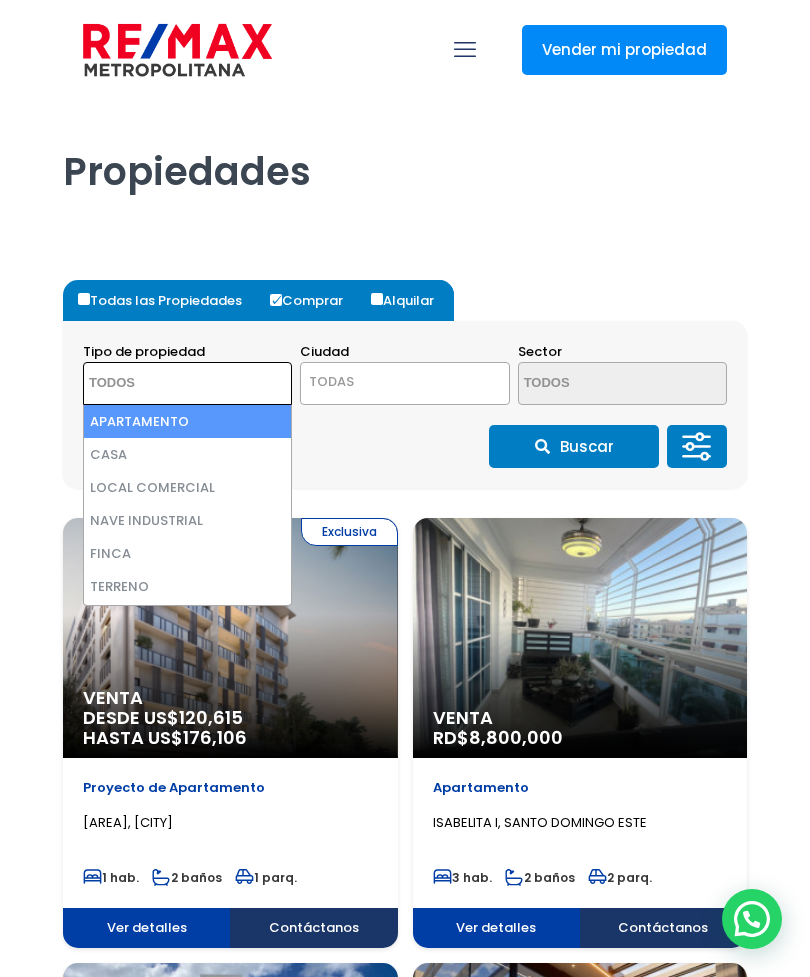 select on "house" 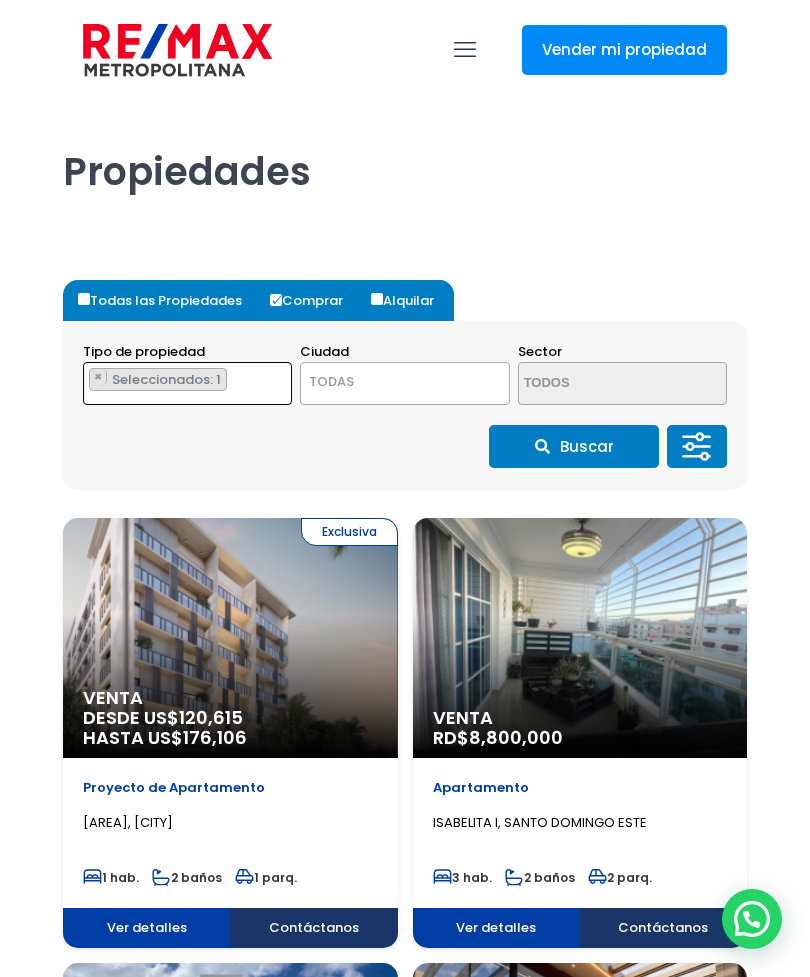 click on "TODAS" at bounding box center (404, 382) 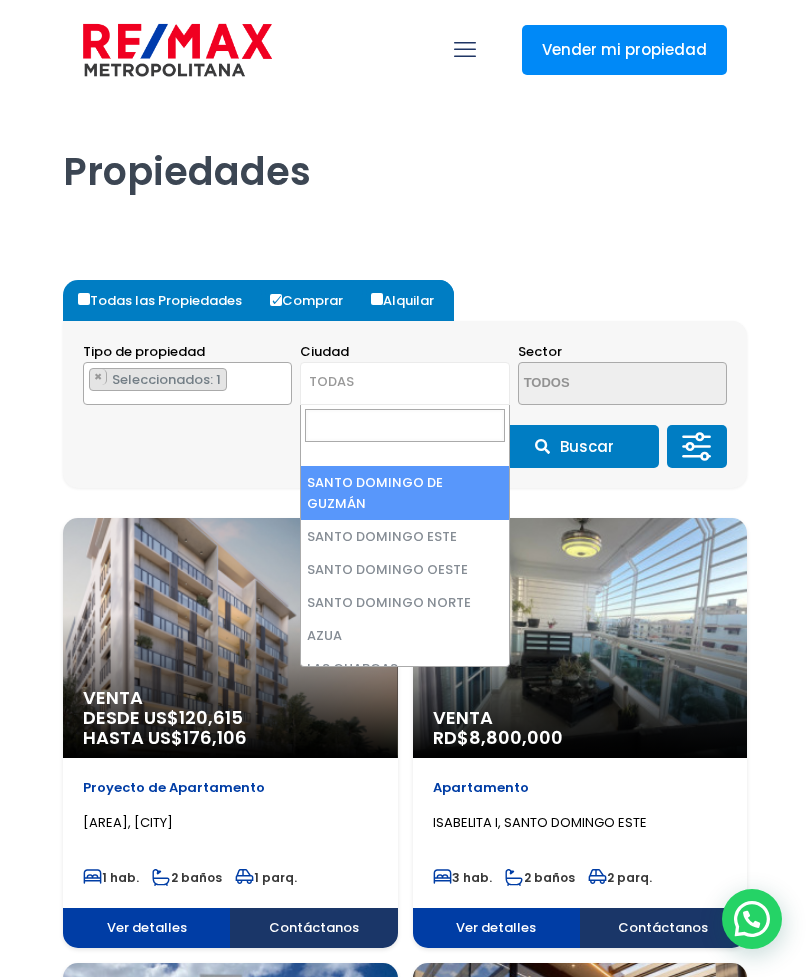 select on "148" 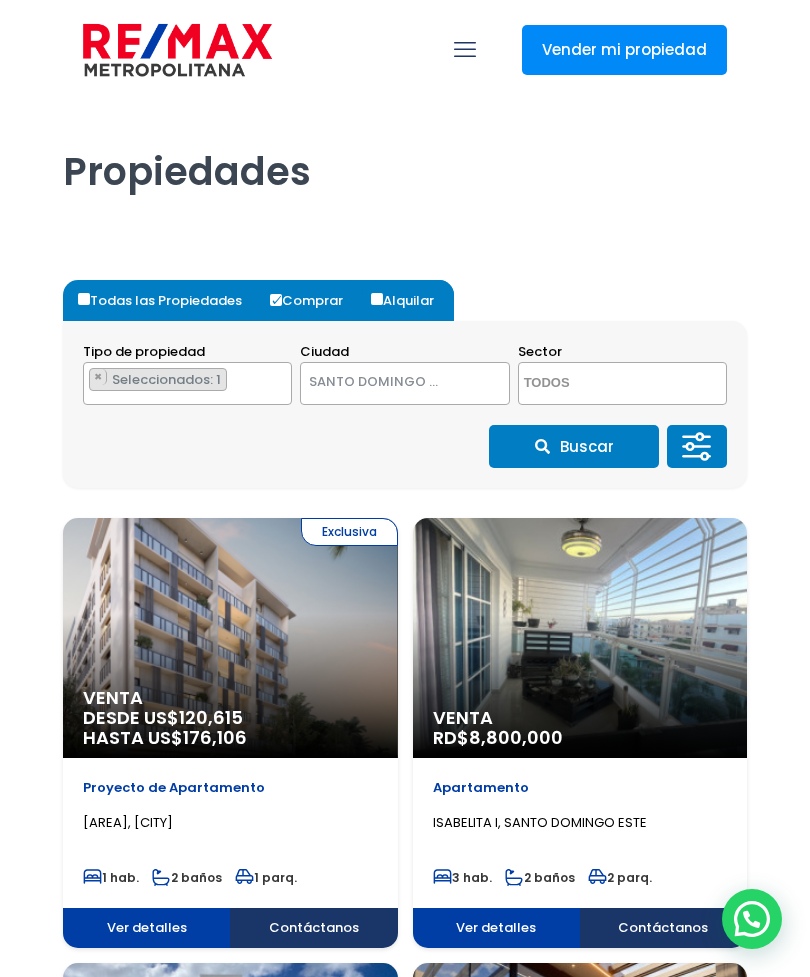 click on "Buscar" at bounding box center (574, 446) 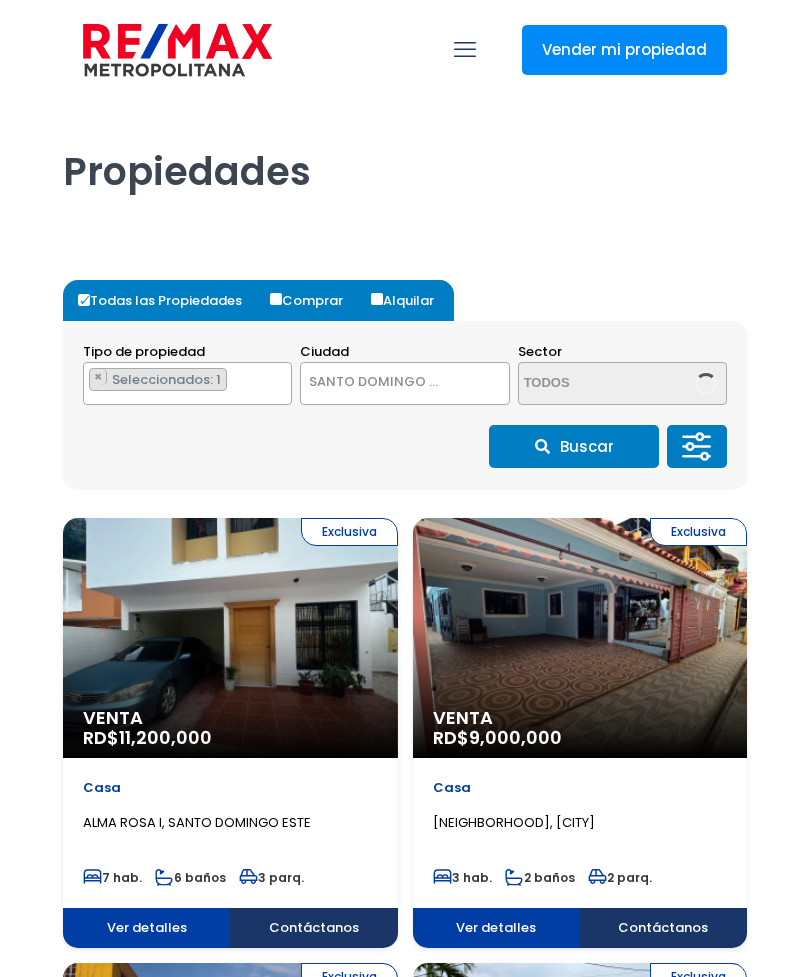 select on "148" 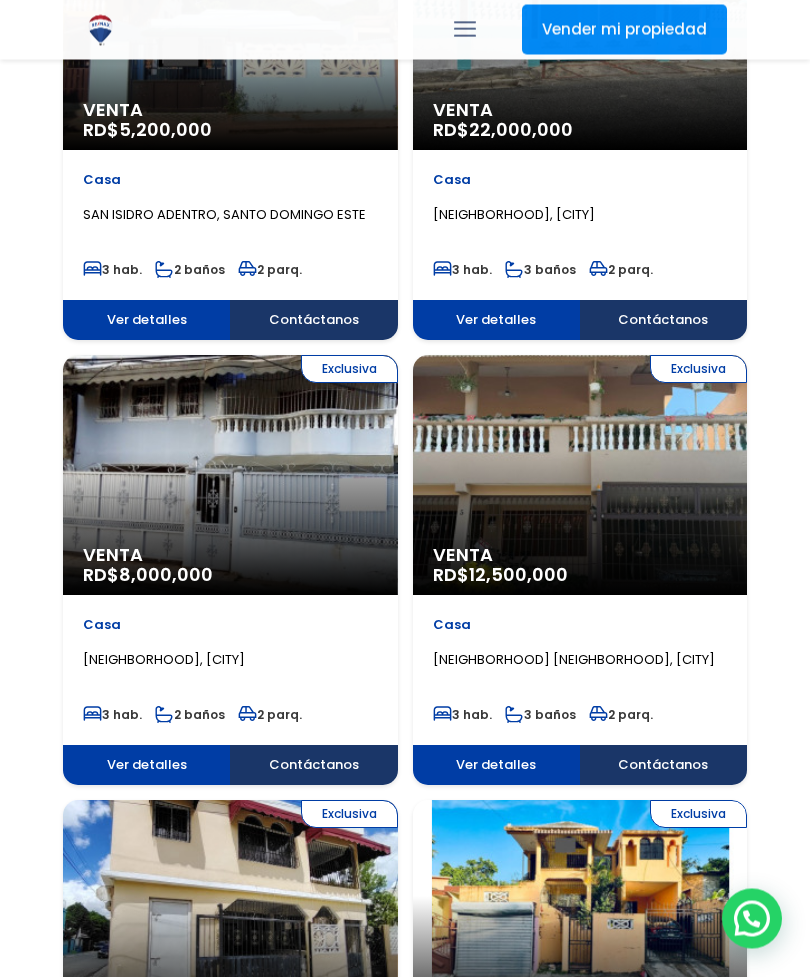 scroll, scrollTop: 1062, scrollLeft: 0, axis: vertical 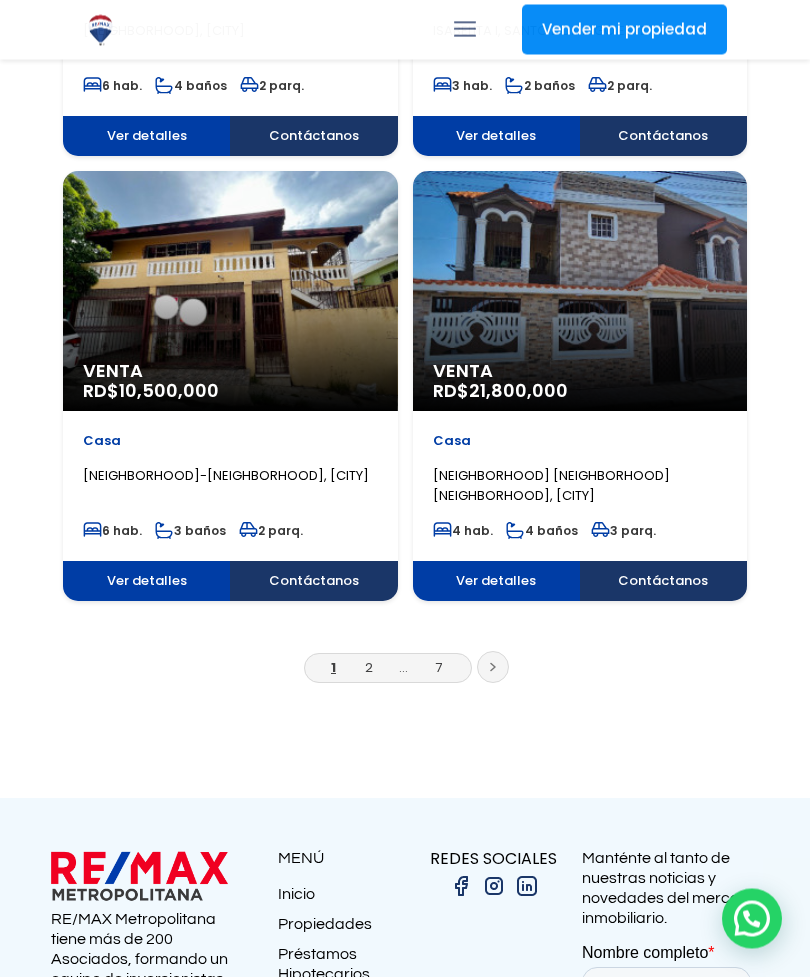 click at bounding box center [493, 668] 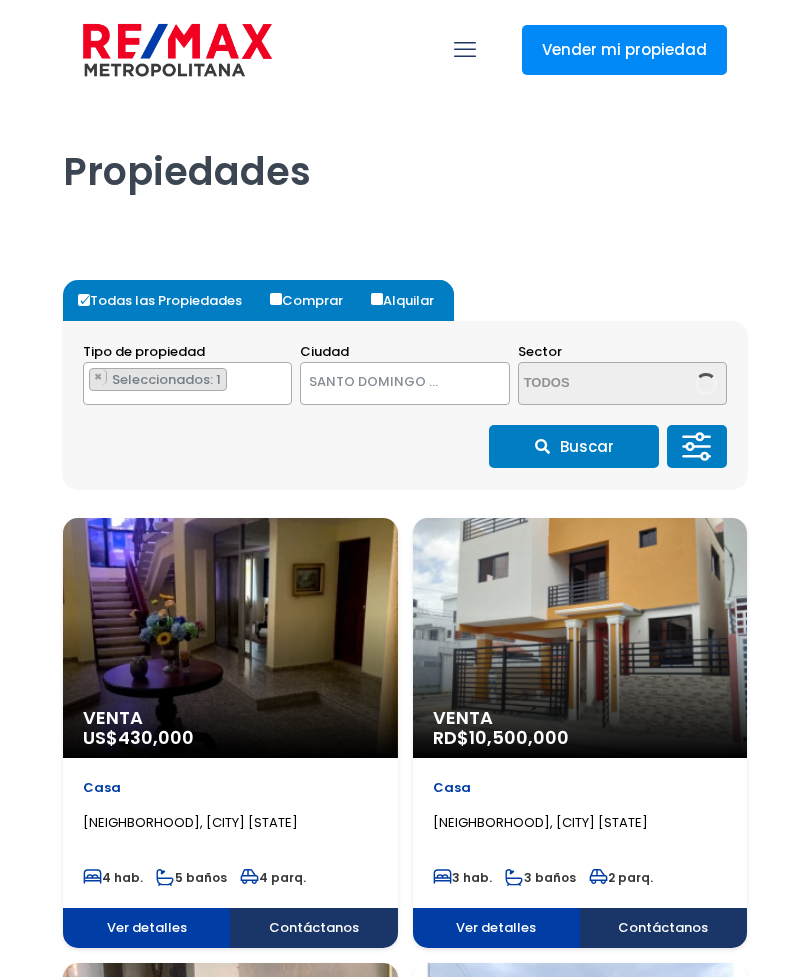 select on "148" 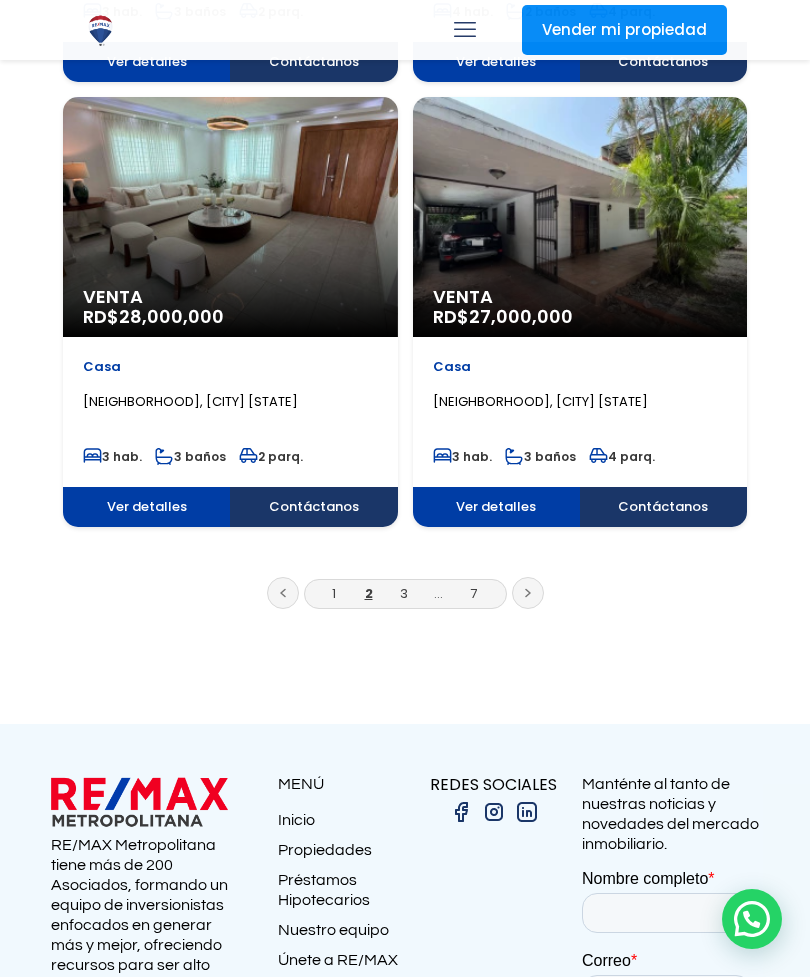 scroll, scrollTop: 3553, scrollLeft: 0, axis: vertical 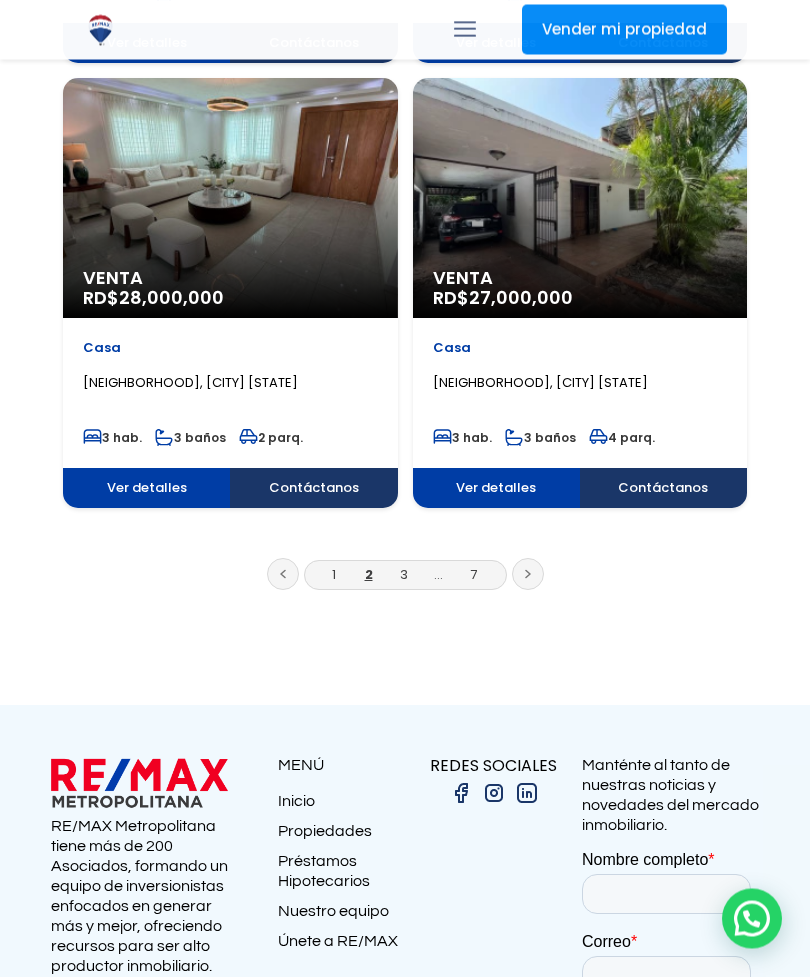 click at bounding box center (528, 575) 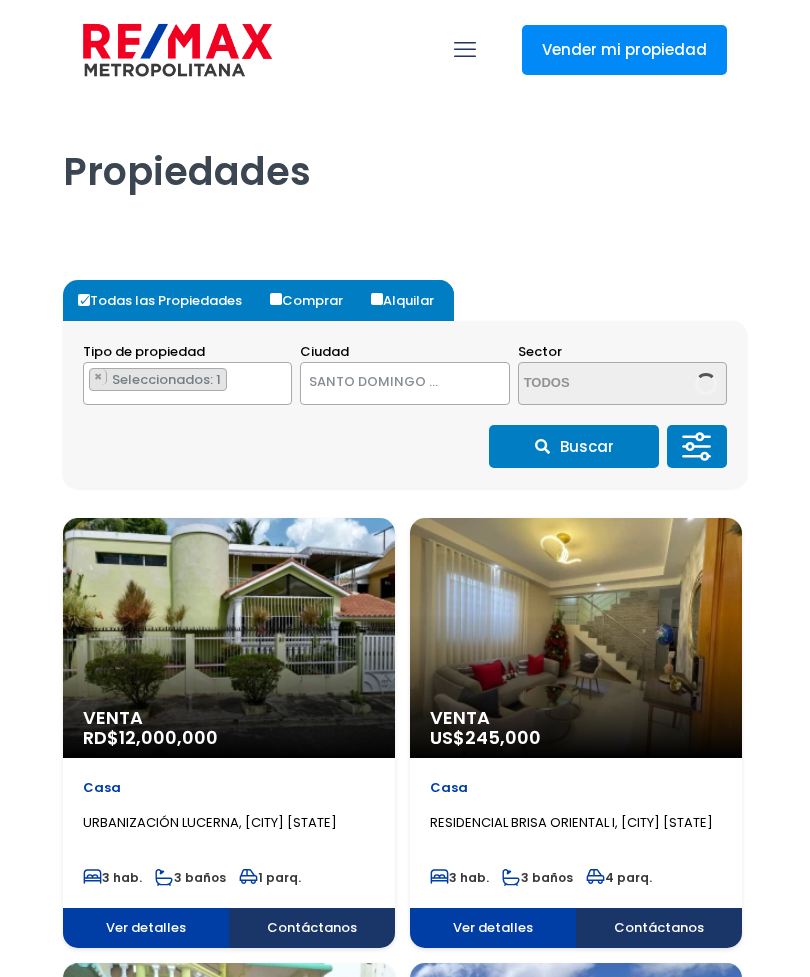 select on "148" 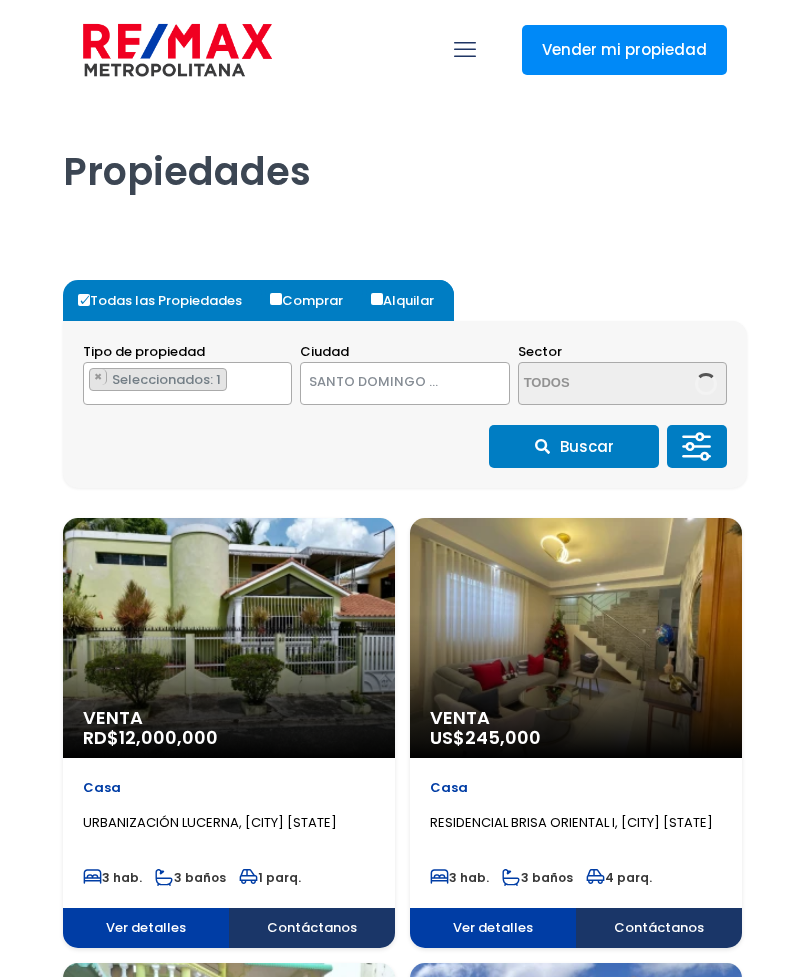 scroll, scrollTop: 0, scrollLeft: 0, axis: both 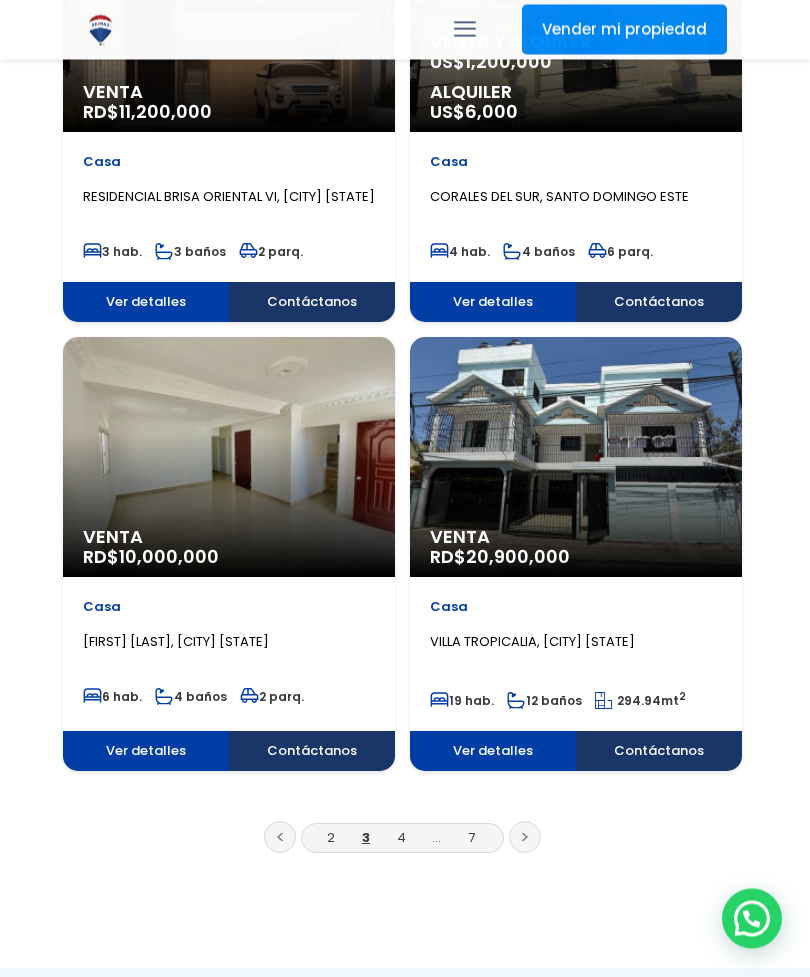 click on "Venta
RD$  12,000,000
Casa
URBANIZACIÓN LUCERNA, SANTO DOMINGO ESTE
3 hab.
3 baños
1 parq." at bounding box center [402, -934] 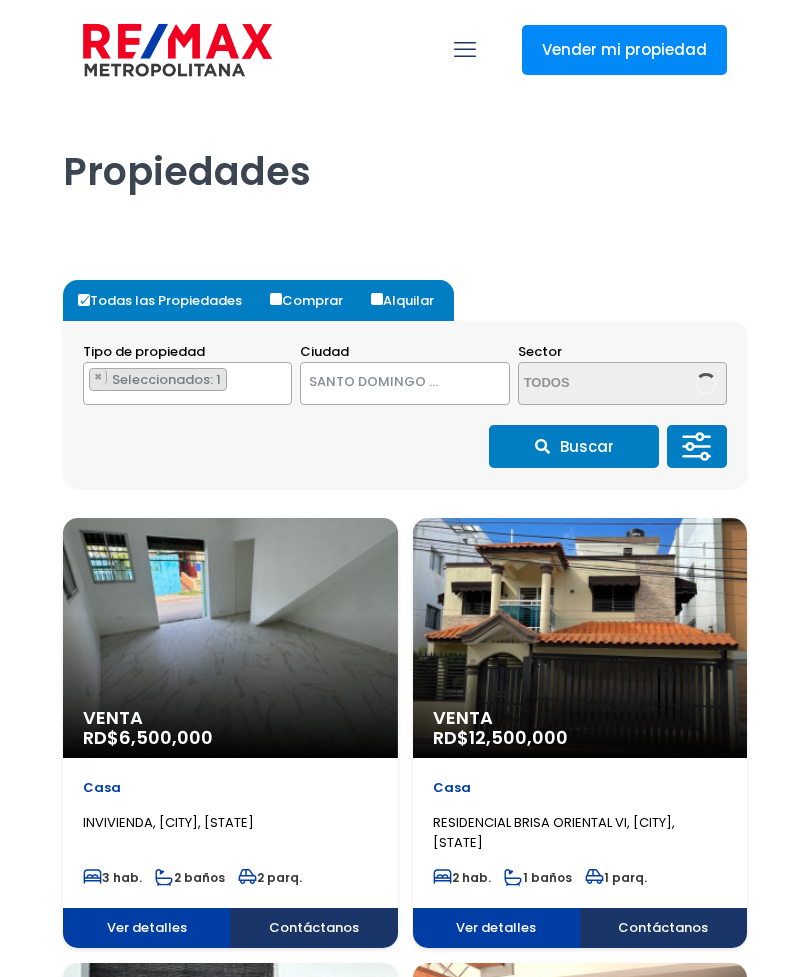 select on "148" 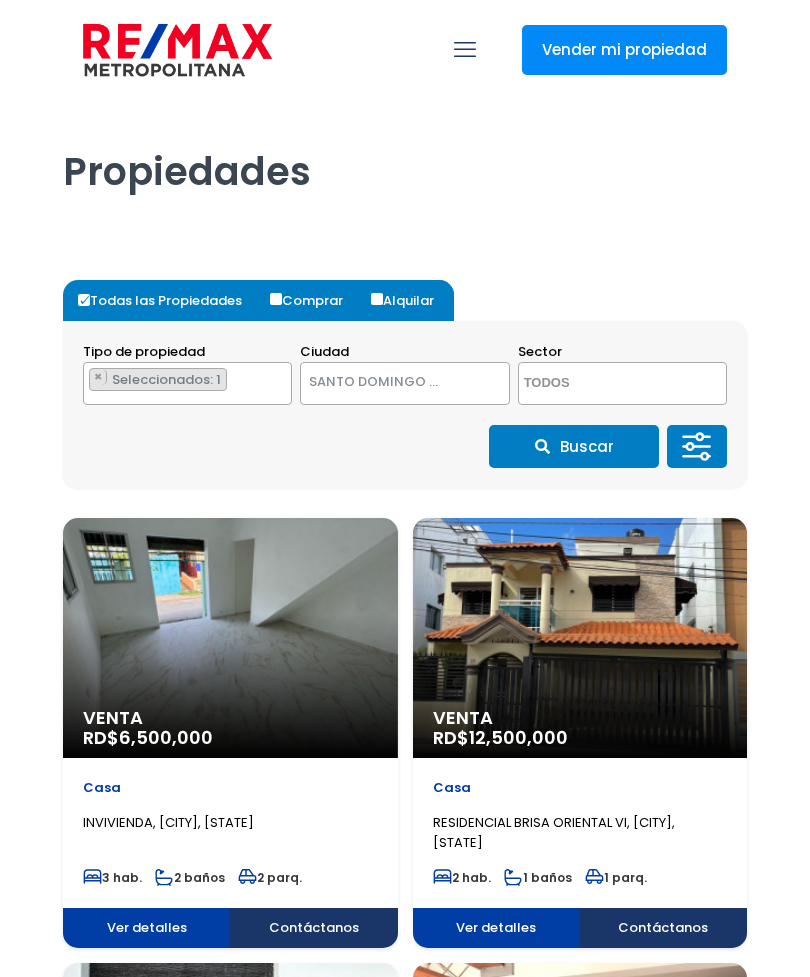 click 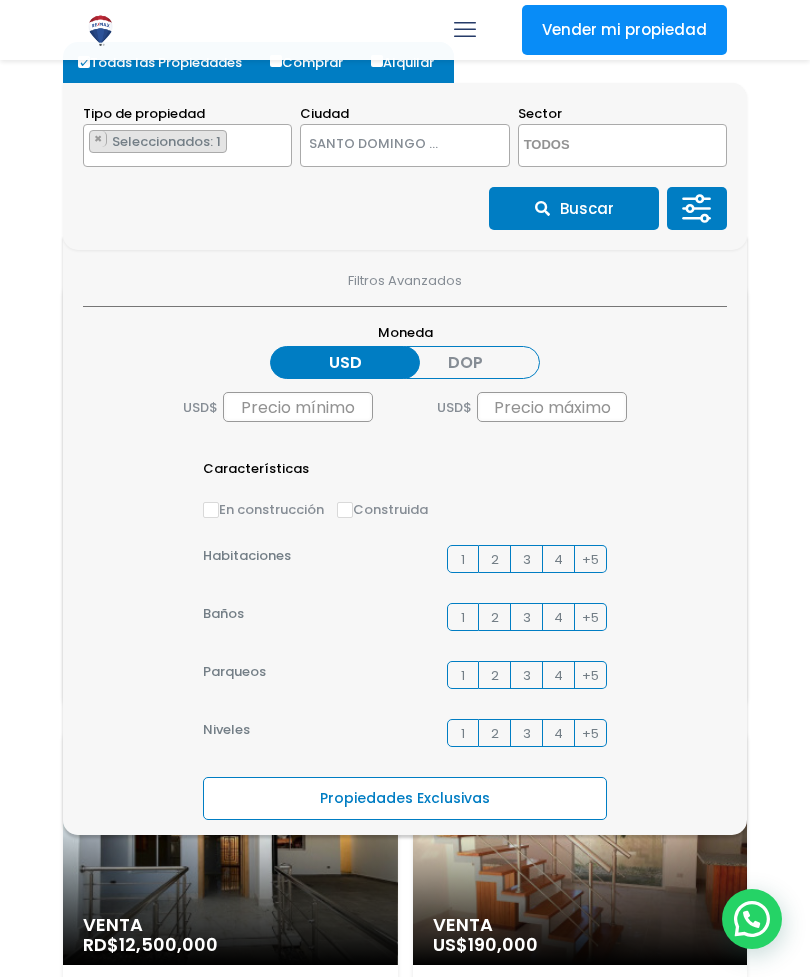 scroll, scrollTop: 238, scrollLeft: 0, axis: vertical 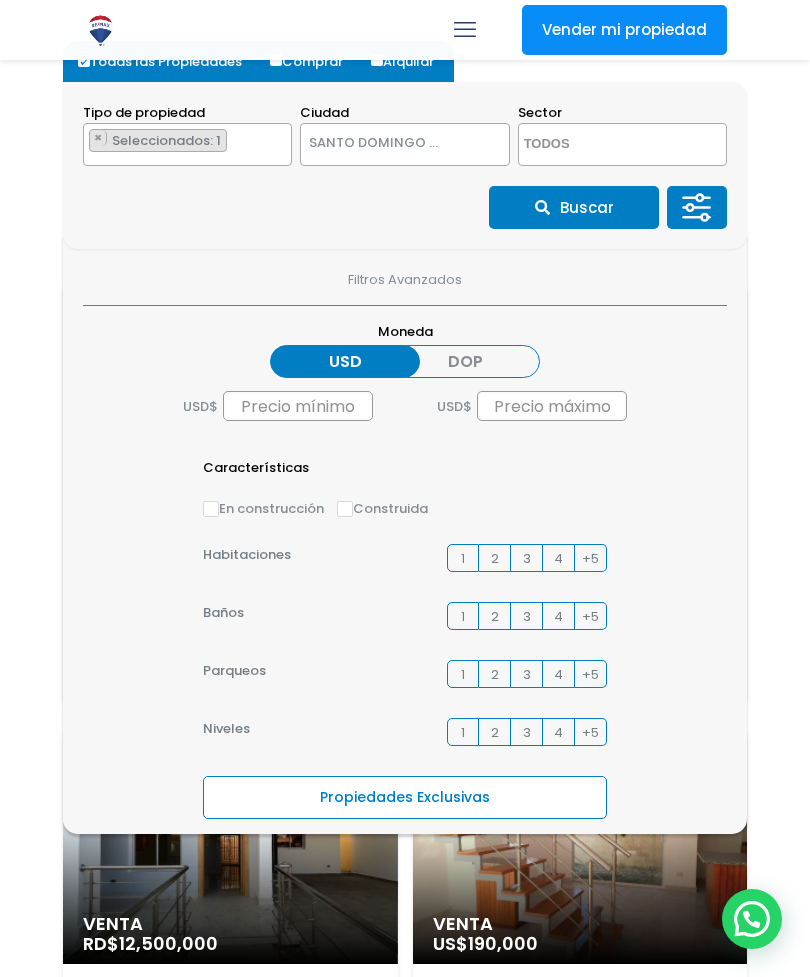 click on "DOP" at bounding box center (465, 361) 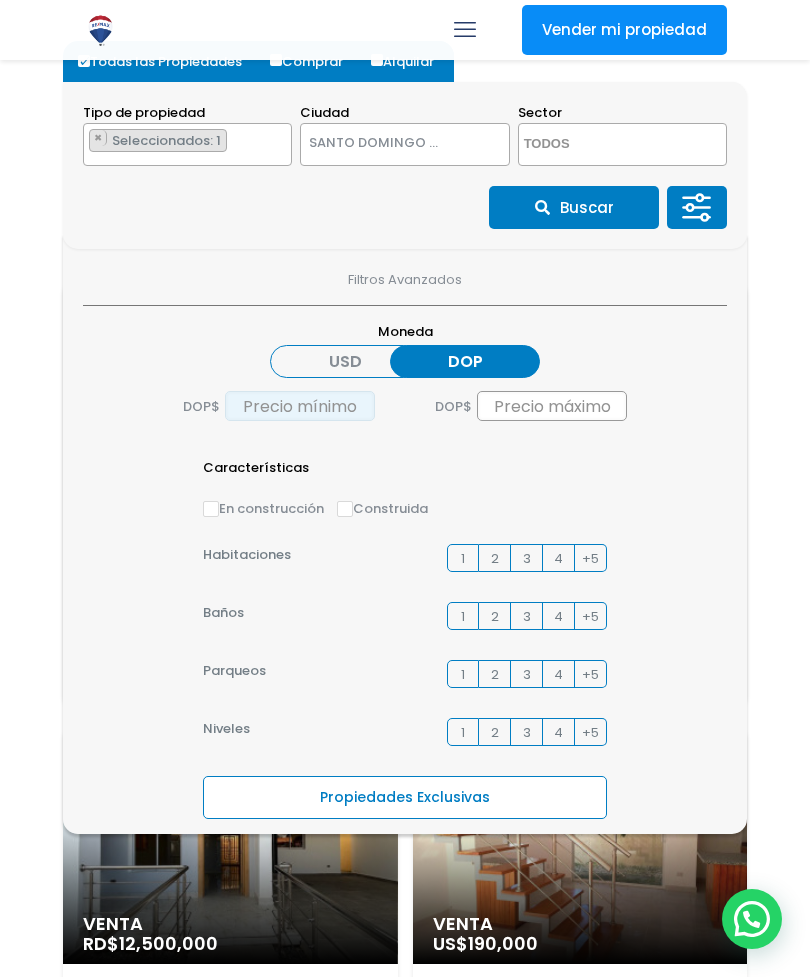 click at bounding box center [300, 406] 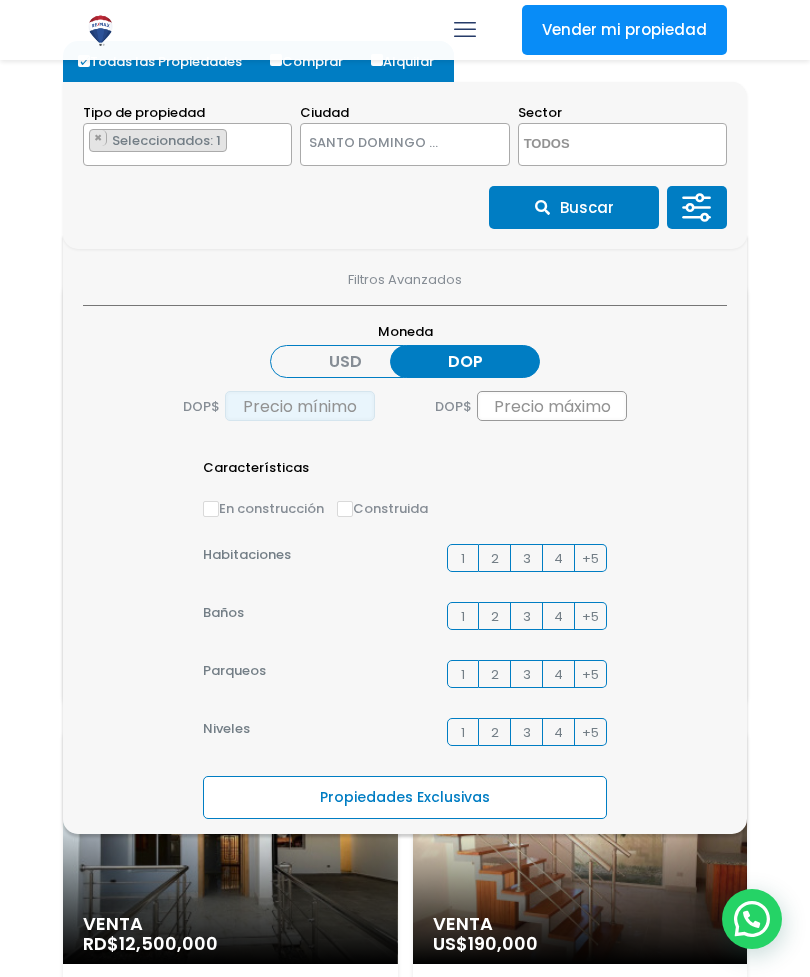 type on "2" 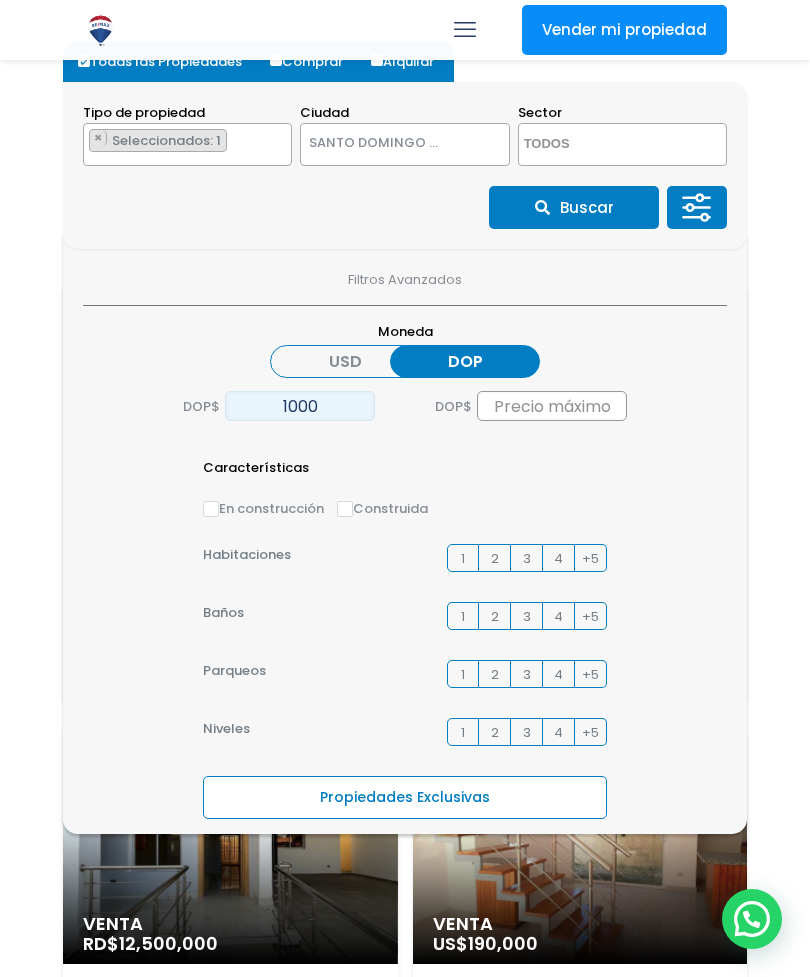 type on "1,000" 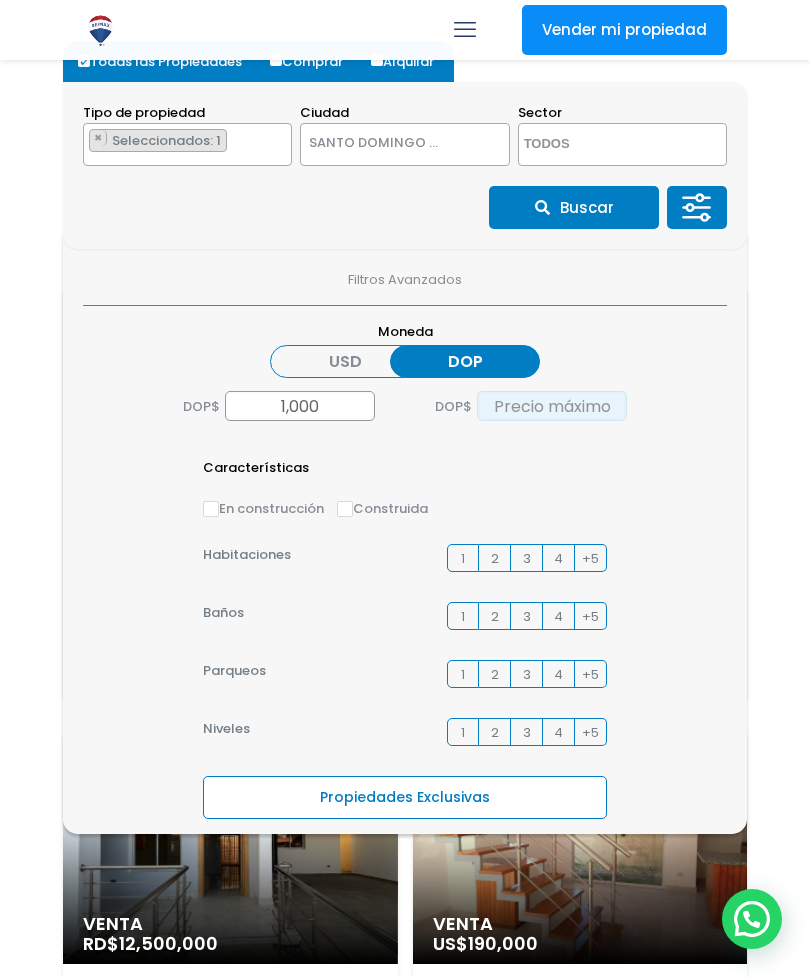 click at bounding box center (552, 406) 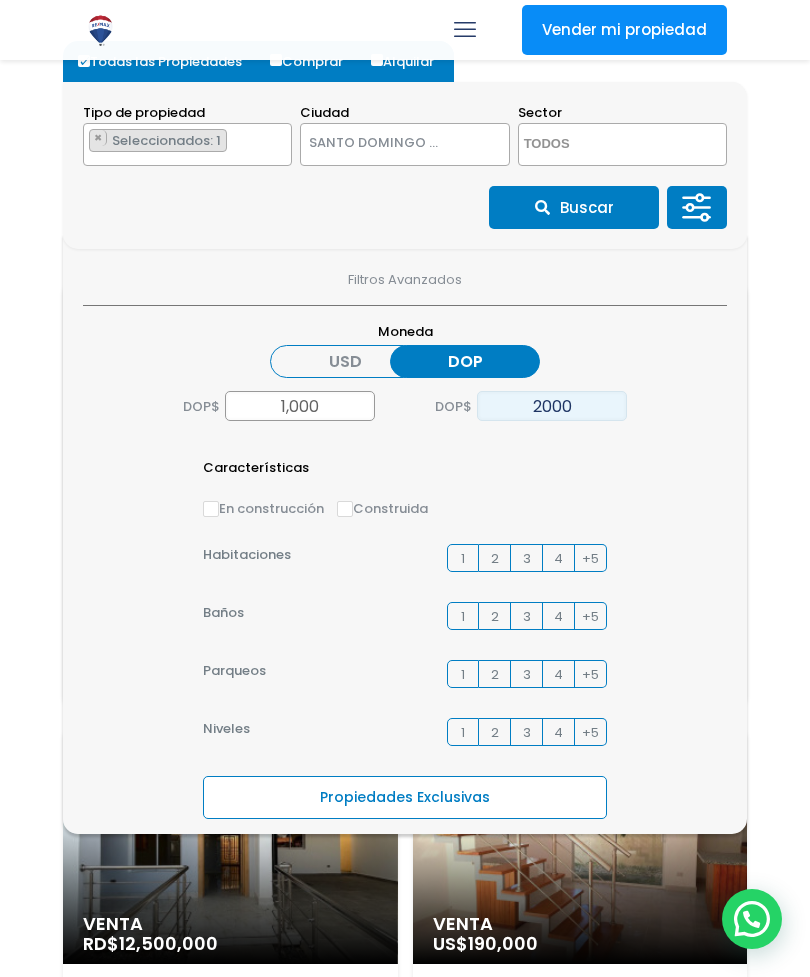 type on "2,000" 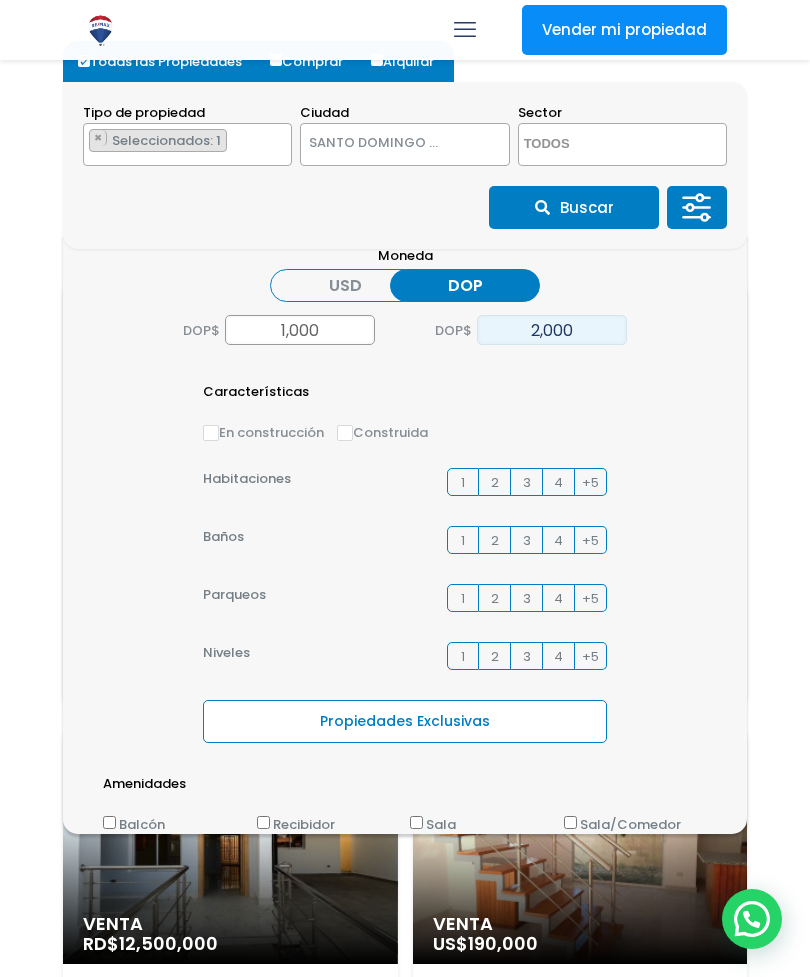 scroll, scrollTop: 77, scrollLeft: 0, axis: vertical 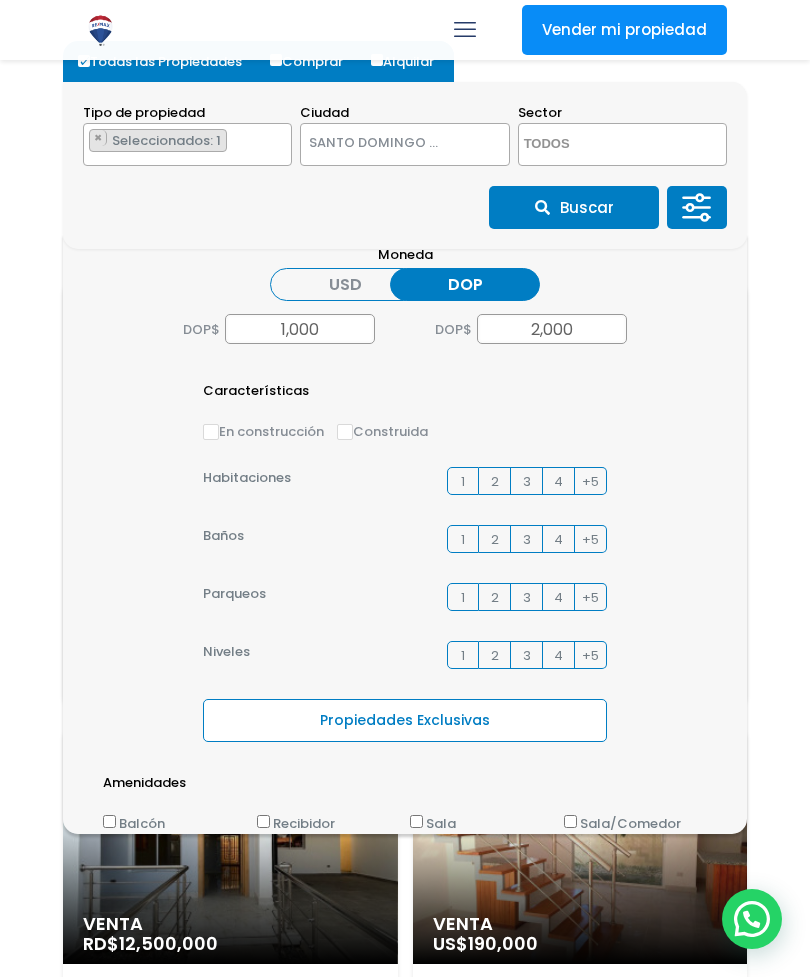 click on "En construcción" at bounding box center [211, 432] 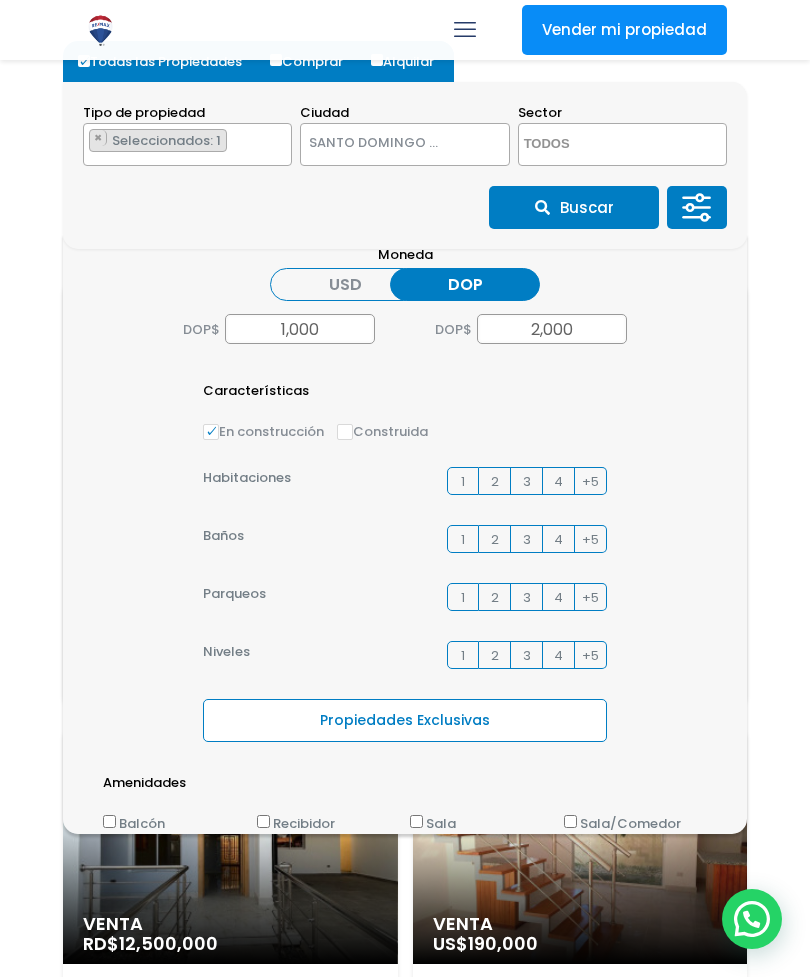 click on "2" at bounding box center (495, 481) 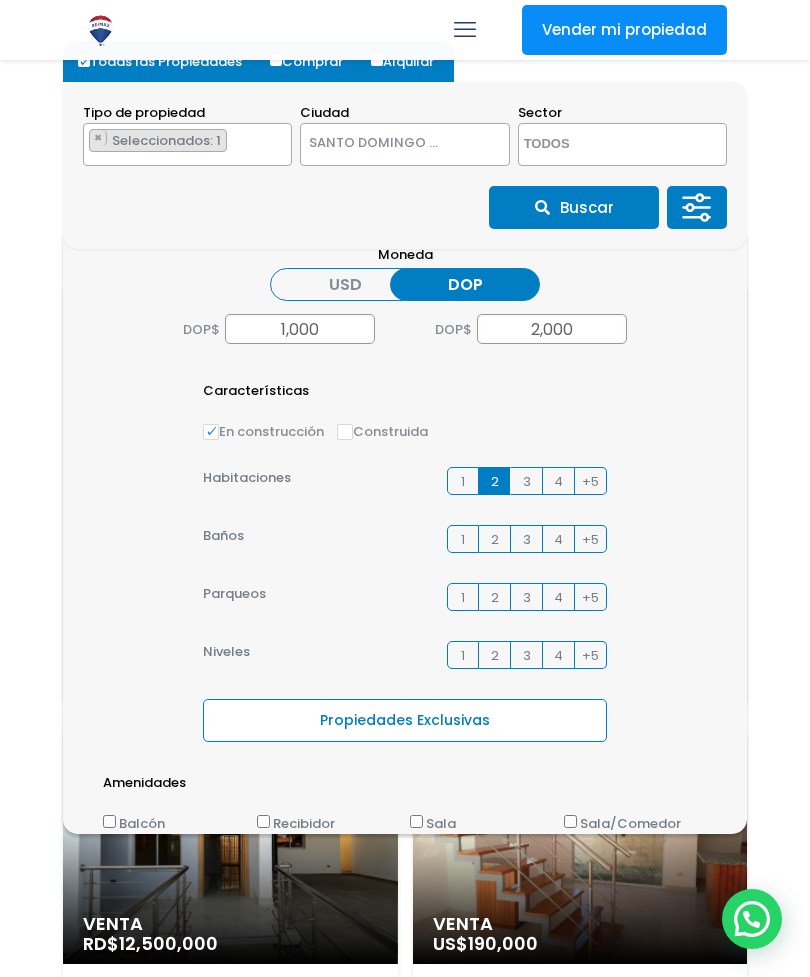 click on "1" at bounding box center (463, 539) 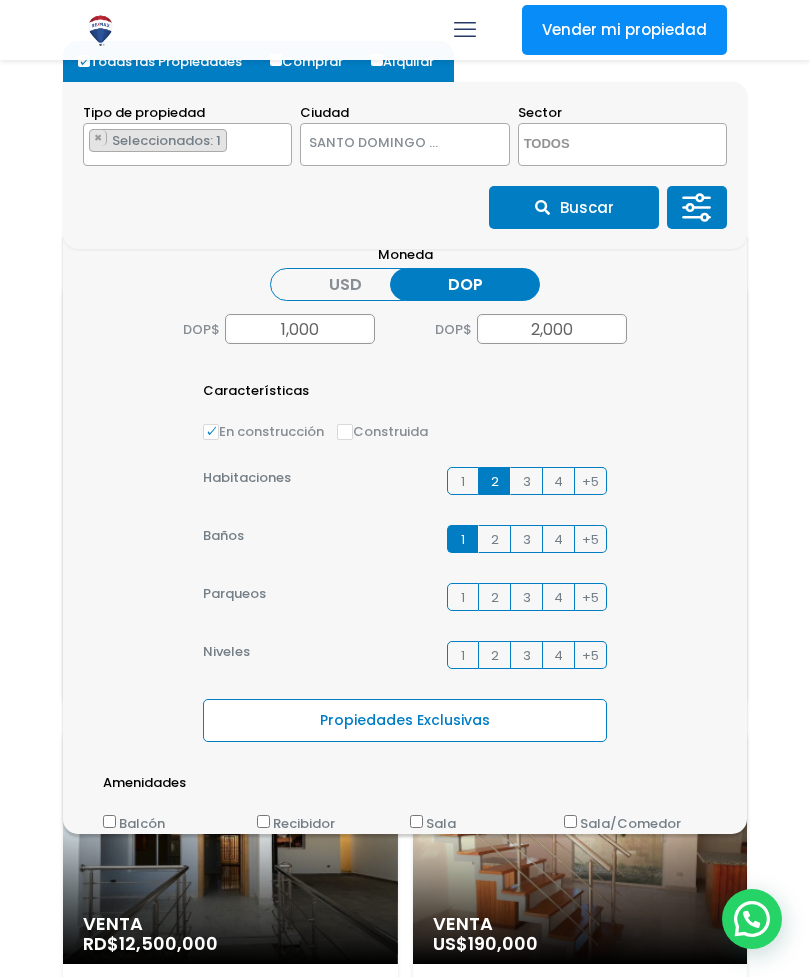 click on "1" at bounding box center (463, 597) 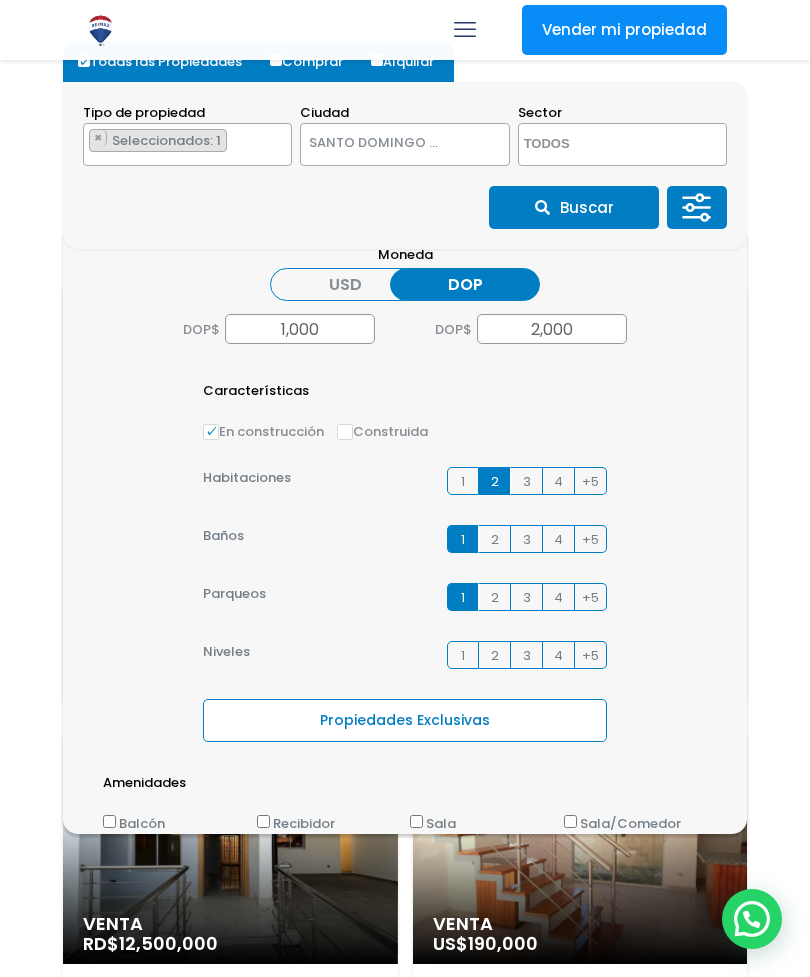 click on "1" at bounding box center [463, 655] 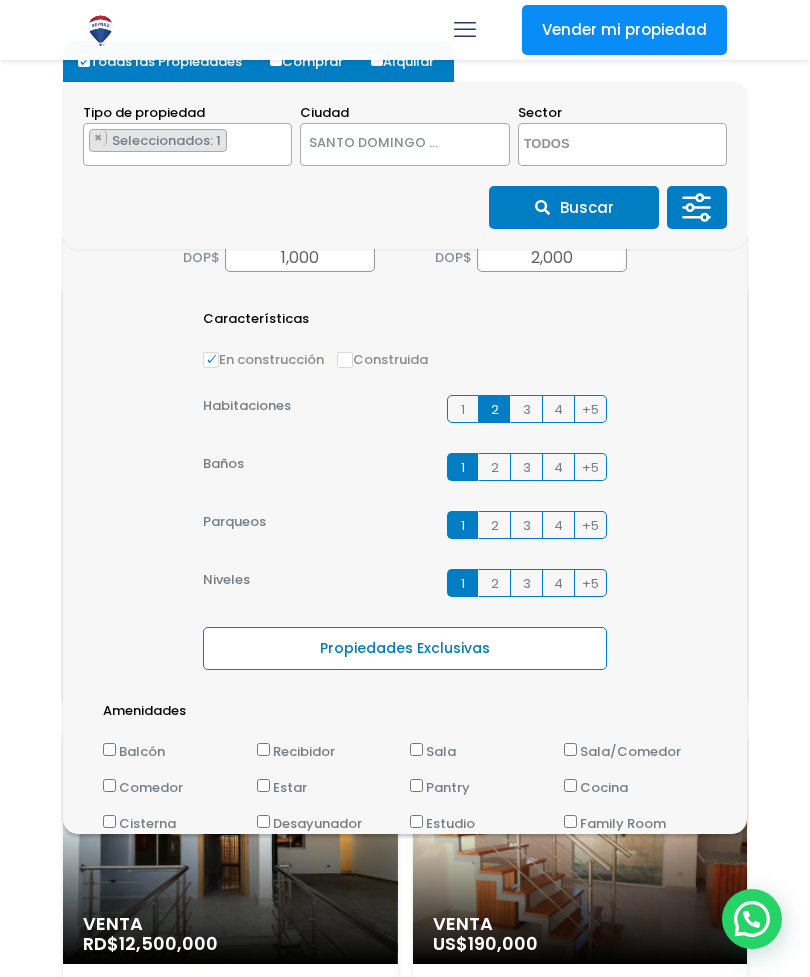 scroll, scrollTop: 143, scrollLeft: 0, axis: vertical 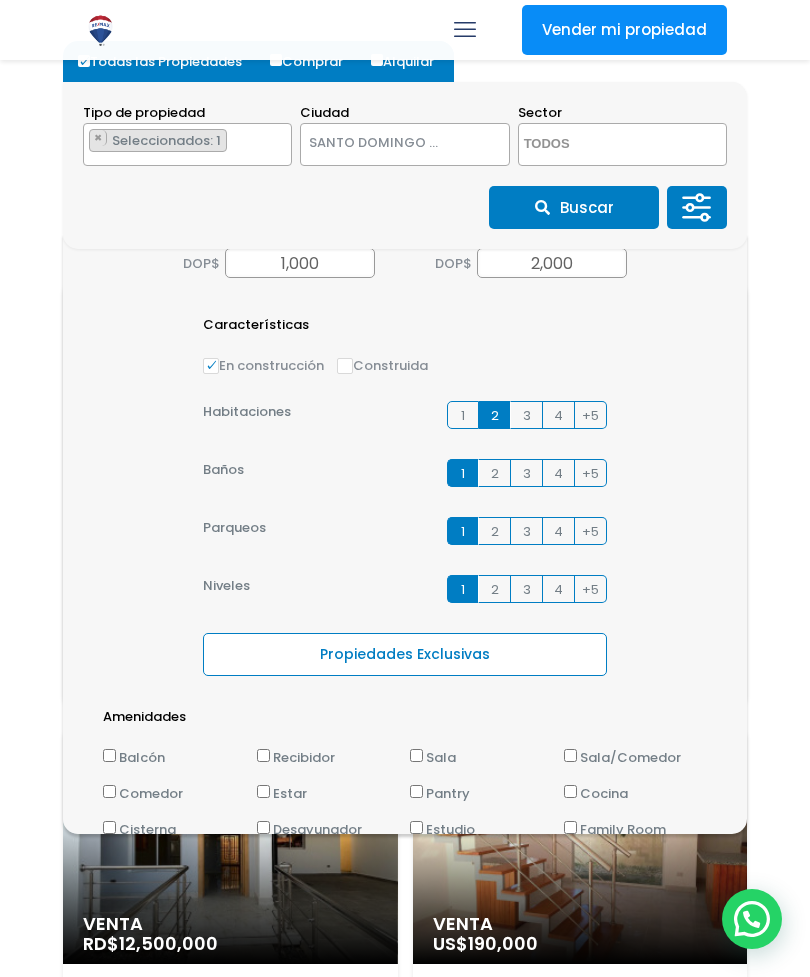 click on "Construida" at bounding box center (345, 366) 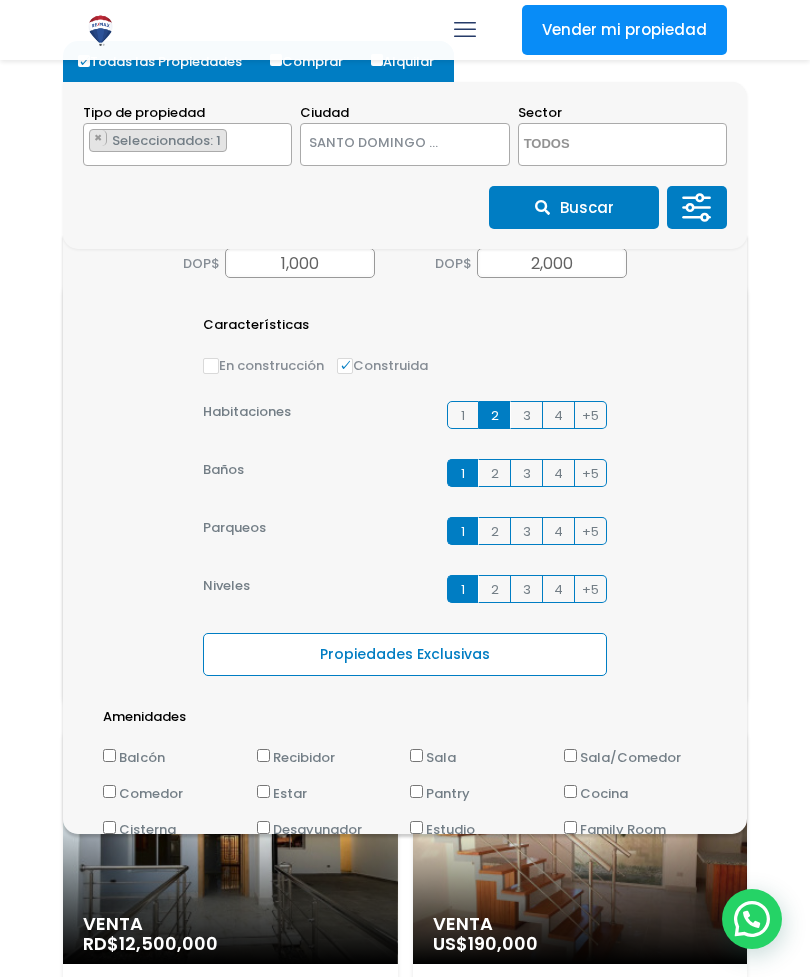 click on "2" at bounding box center [495, 531] 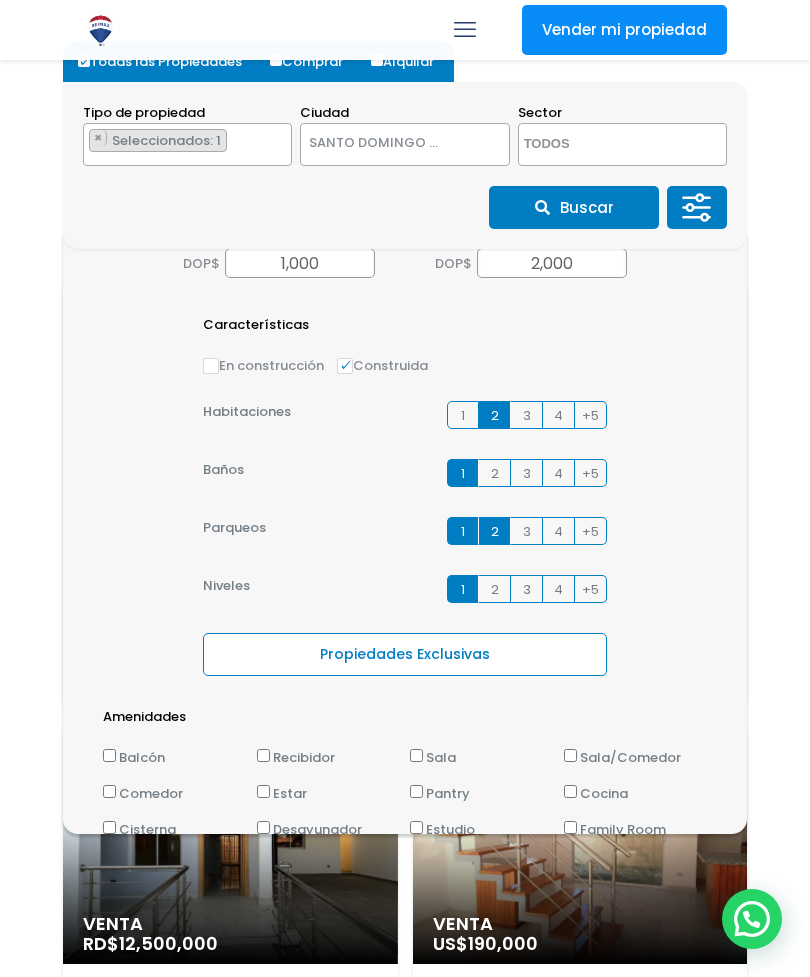 click on "2" at bounding box center [495, 589] 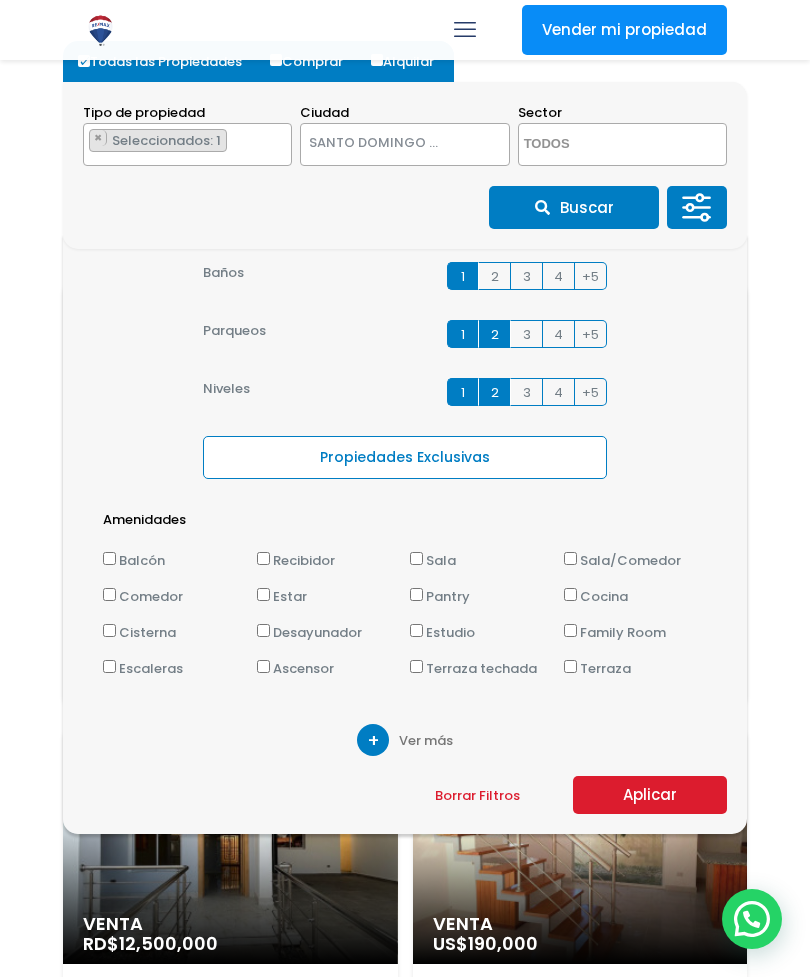 scroll, scrollTop: 340, scrollLeft: 0, axis: vertical 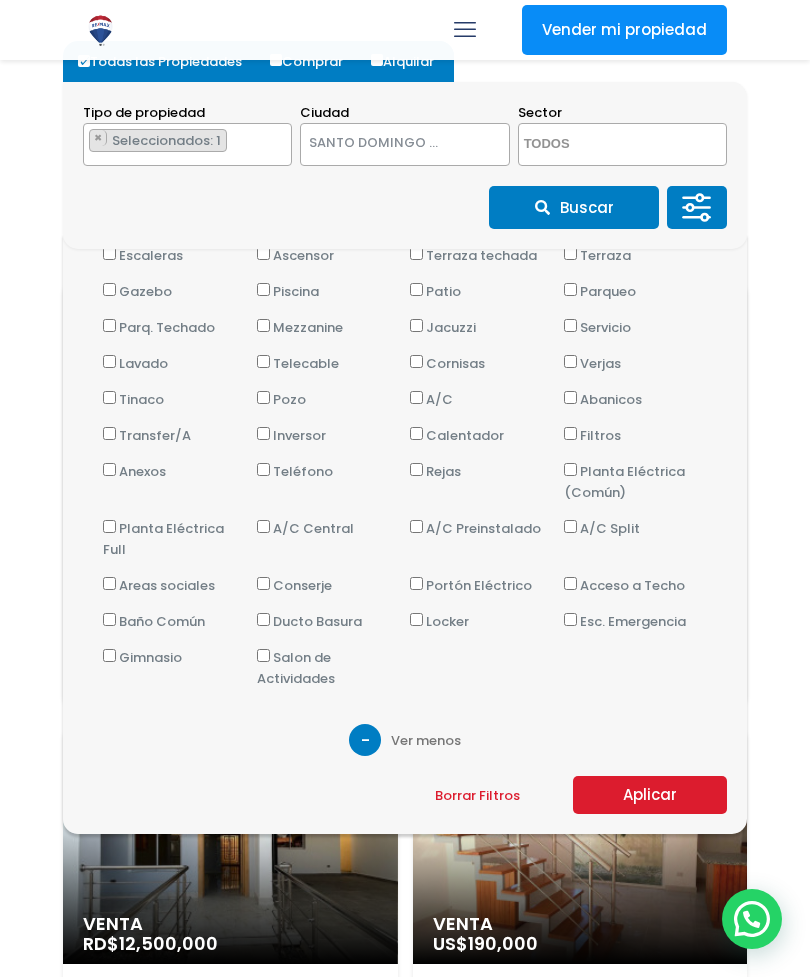 click on "Aplicar" at bounding box center [650, 795] 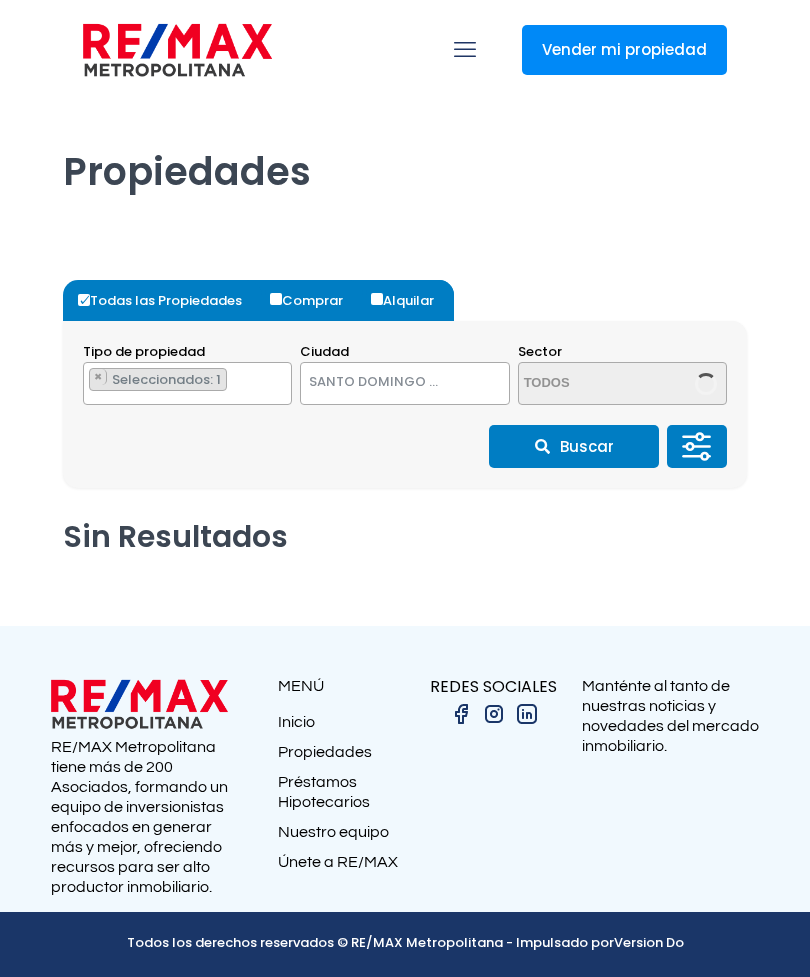 select on "148" 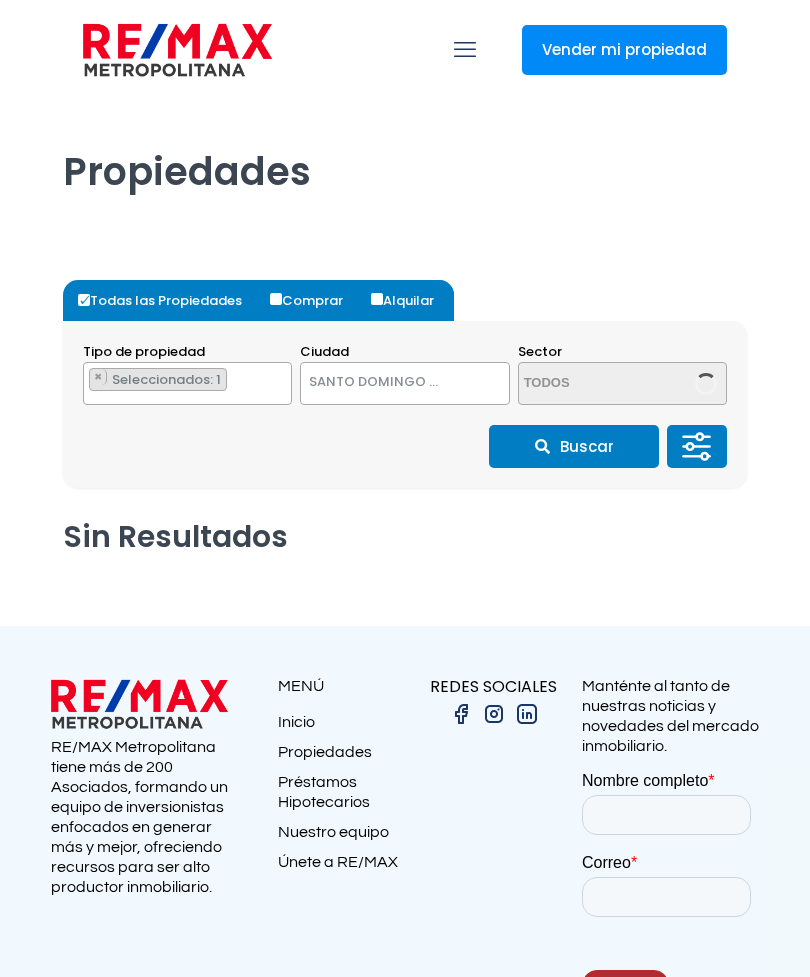 scroll, scrollTop: 0, scrollLeft: 0, axis: both 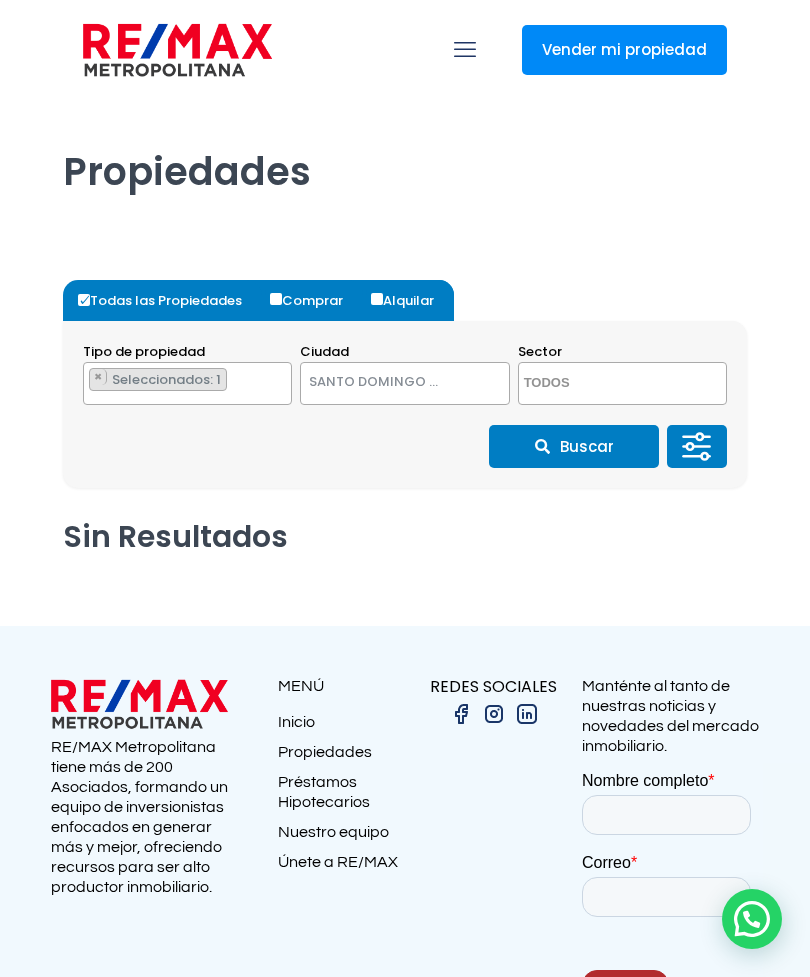 click on "Buscar" at bounding box center [574, 446] 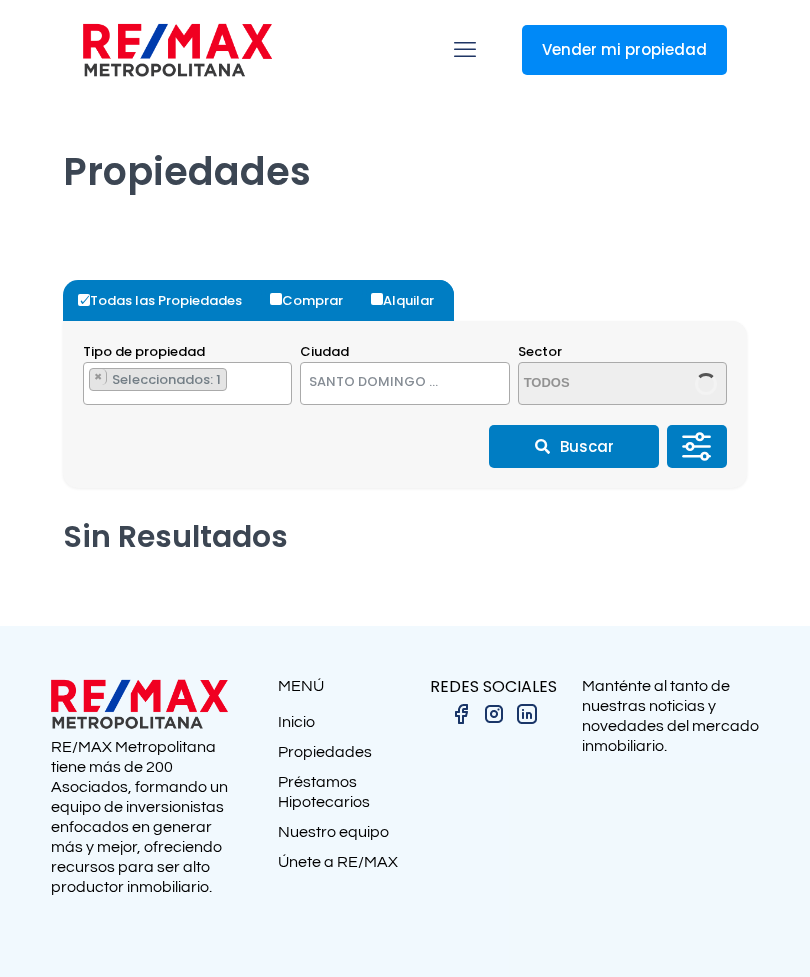select on "148" 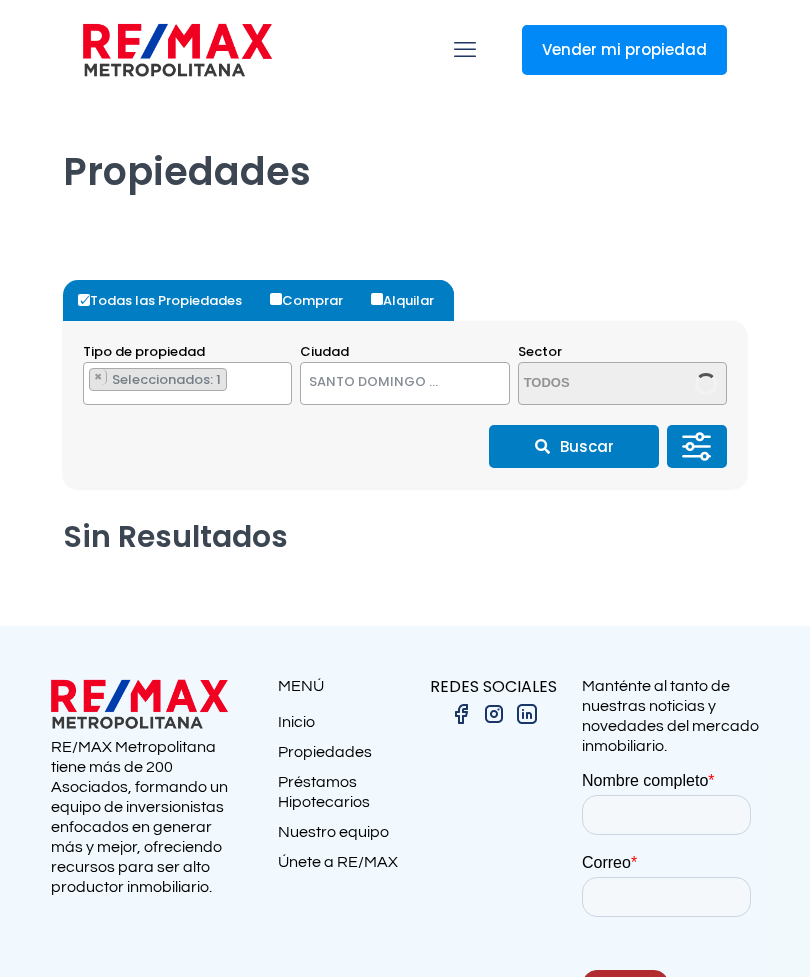 scroll, scrollTop: 0, scrollLeft: 0, axis: both 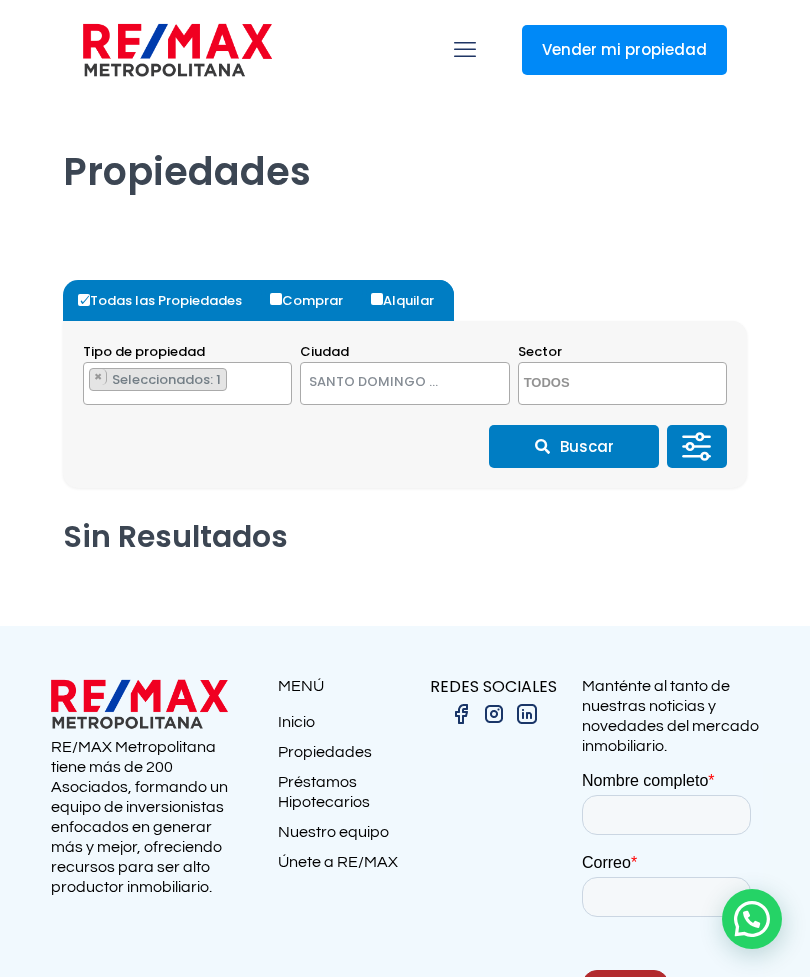 click on "Comprar" at bounding box center [314, 300] 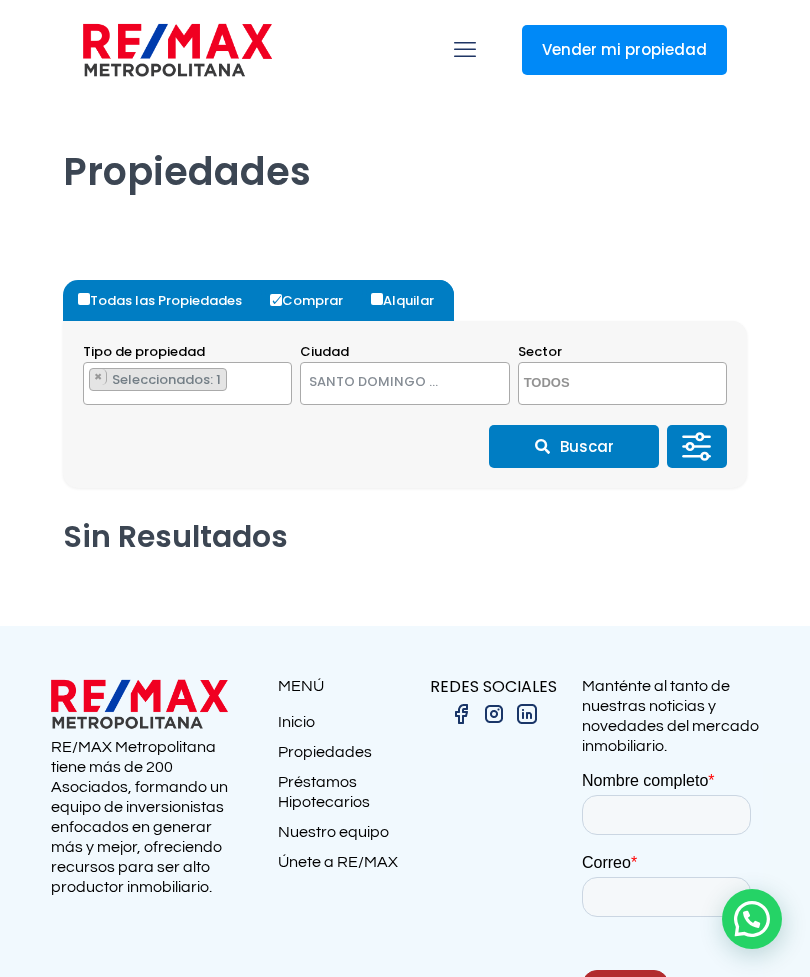 click 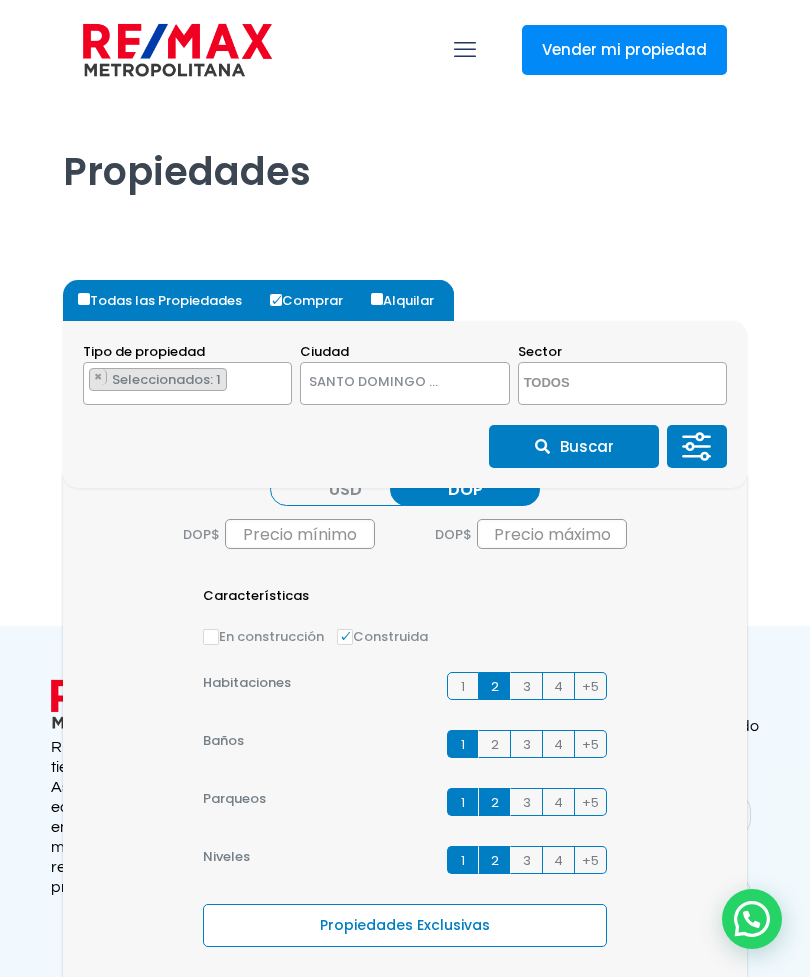 scroll, scrollTop: 107, scrollLeft: 0, axis: vertical 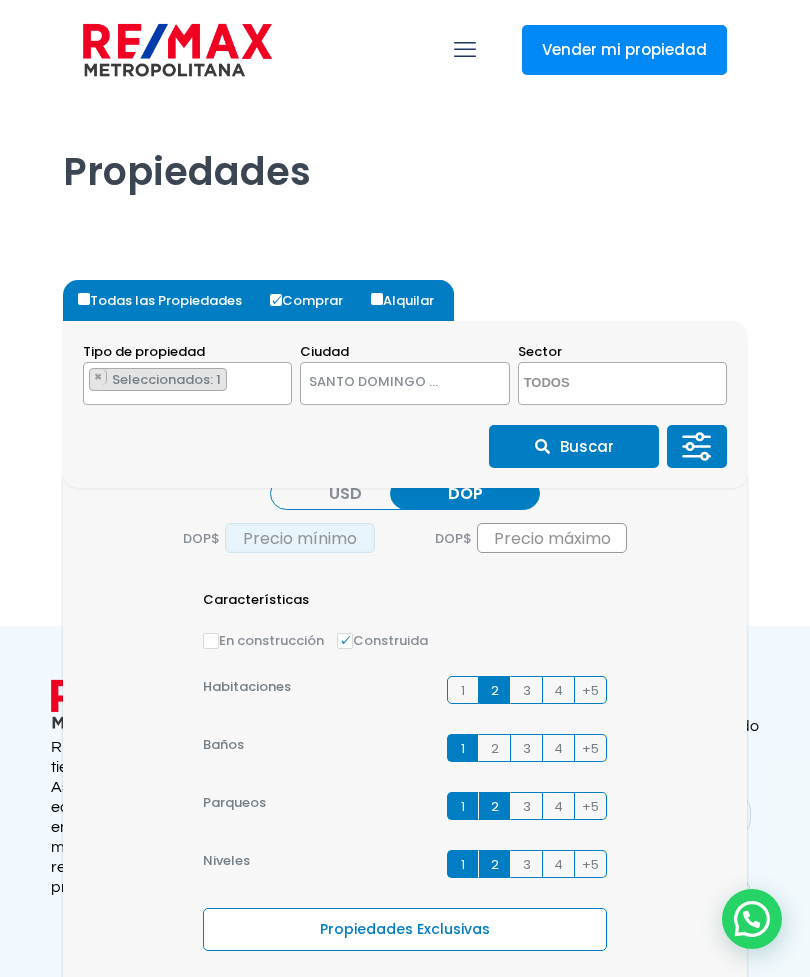 click at bounding box center (300, 538) 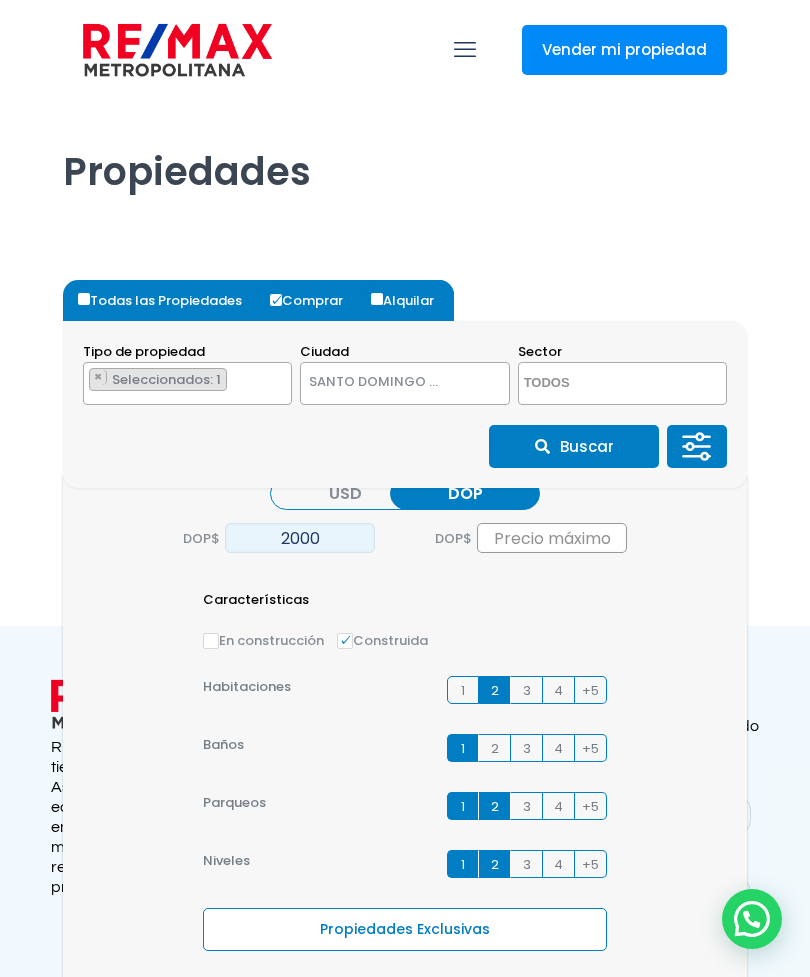 type on "2,000" 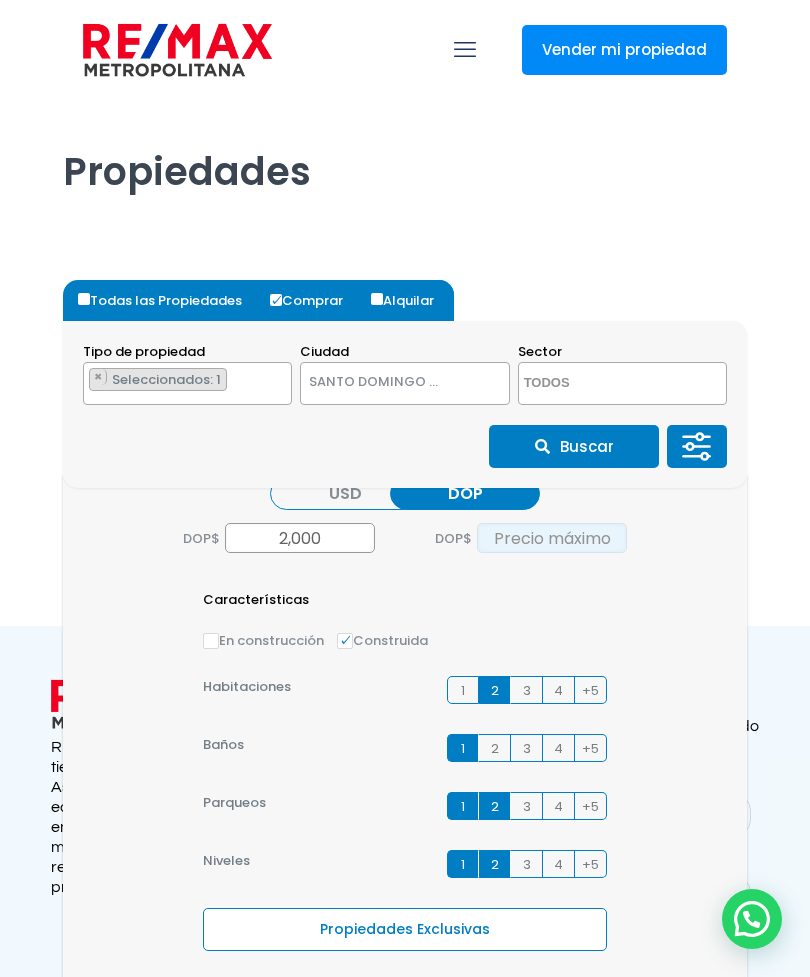 click at bounding box center [552, 538] 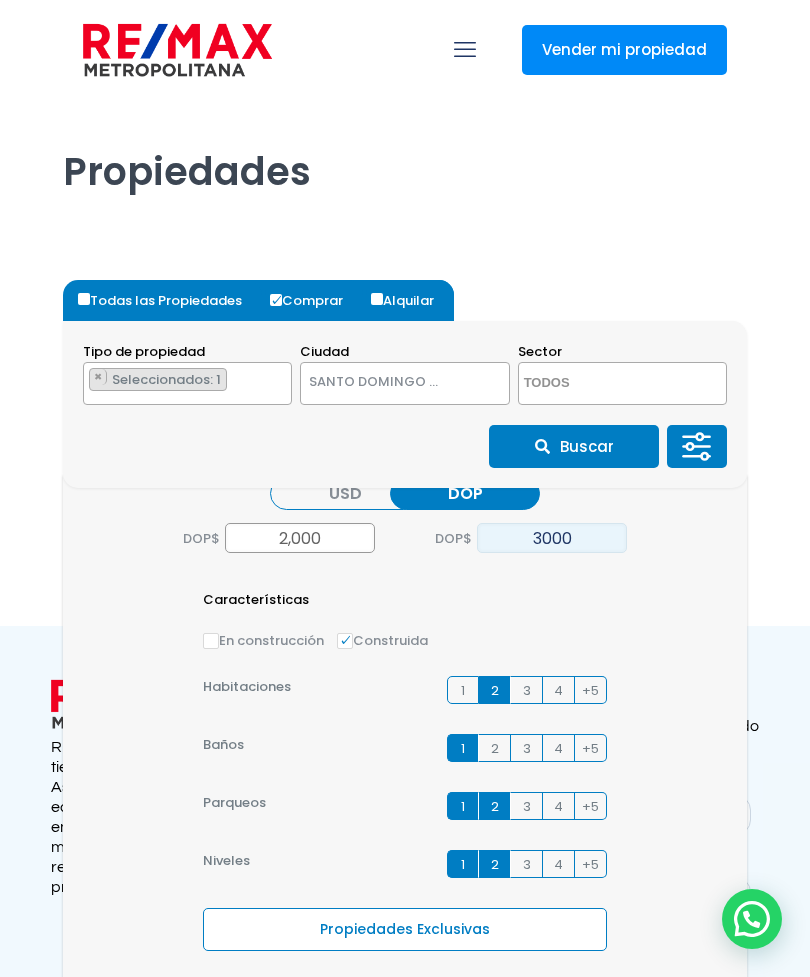 type on "3,000" 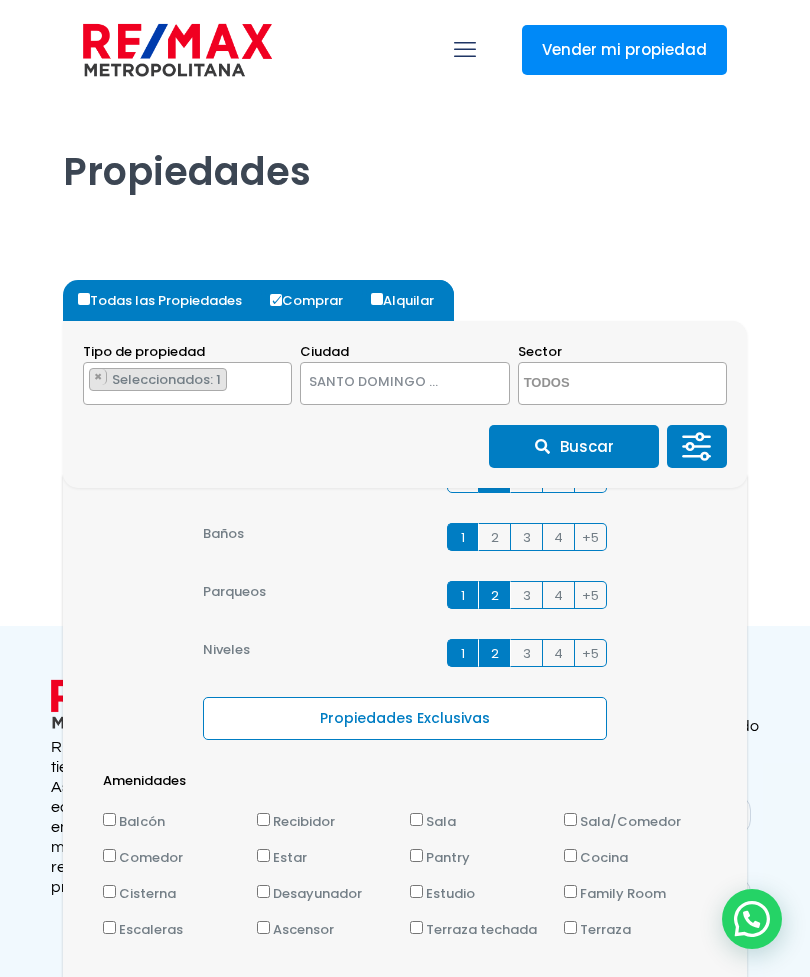 scroll, scrollTop: 321, scrollLeft: 0, axis: vertical 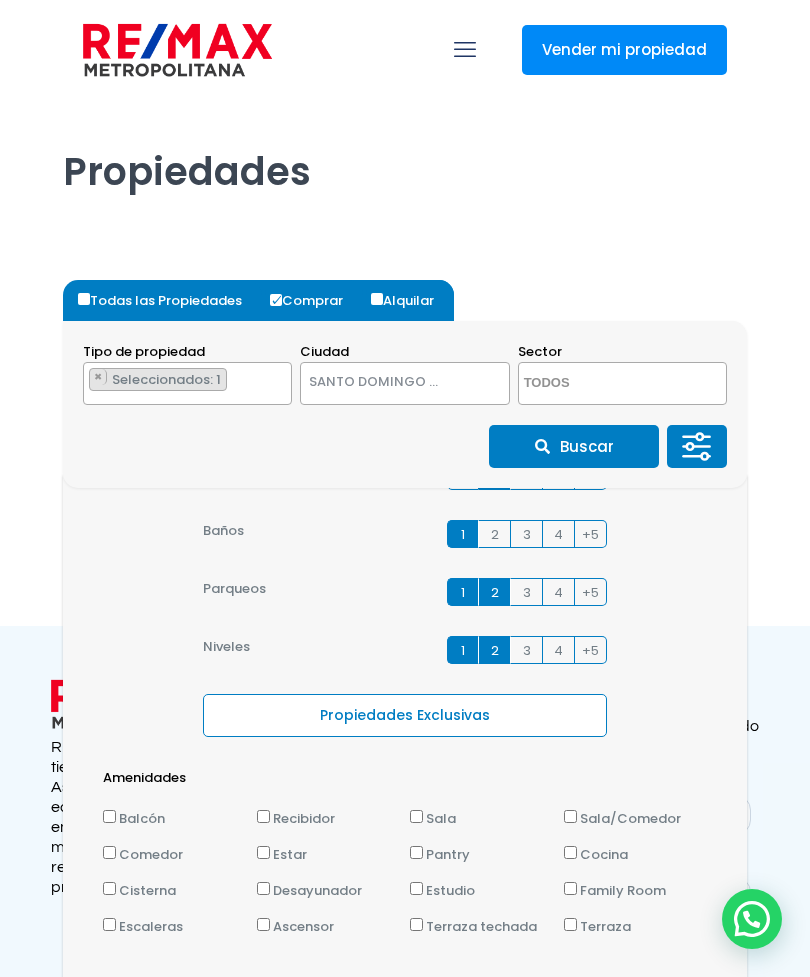 click on "2" at bounding box center (495, 650) 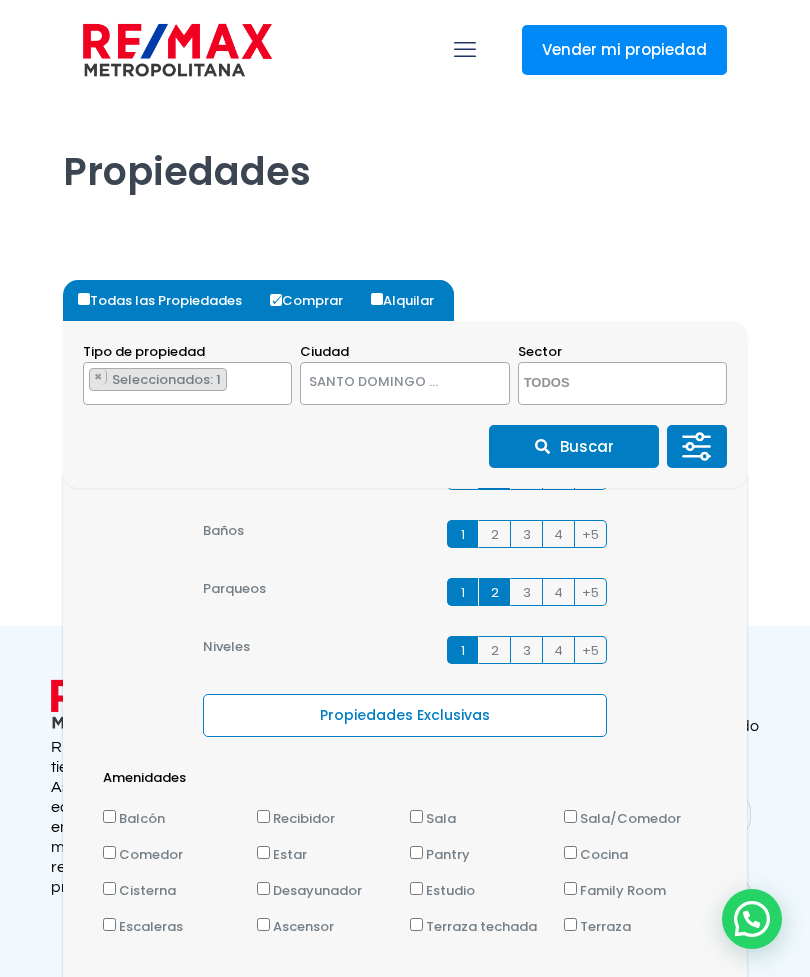 click on "1" at bounding box center [463, 650] 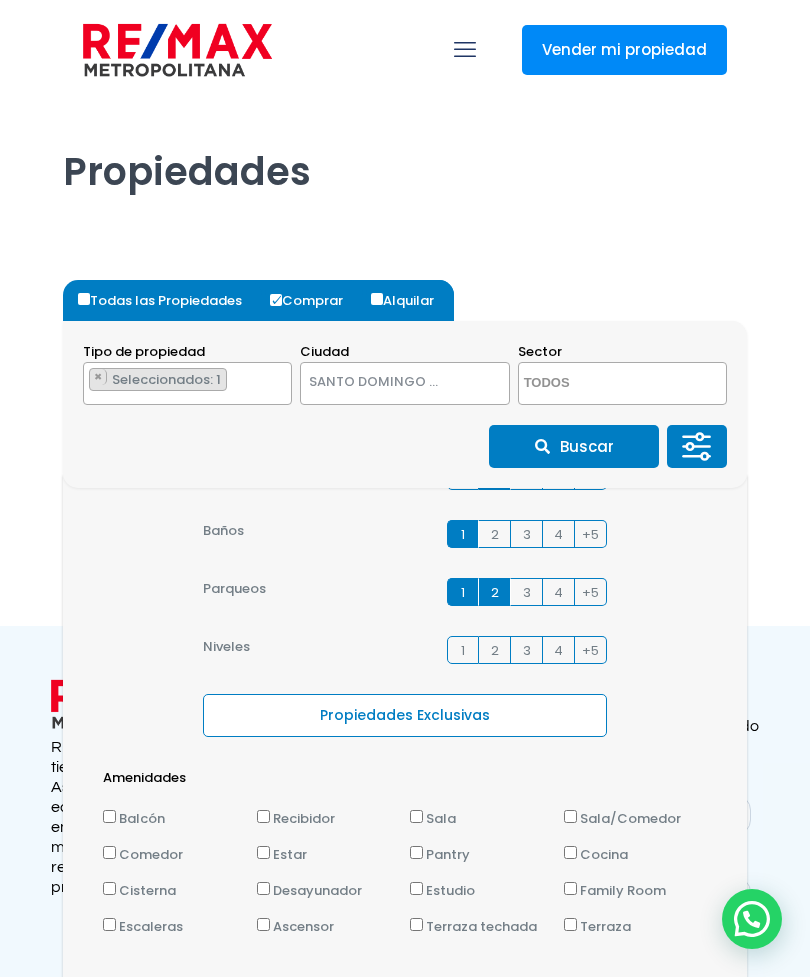 click on "2" at bounding box center [495, 592] 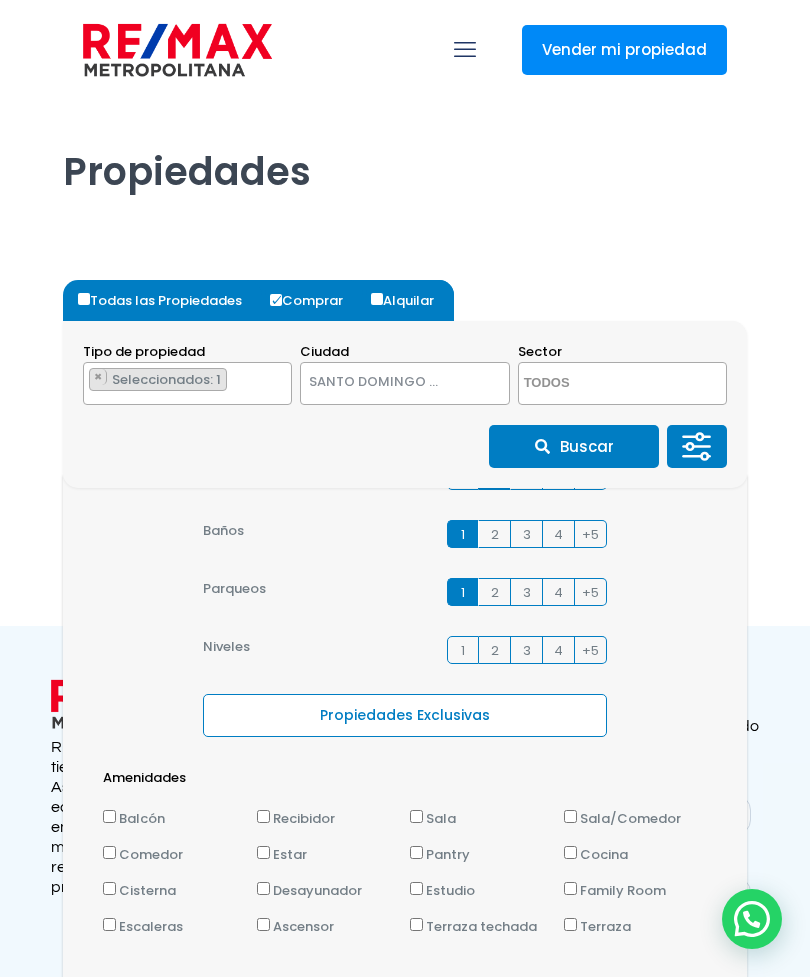 click on "2" at bounding box center (495, 592) 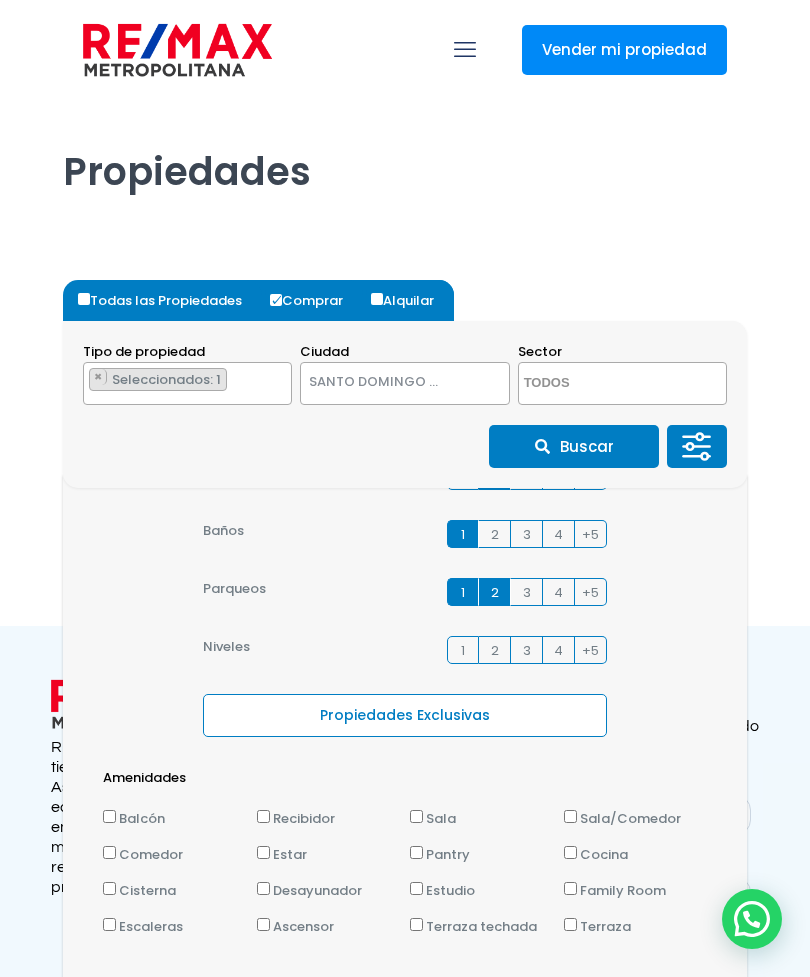 click on "2" at bounding box center (495, 592) 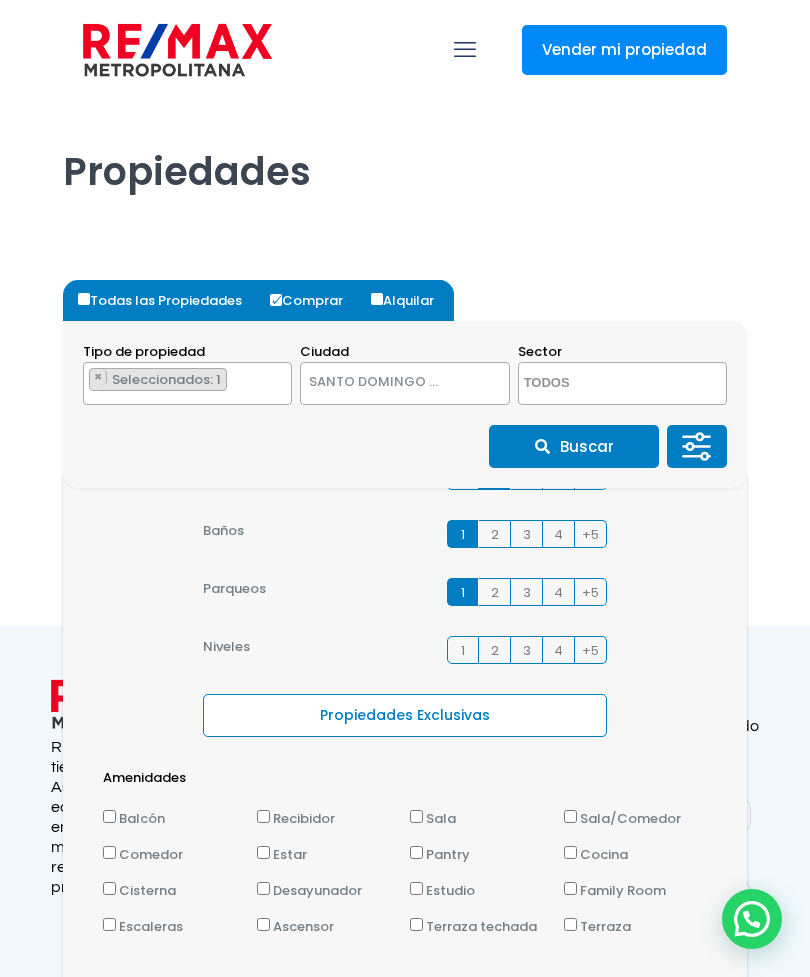 click on "1" at bounding box center (463, 592) 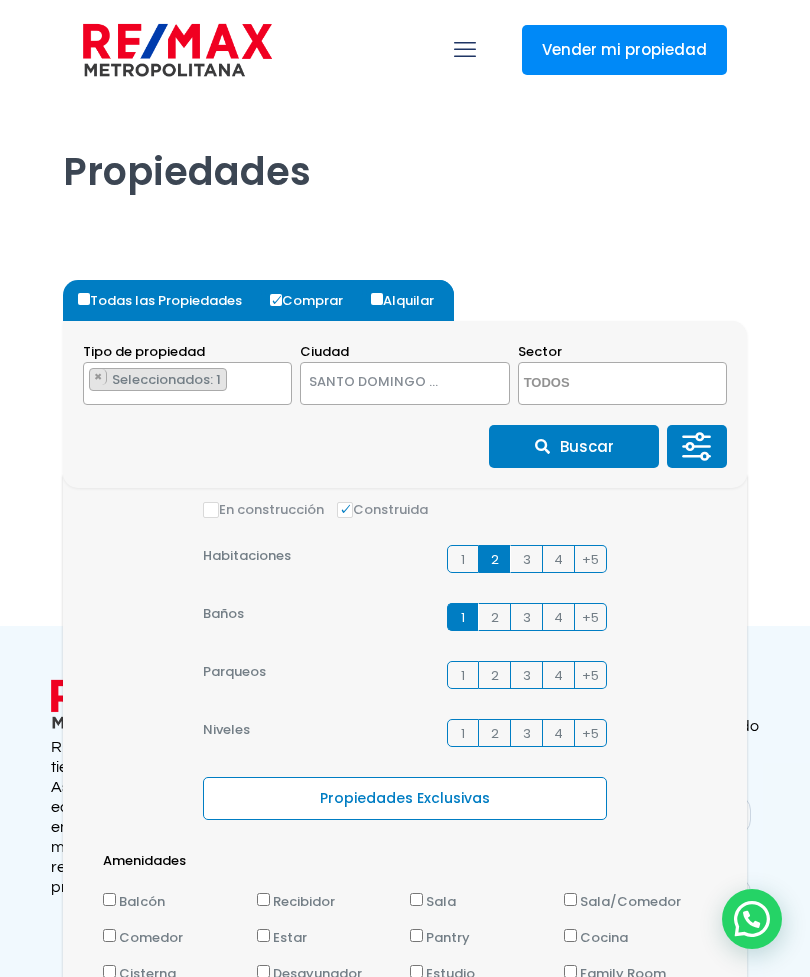 scroll, scrollTop: 237, scrollLeft: 0, axis: vertical 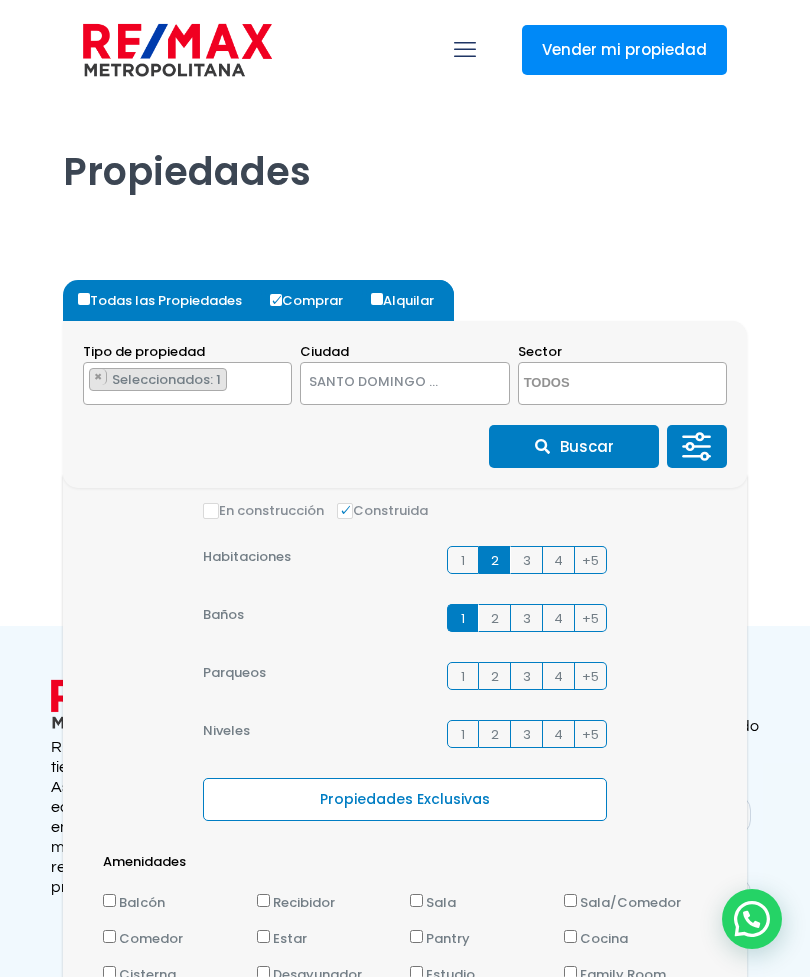 click on "2" at bounding box center [495, 618] 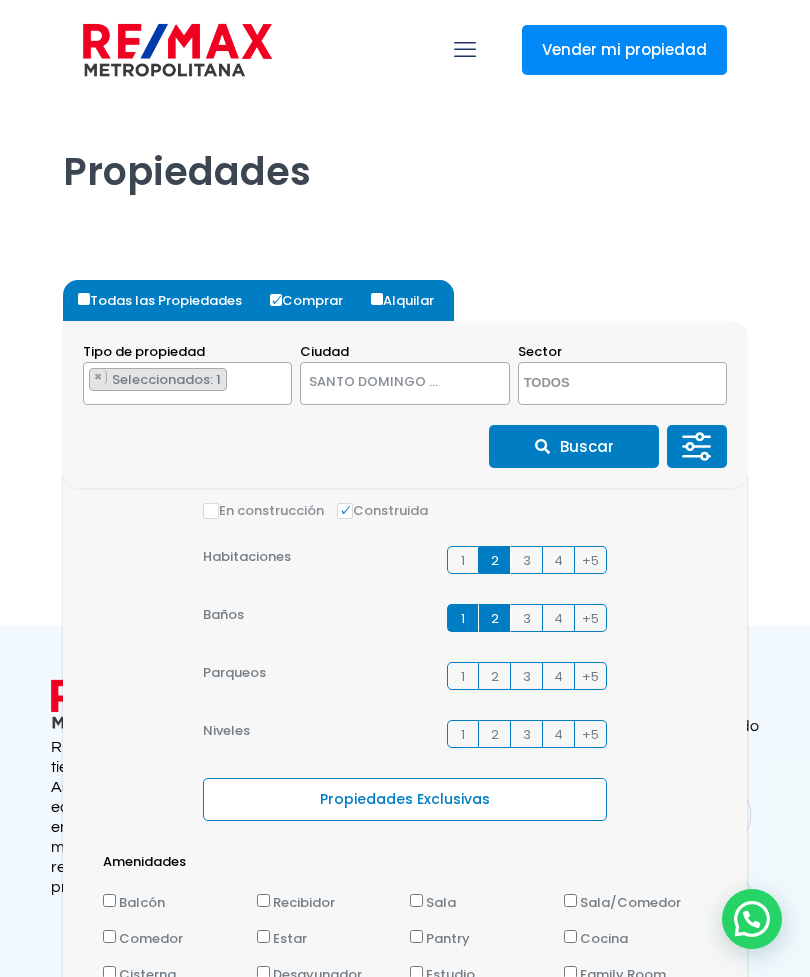 click on "1" at bounding box center (463, 618) 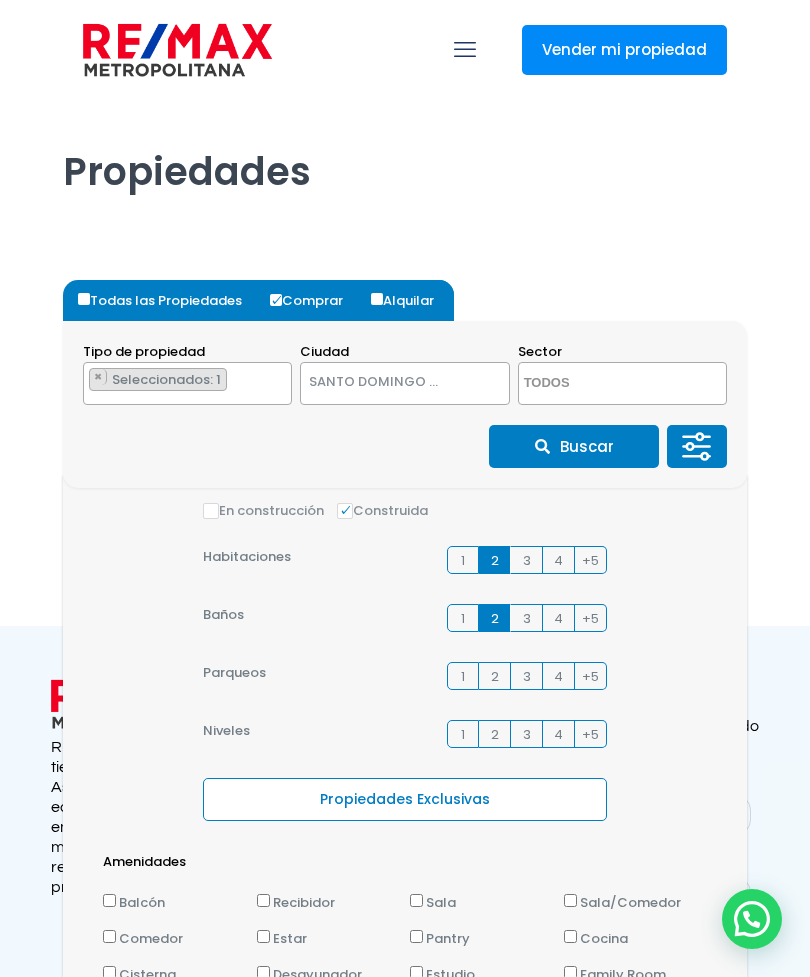 click on "2" at bounding box center [495, 618] 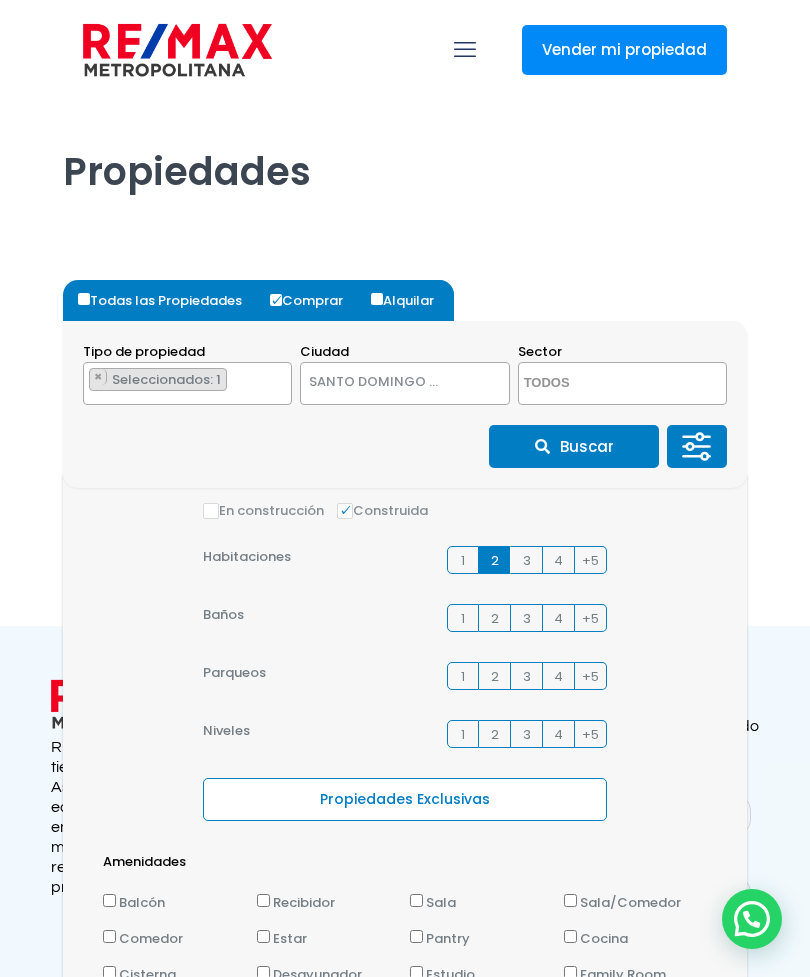 click on "2" at bounding box center [495, 560] 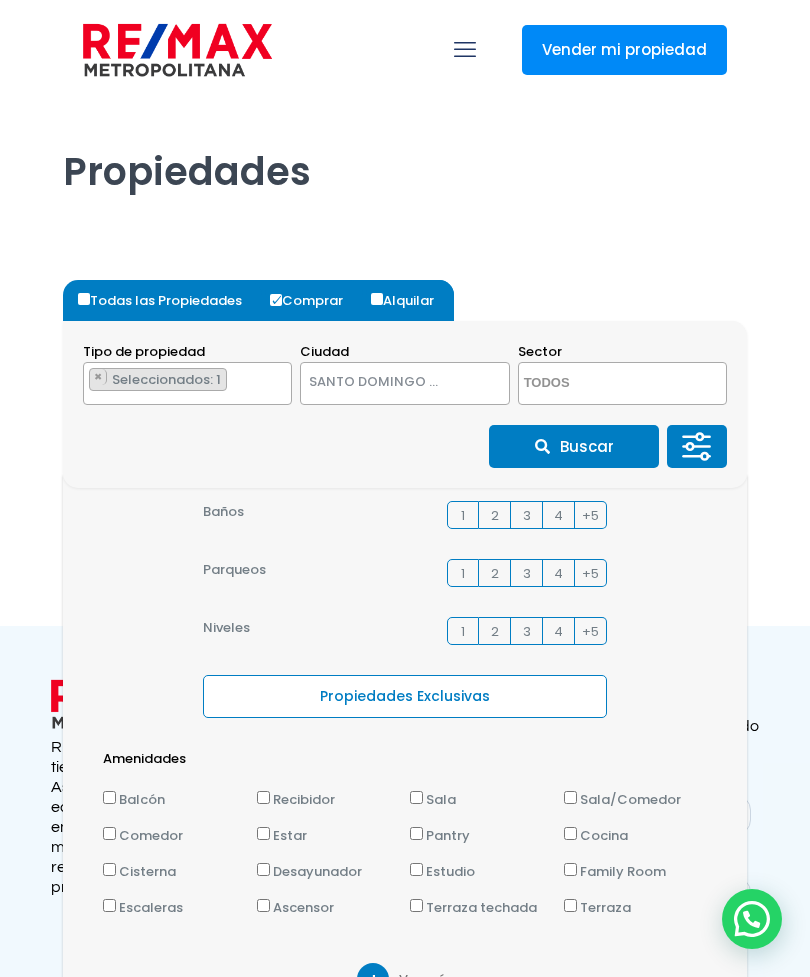 scroll, scrollTop: 340, scrollLeft: 0, axis: vertical 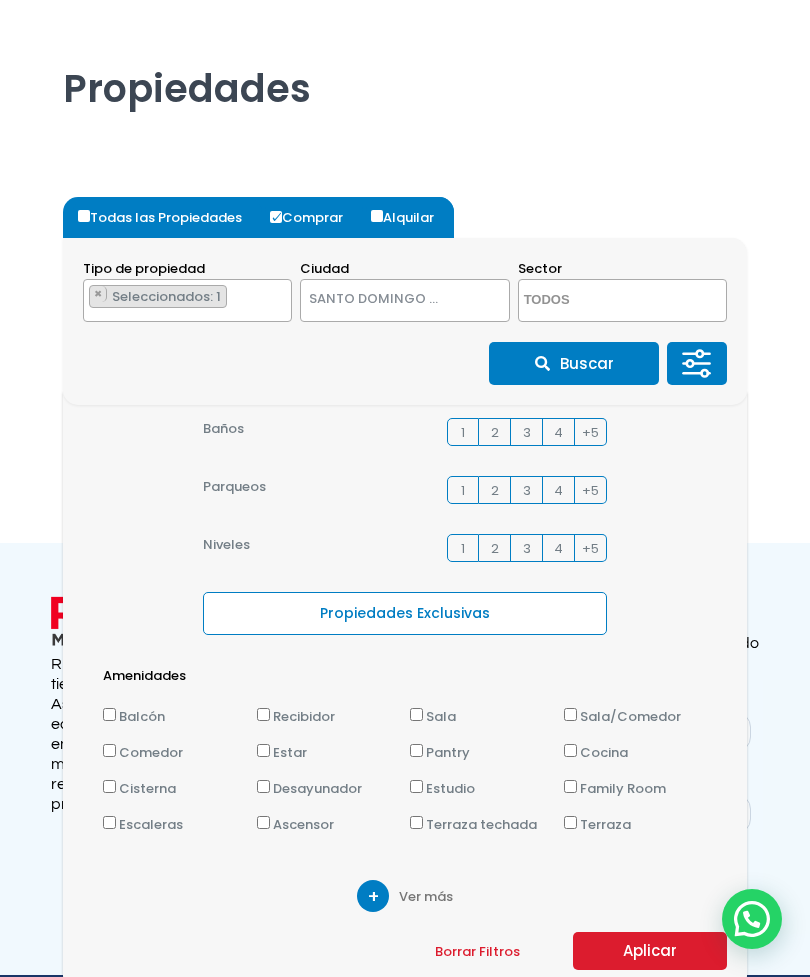 click on "Aplicar" at bounding box center (650, 951) 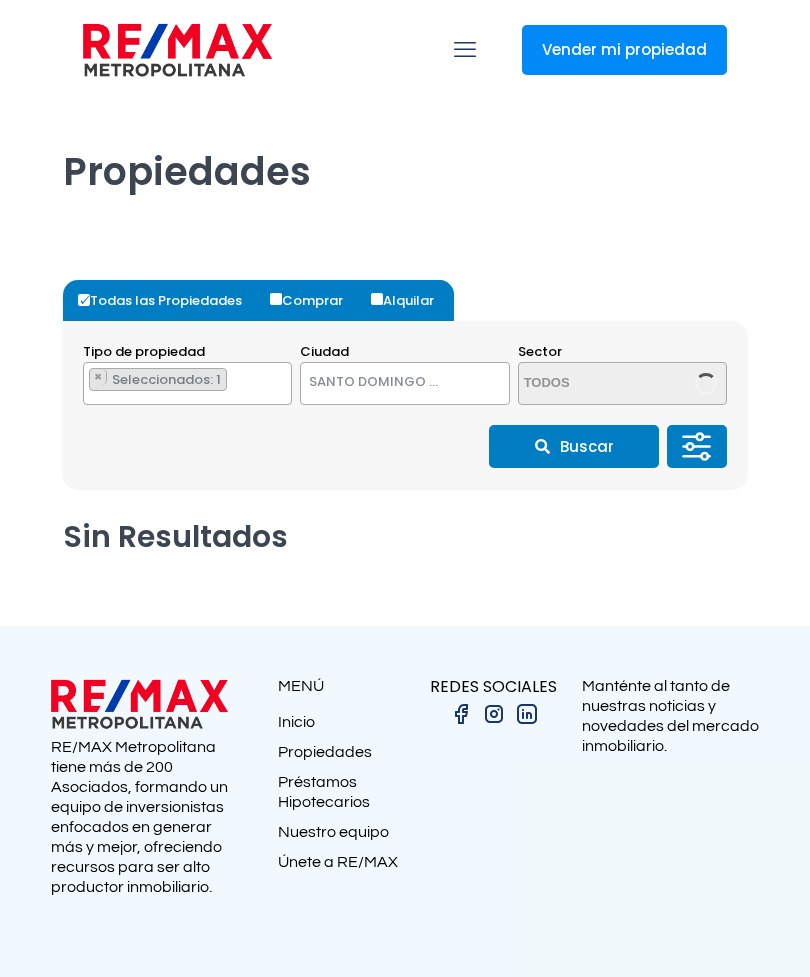 select on "148" 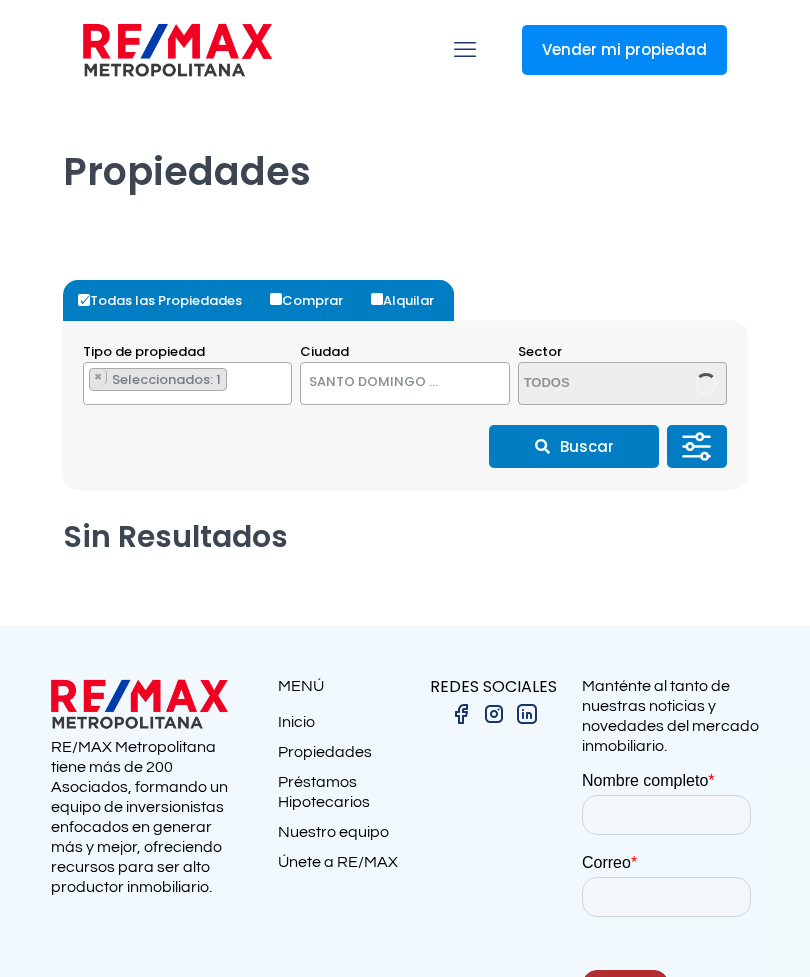 scroll, scrollTop: 0, scrollLeft: 0, axis: both 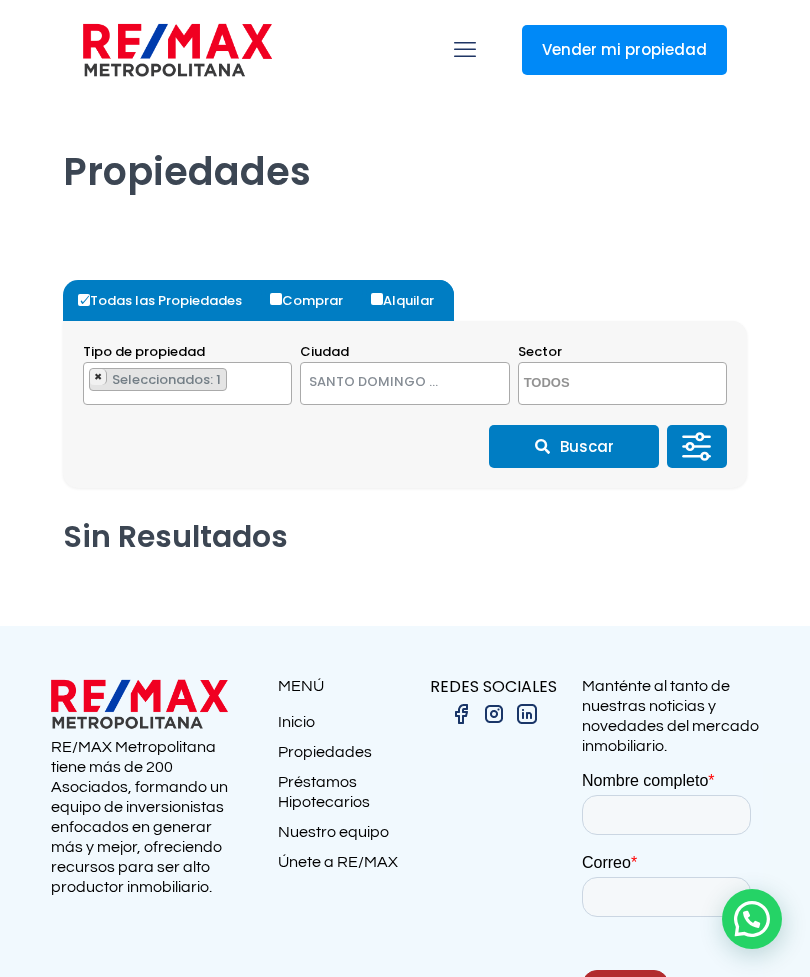 click on "×" at bounding box center (98, 377) 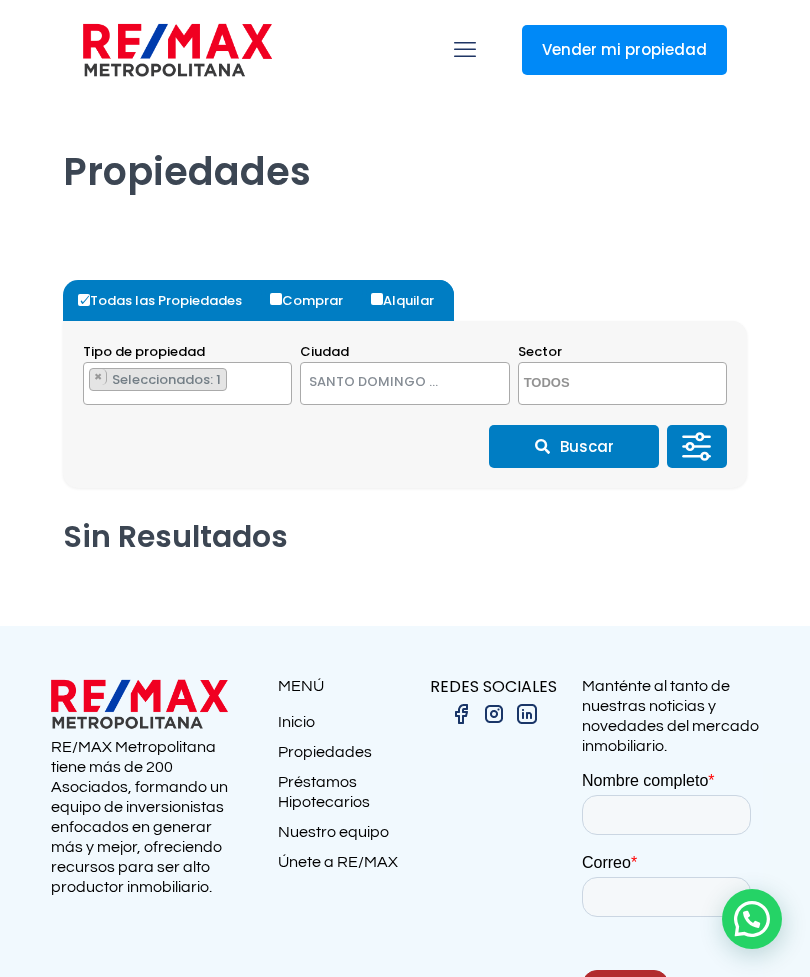 select 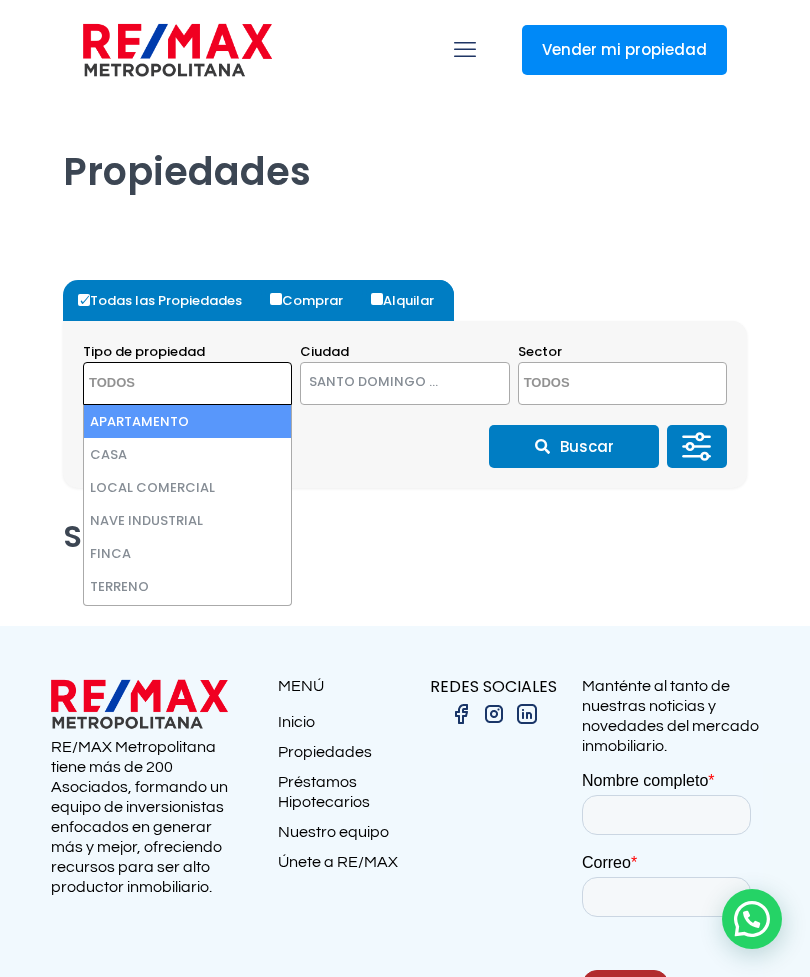 click at bounding box center [405, 363] 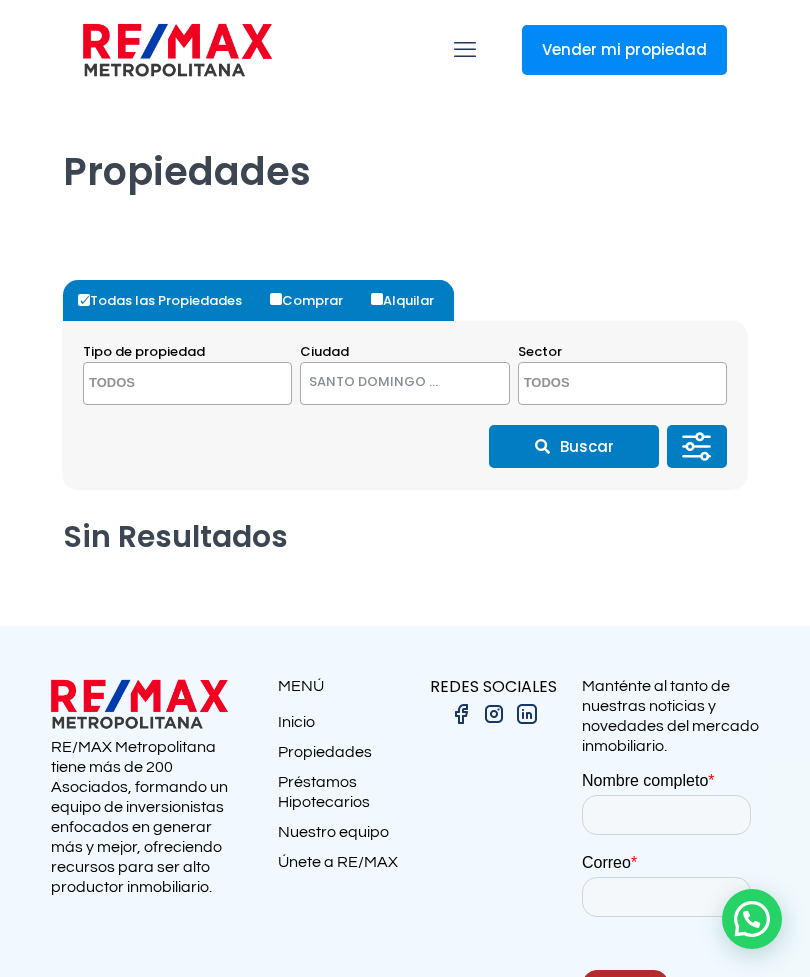 click 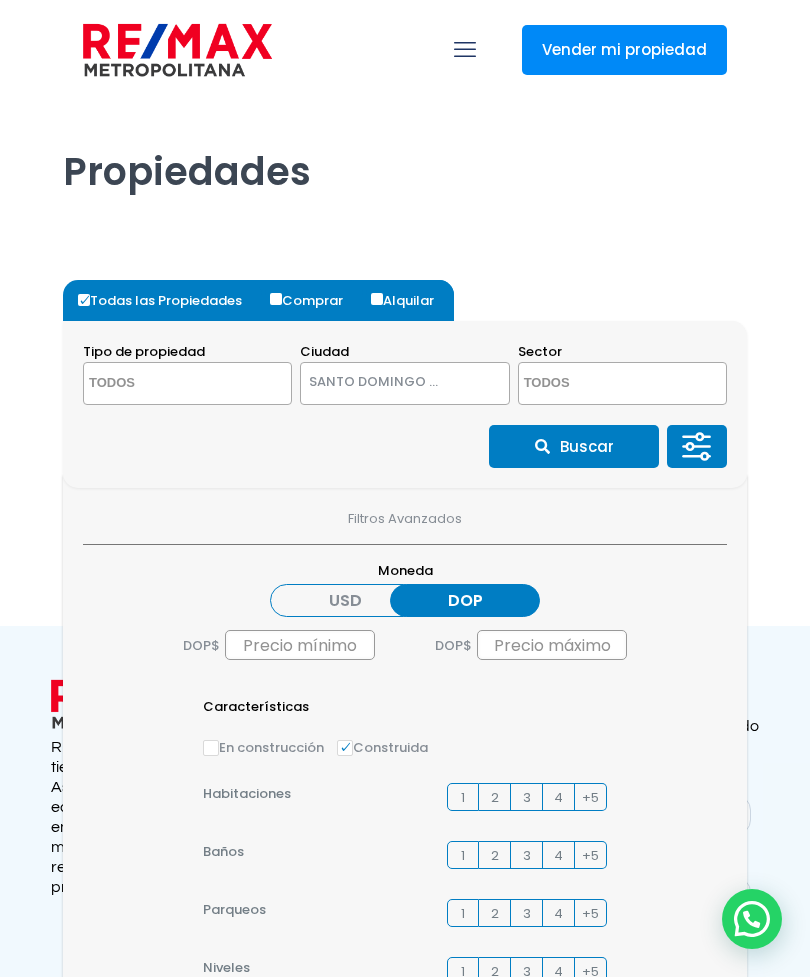click on "Comprar" at bounding box center (276, 299) 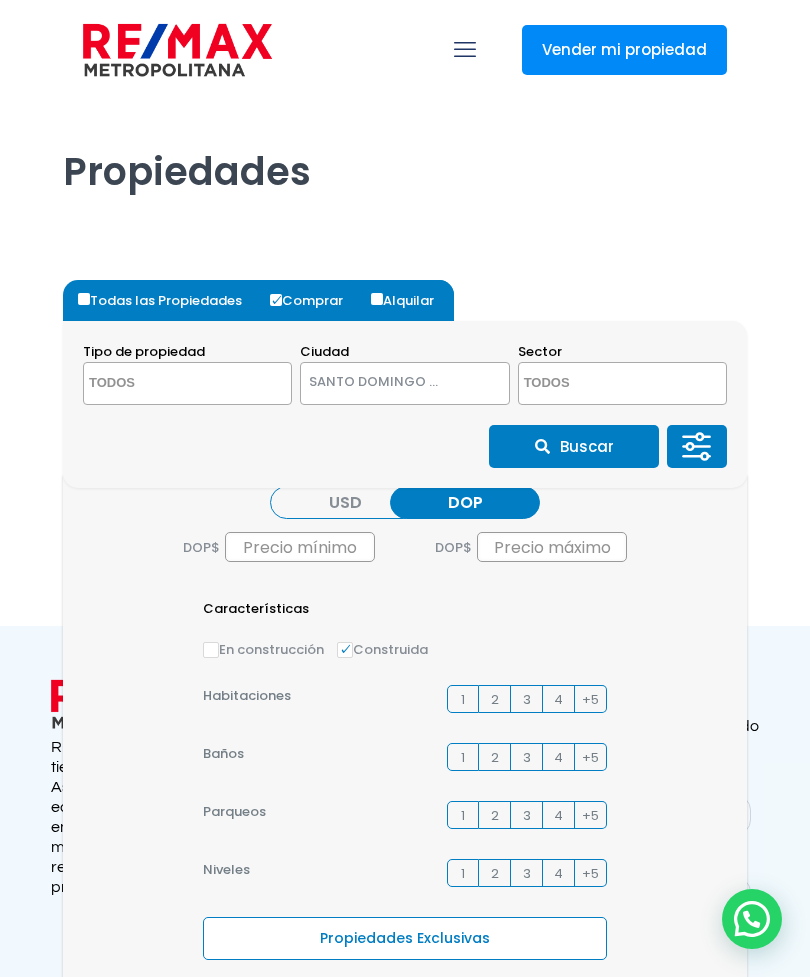 scroll, scrollTop: 99, scrollLeft: 0, axis: vertical 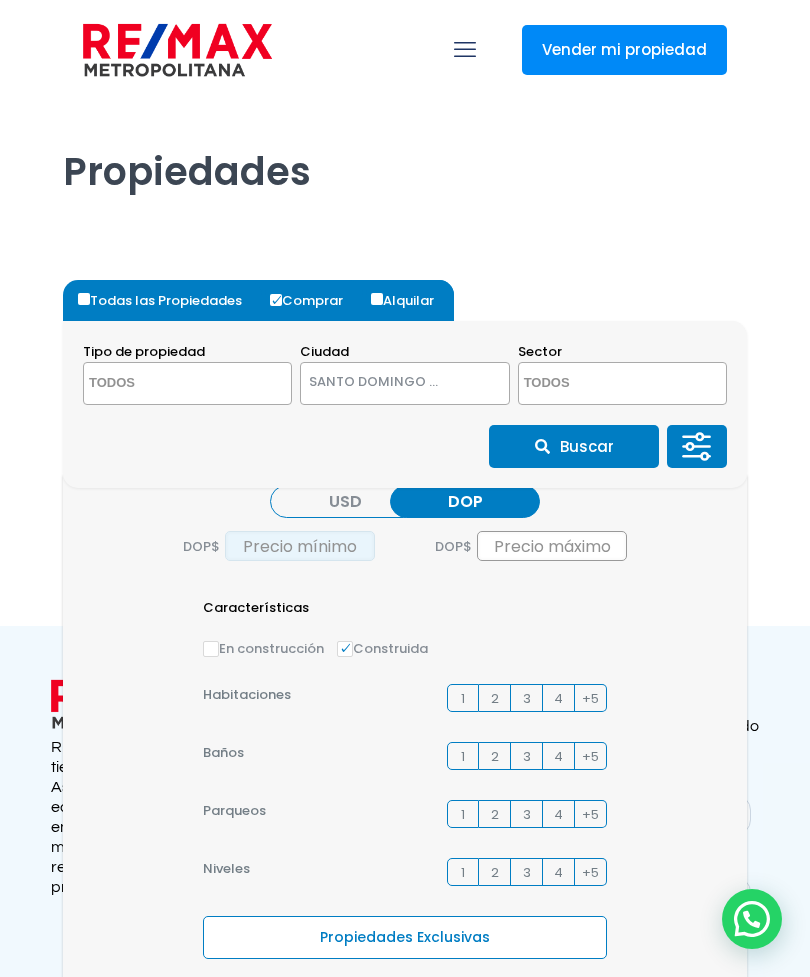 click at bounding box center (300, 546) 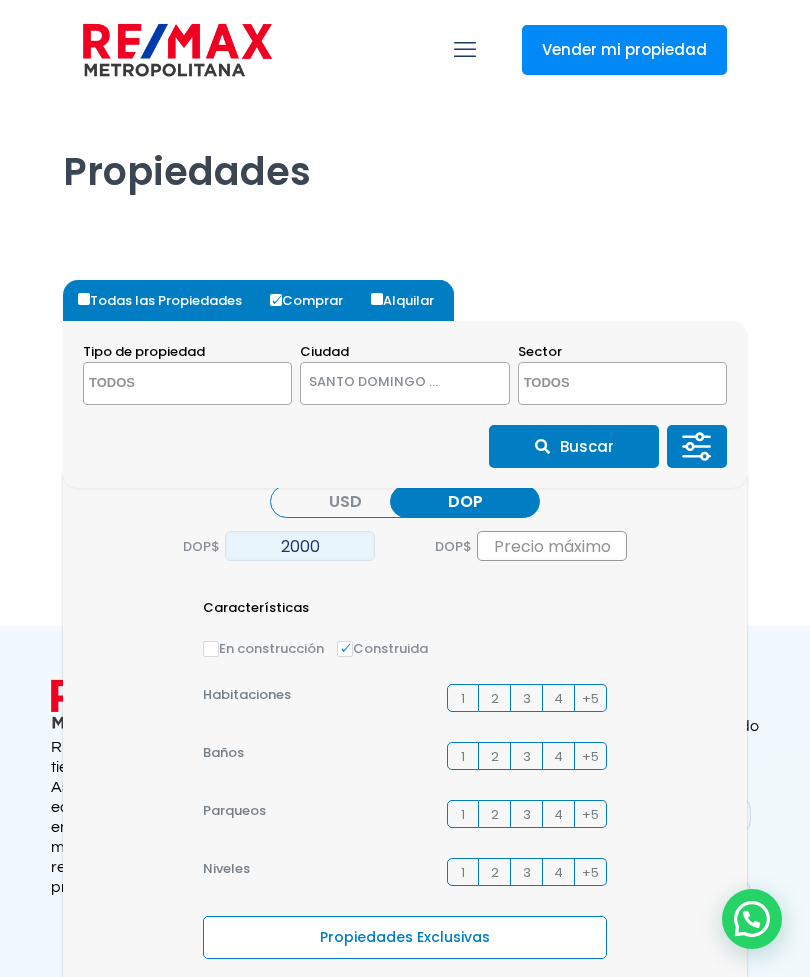 type on "2,000" 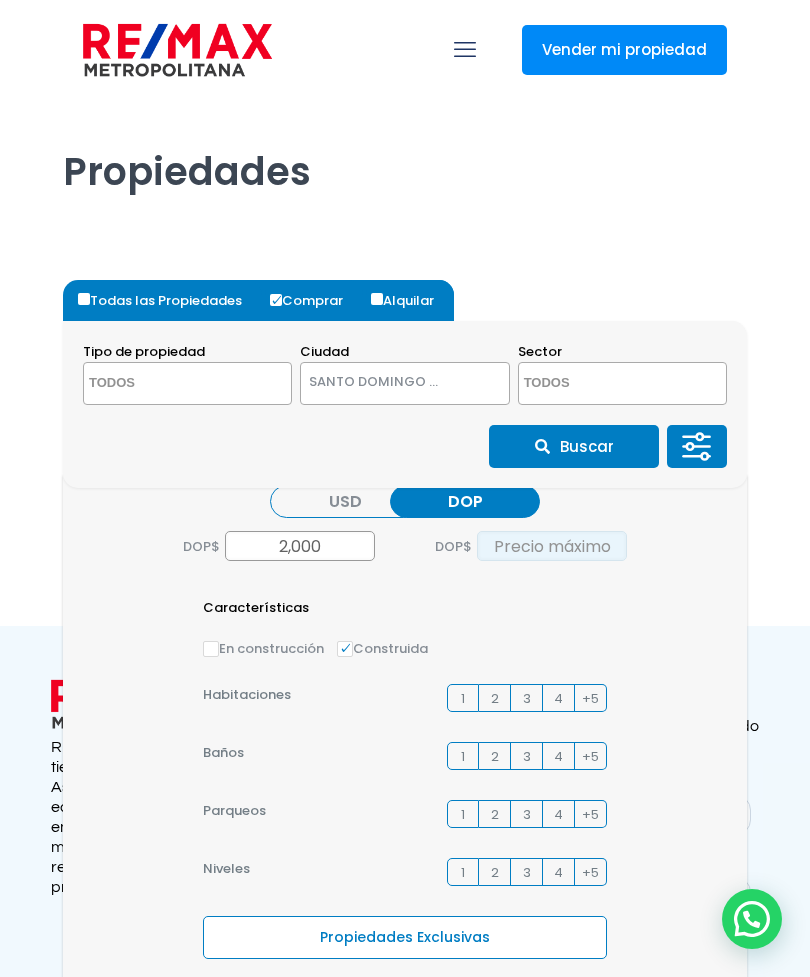 click at bounding box center (552, 546) 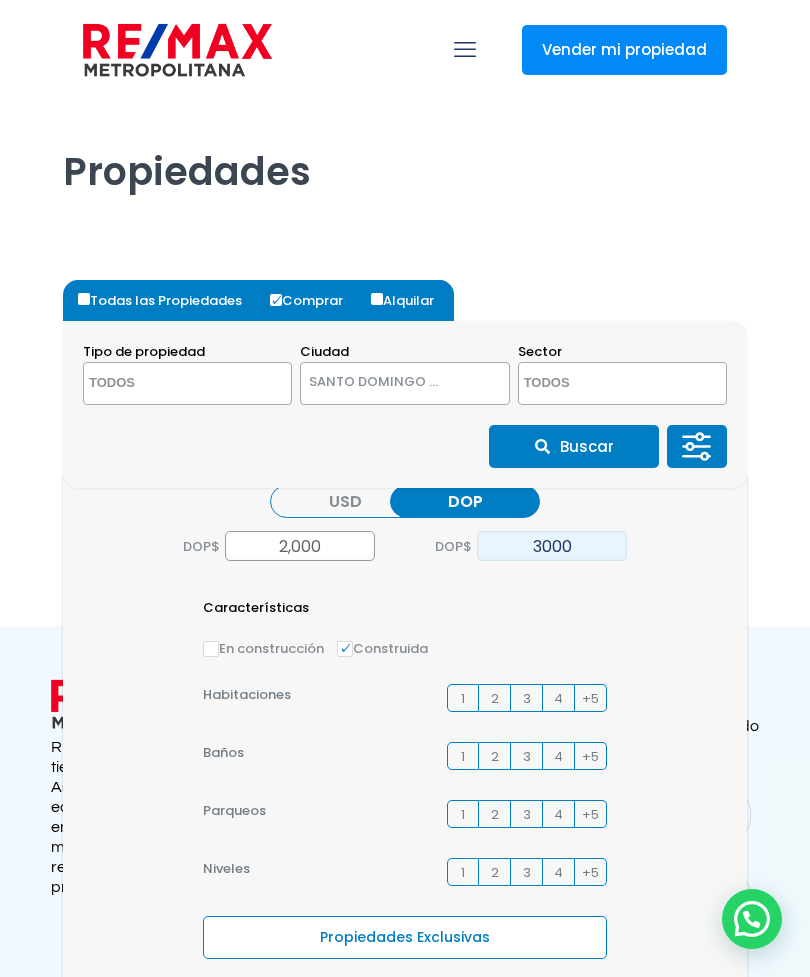 type on "3,000" 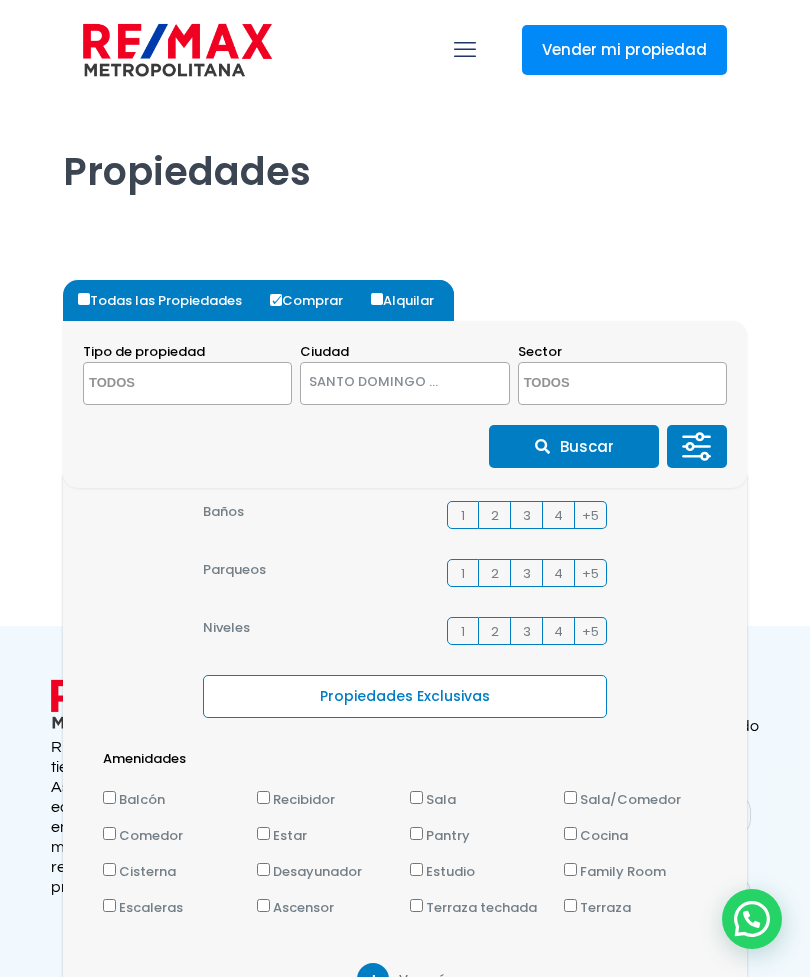 scroll, scrollTop: 340, scrollLeft: 0, axis: vertical 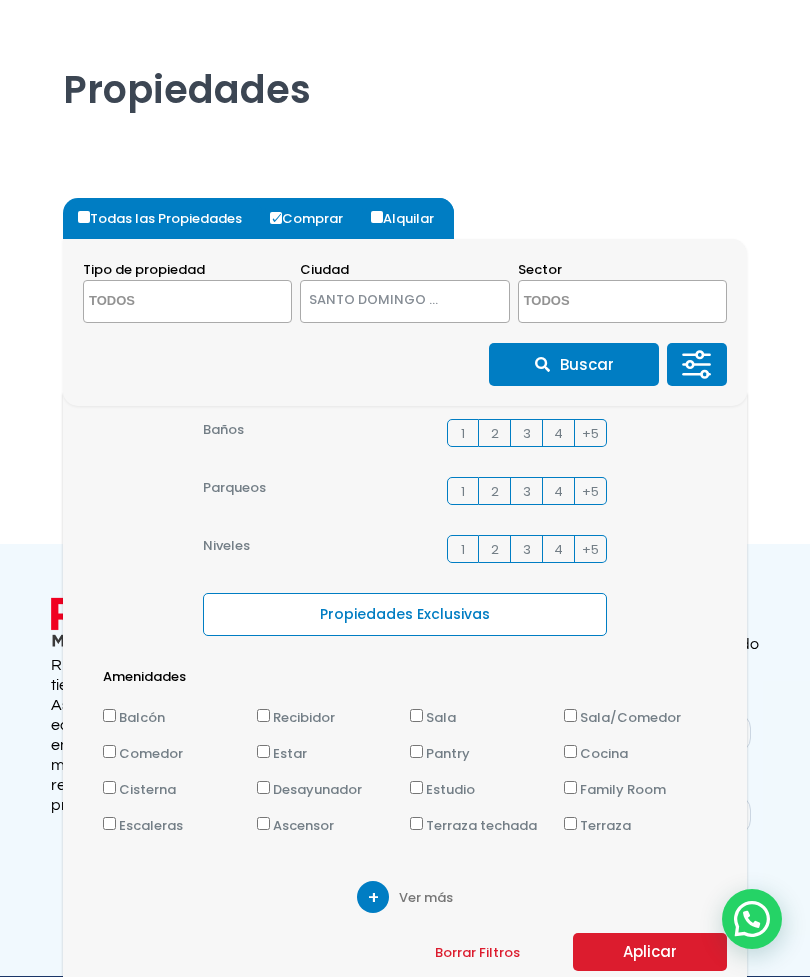 click on "Aplicar" at bounding box center (650, 952) 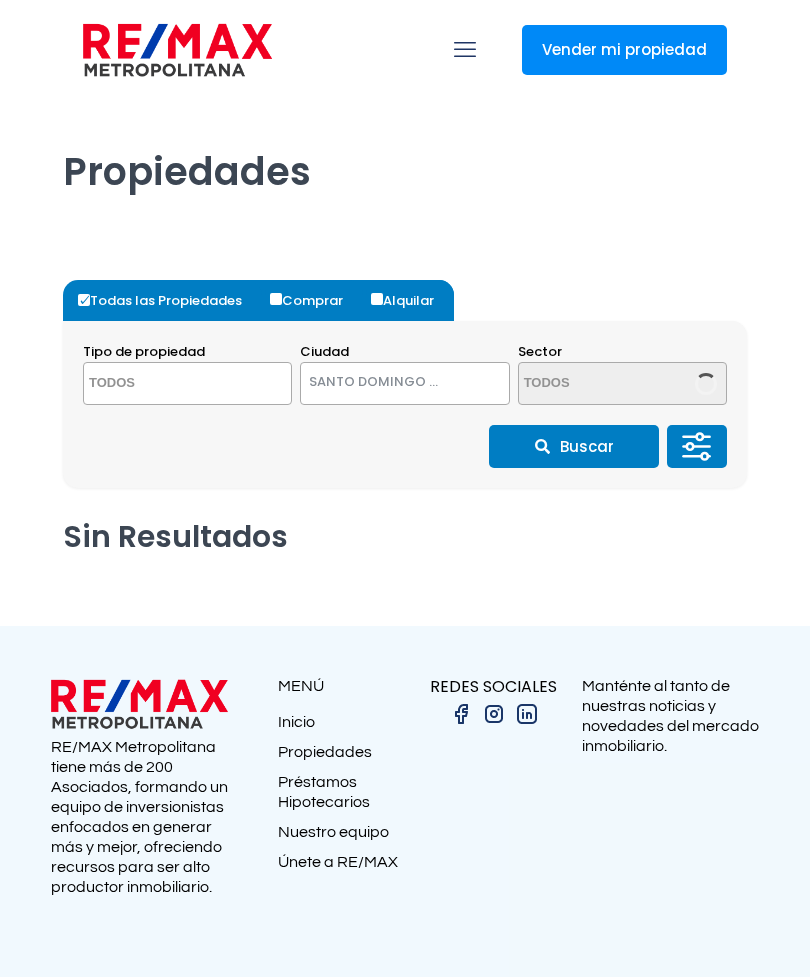 select 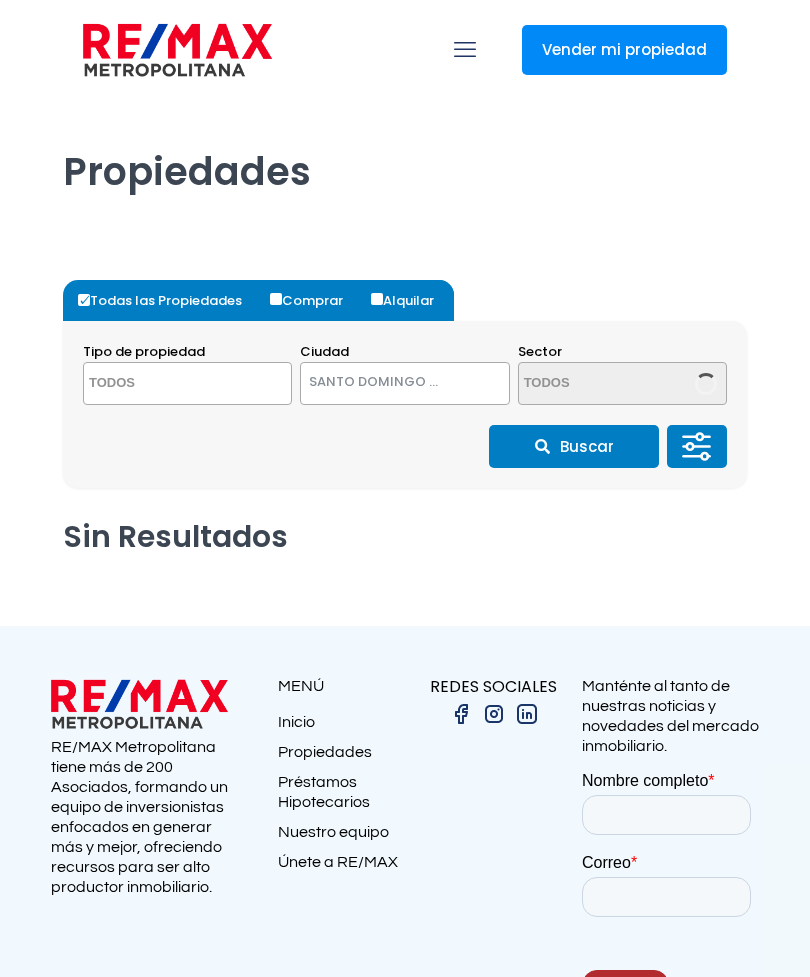 scroll, scrollTop: 0, scrollLeft: 0, axis: both 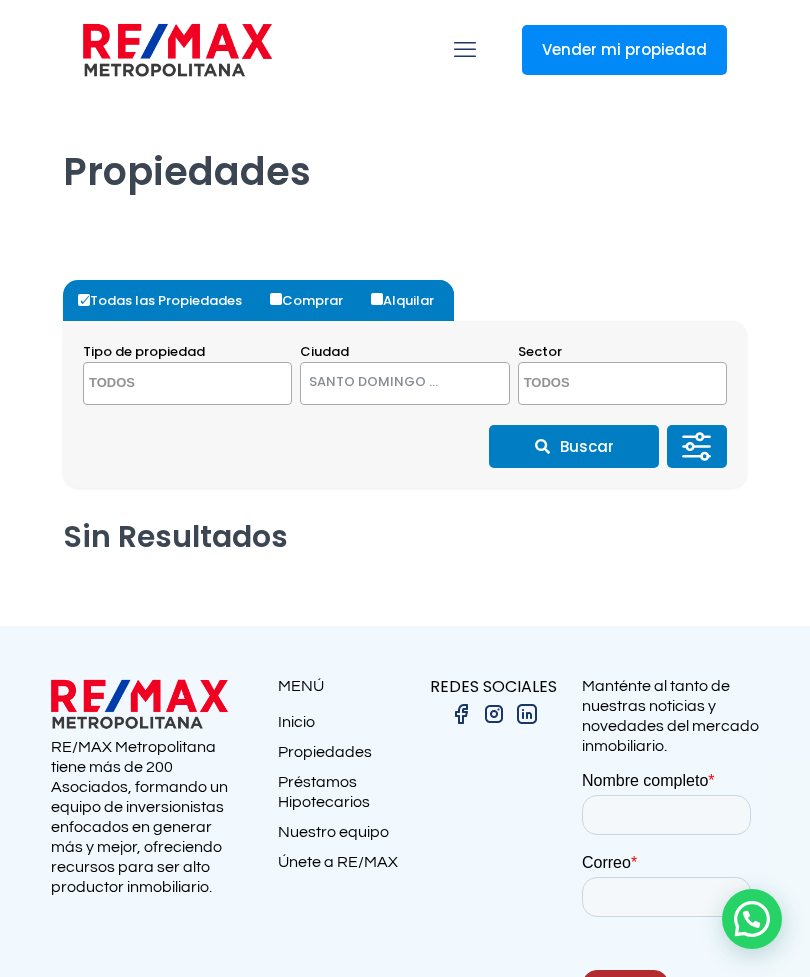 click at bounding box center [465, 50] 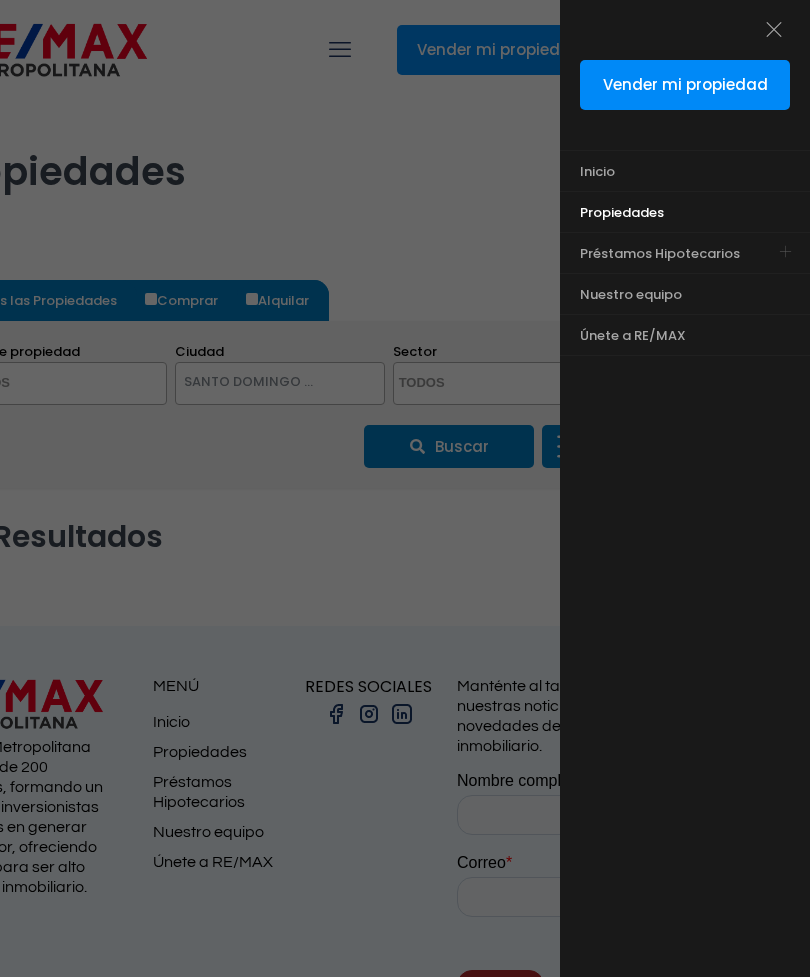 click on "Inicio" at bounding box center [660, 171] 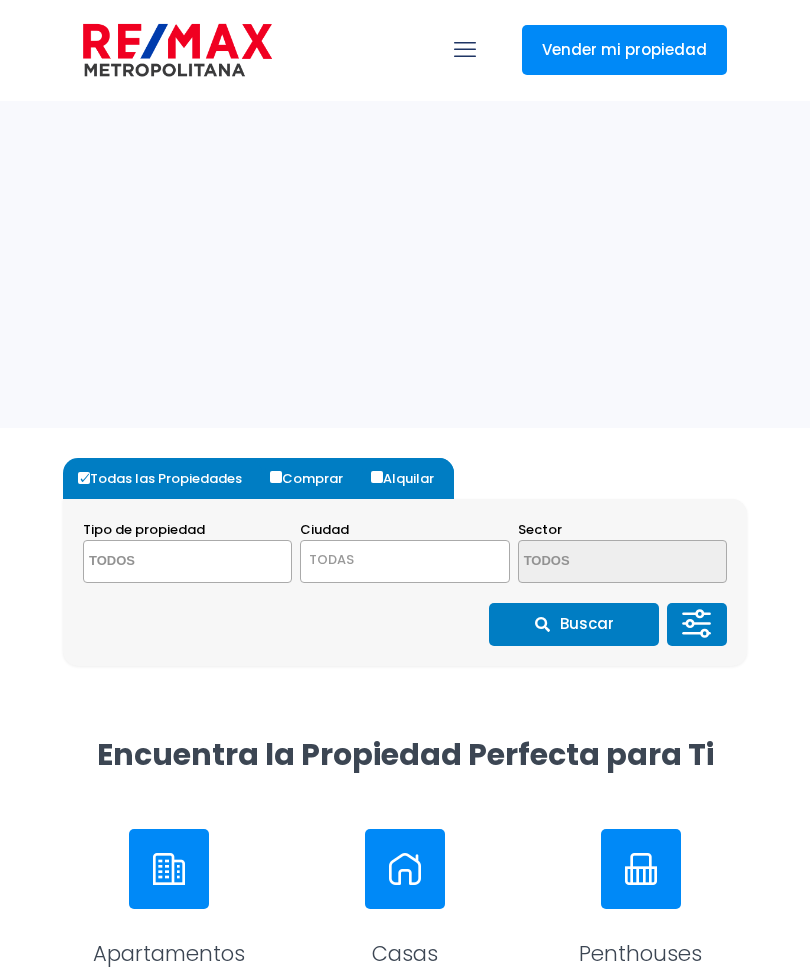 select 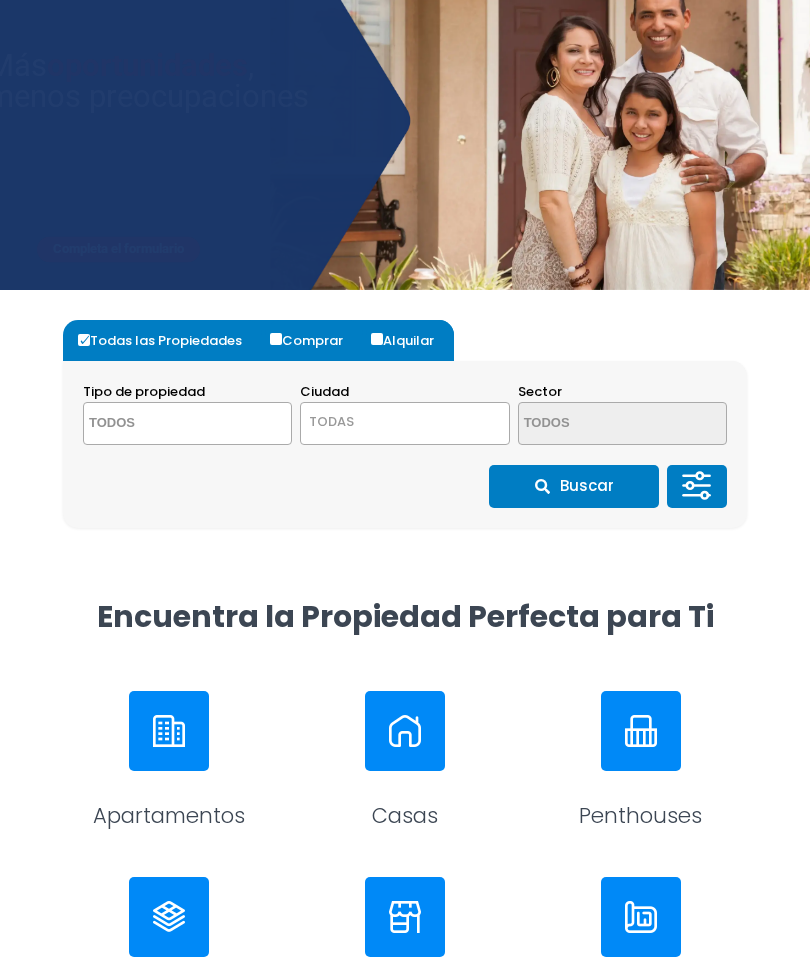 scroll, scrollTop: 0, scrollLeft: 0, axis: both 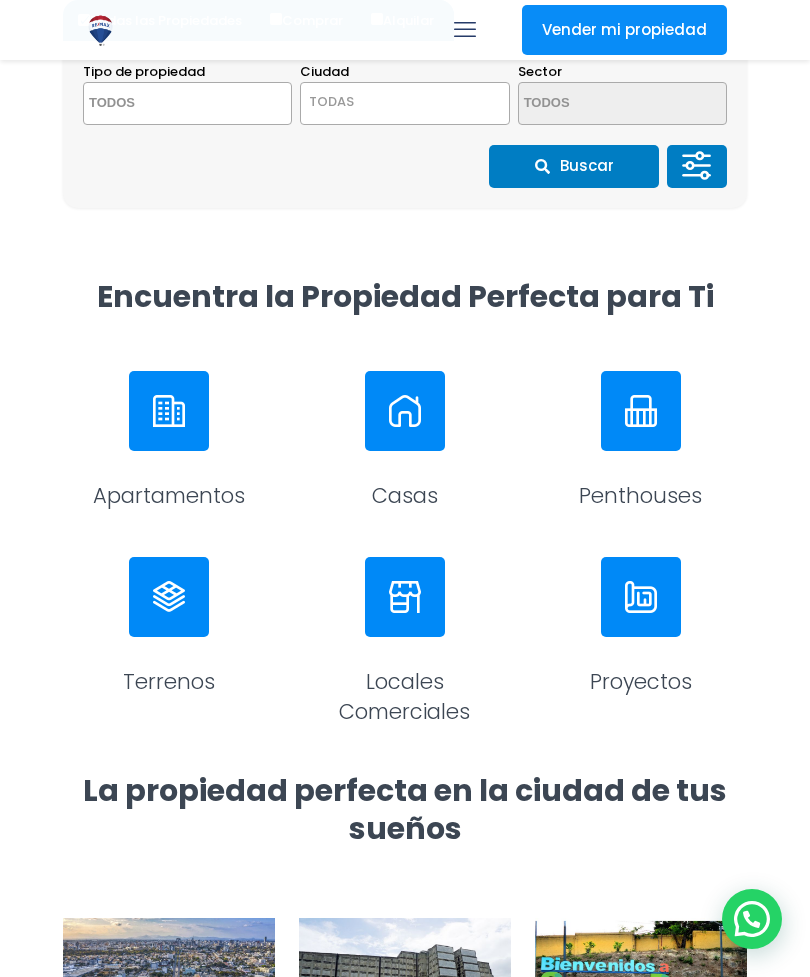 click at bounding box center [641, 597] 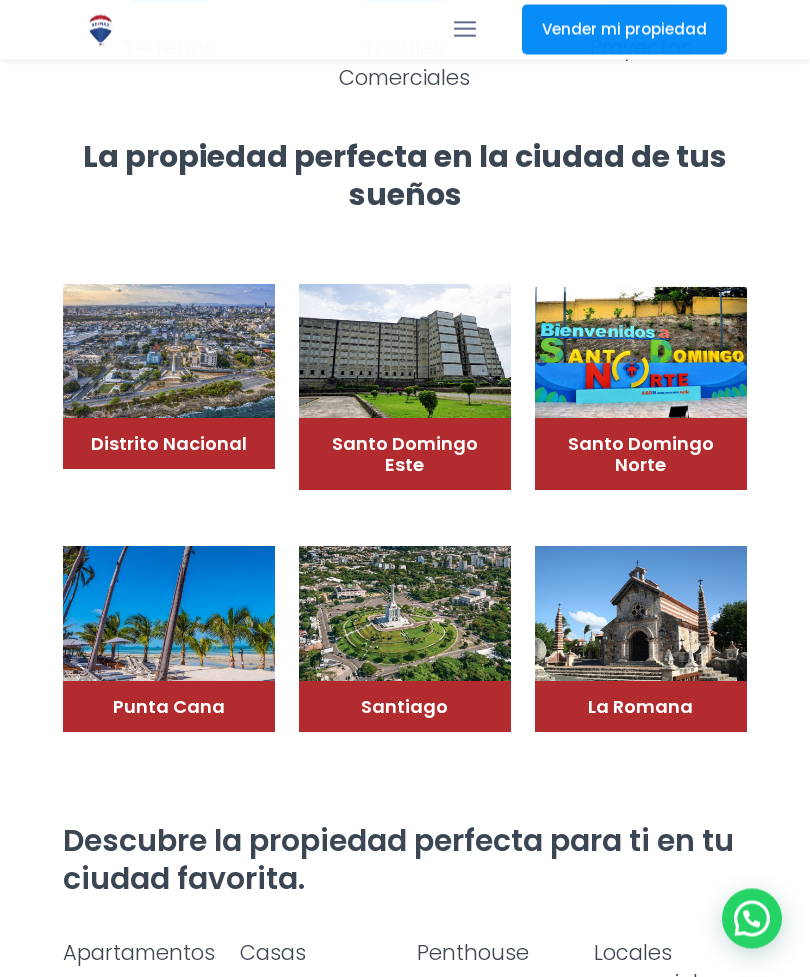 scroll, scrollTop: 1091, scrollLeft: 0, axis: vertical 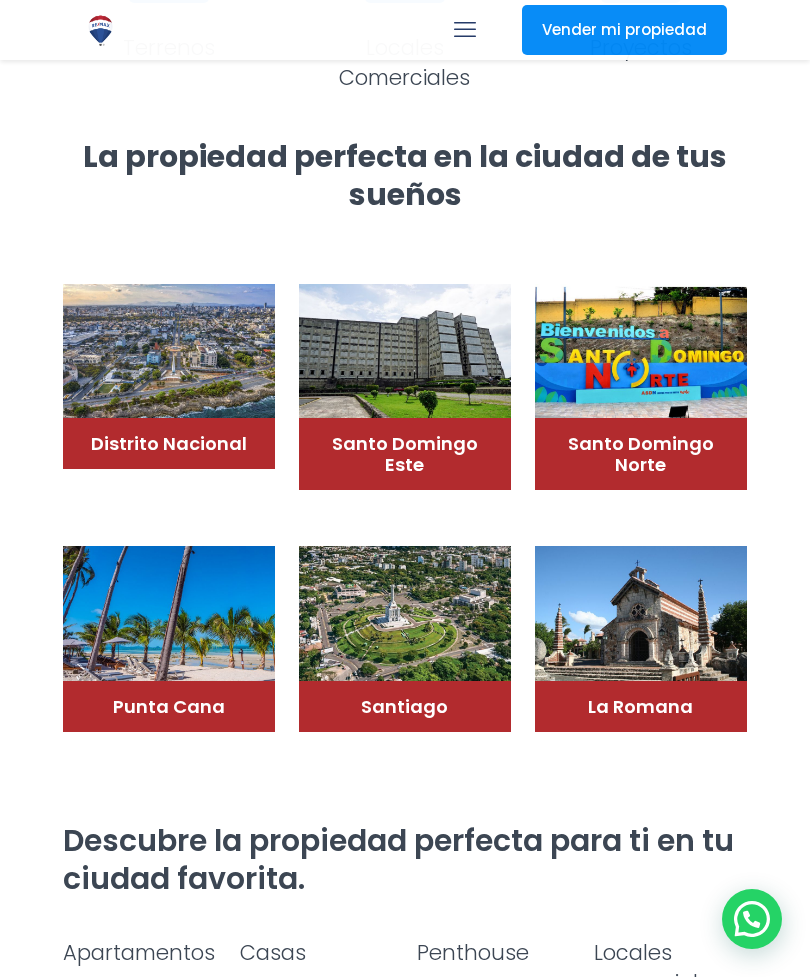 click on "Santo Domingo Este" at bounding box center [405, 454] 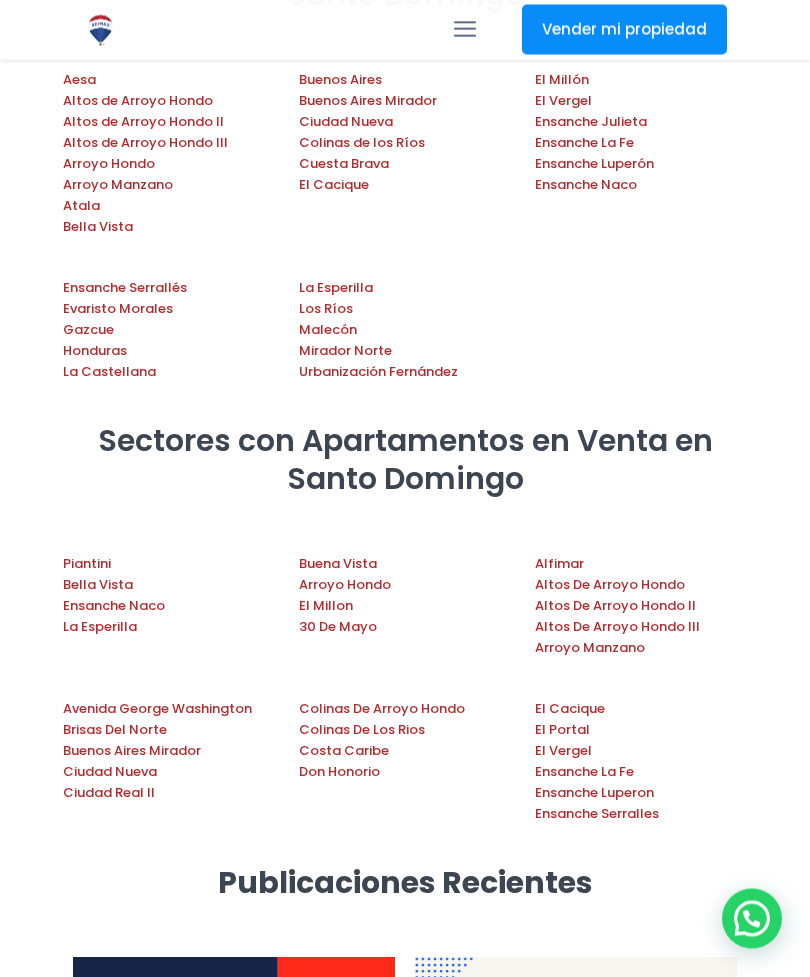 scroll, scrollTop: 2592, scrollLeft: 0, axis: vertical 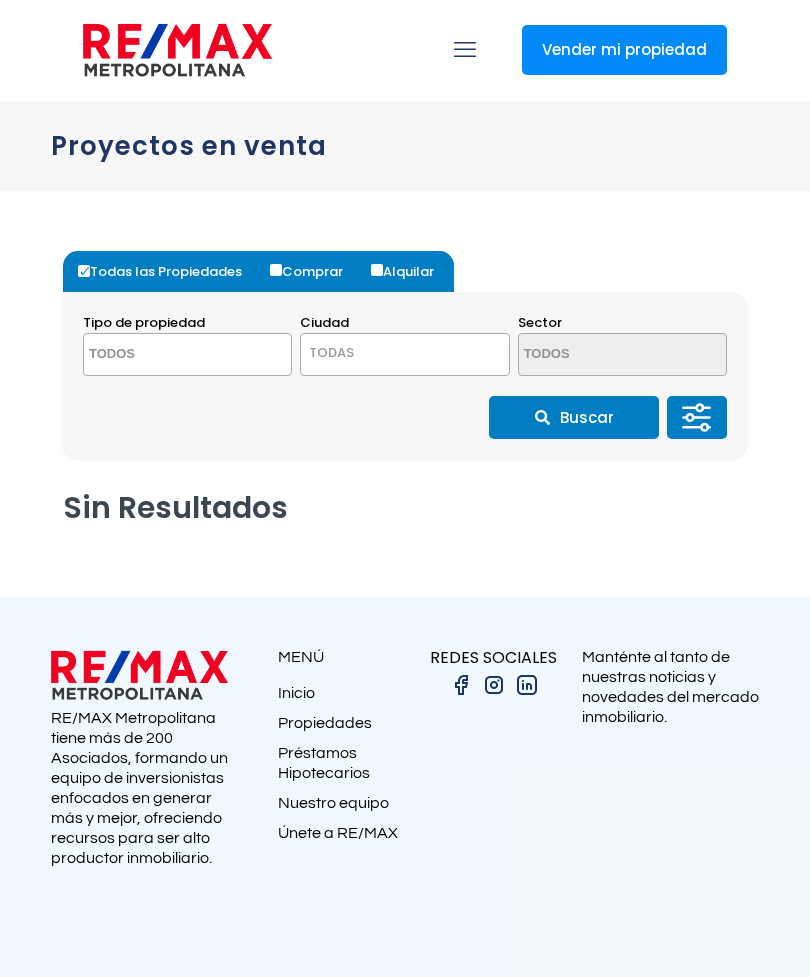 select 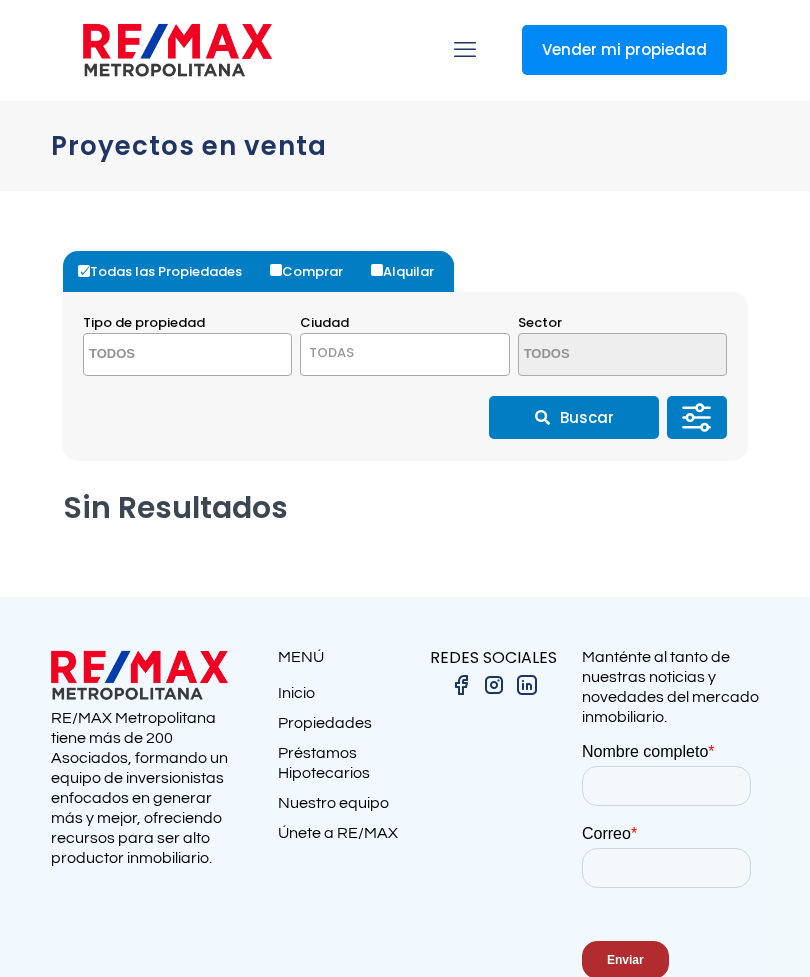 scroll, scrollTop: 0, scrollLeft: 0, axis: both 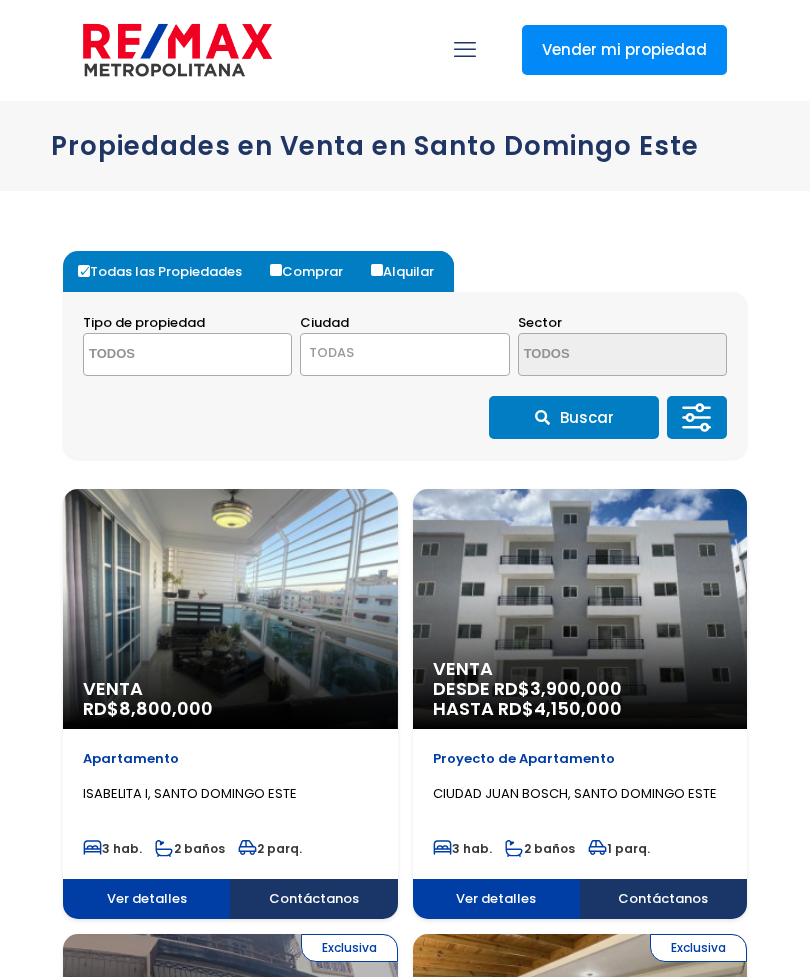 select 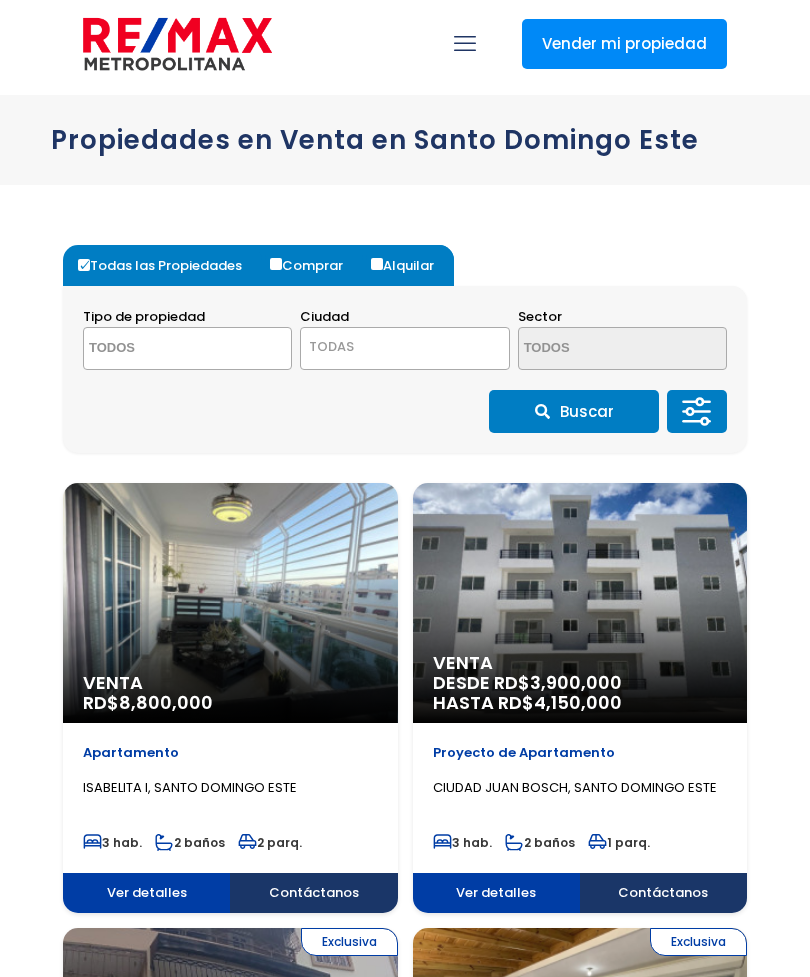 select on "DO" 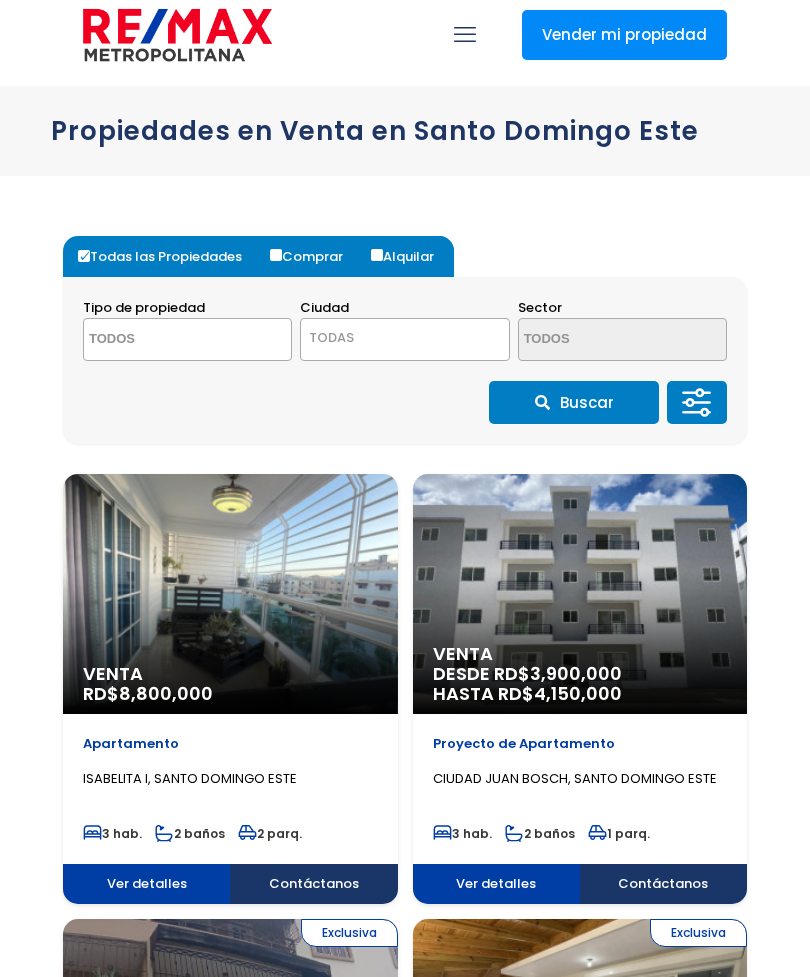 scroll, scrollTop: 0, scrollLeft: 0, axis: both 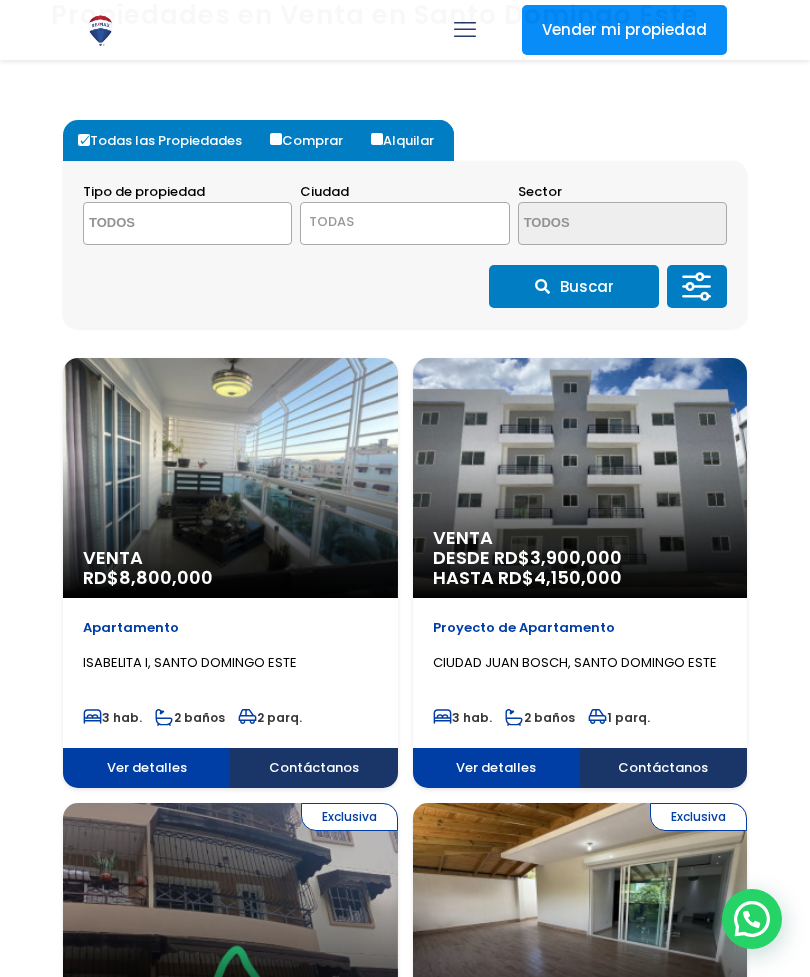 click on "Comprar" at bounding box center (314, 140) 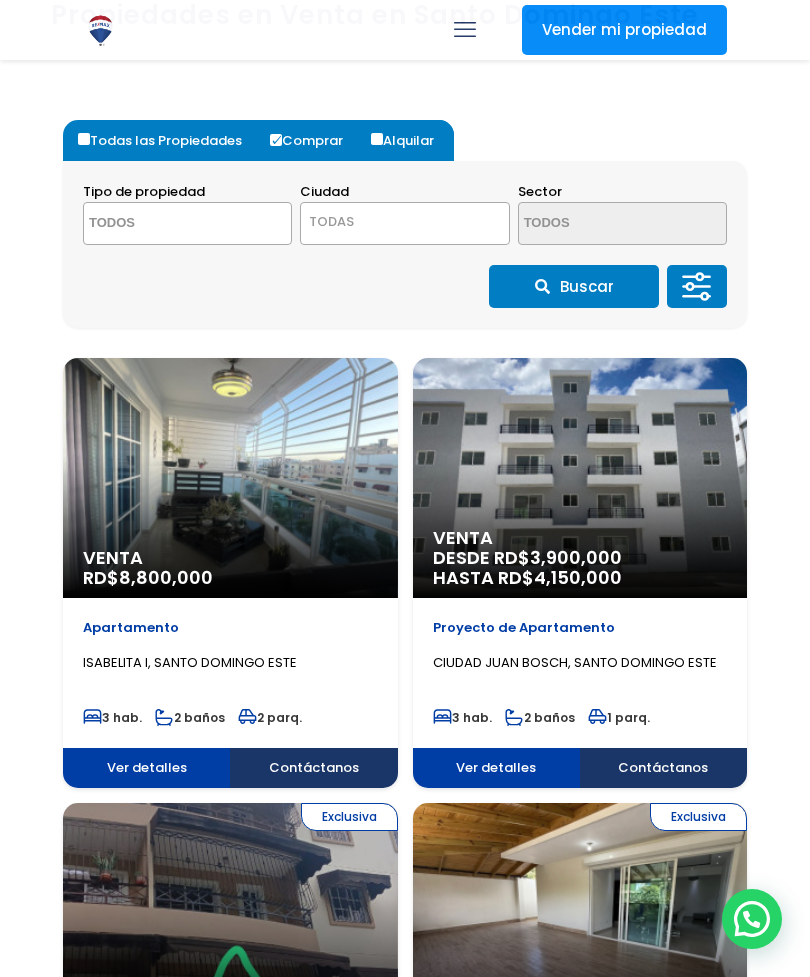 click on "Buscar" at bounding box center [574, 286] 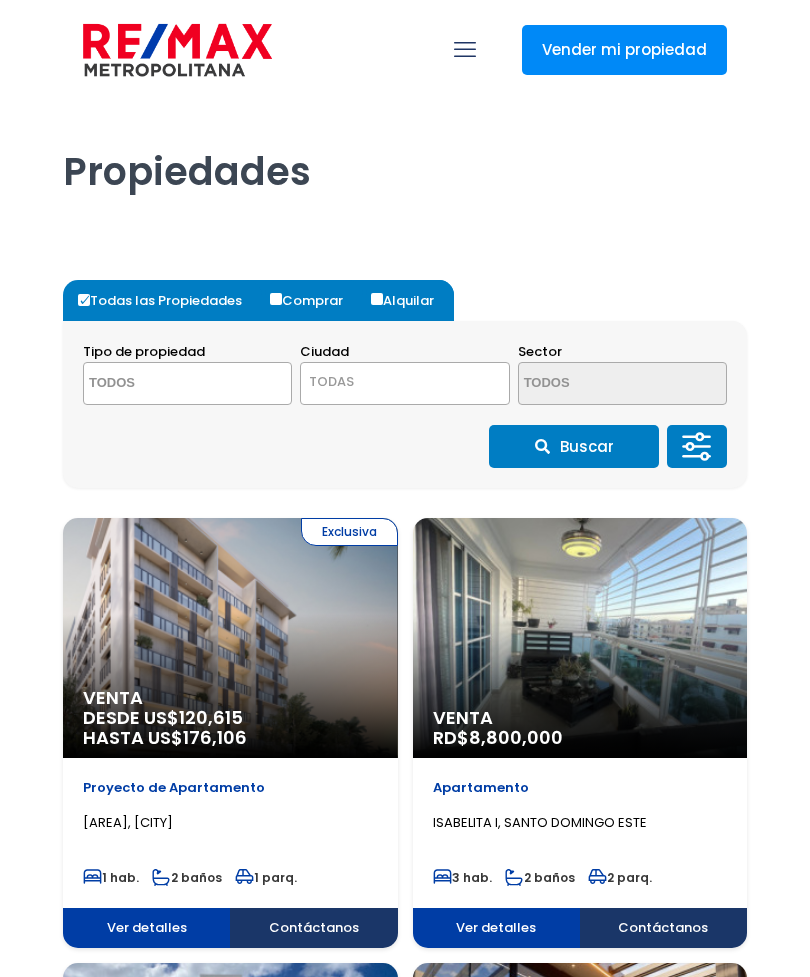 select 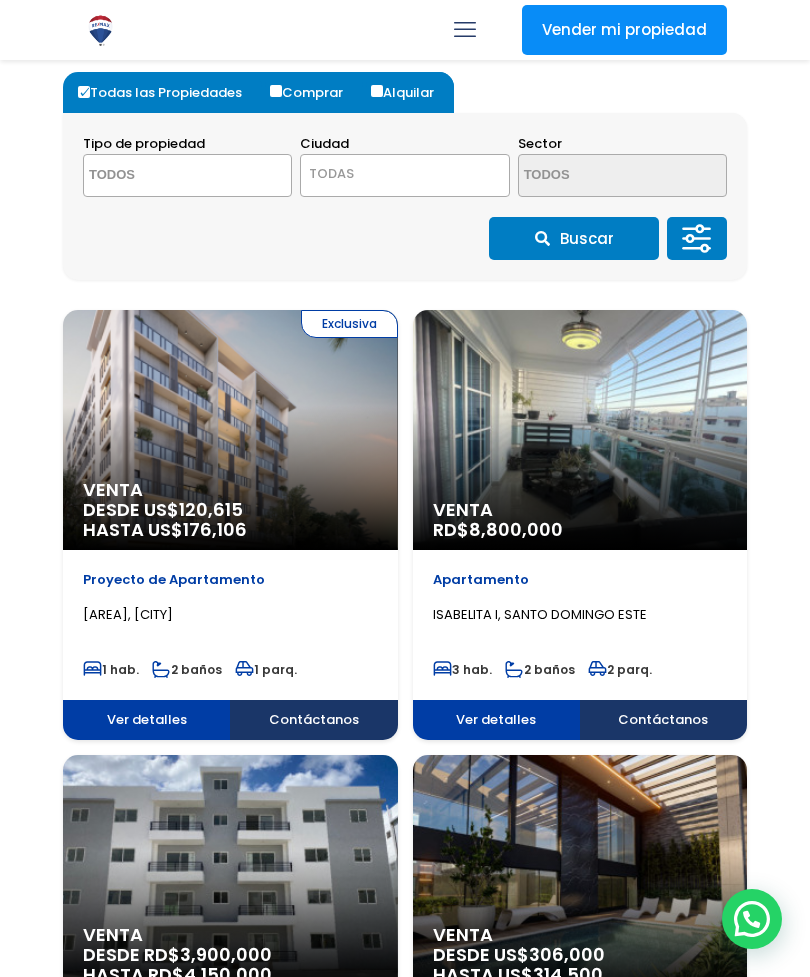 scroll, scrollTop: 0, scrollLeft: 0, axis: both 